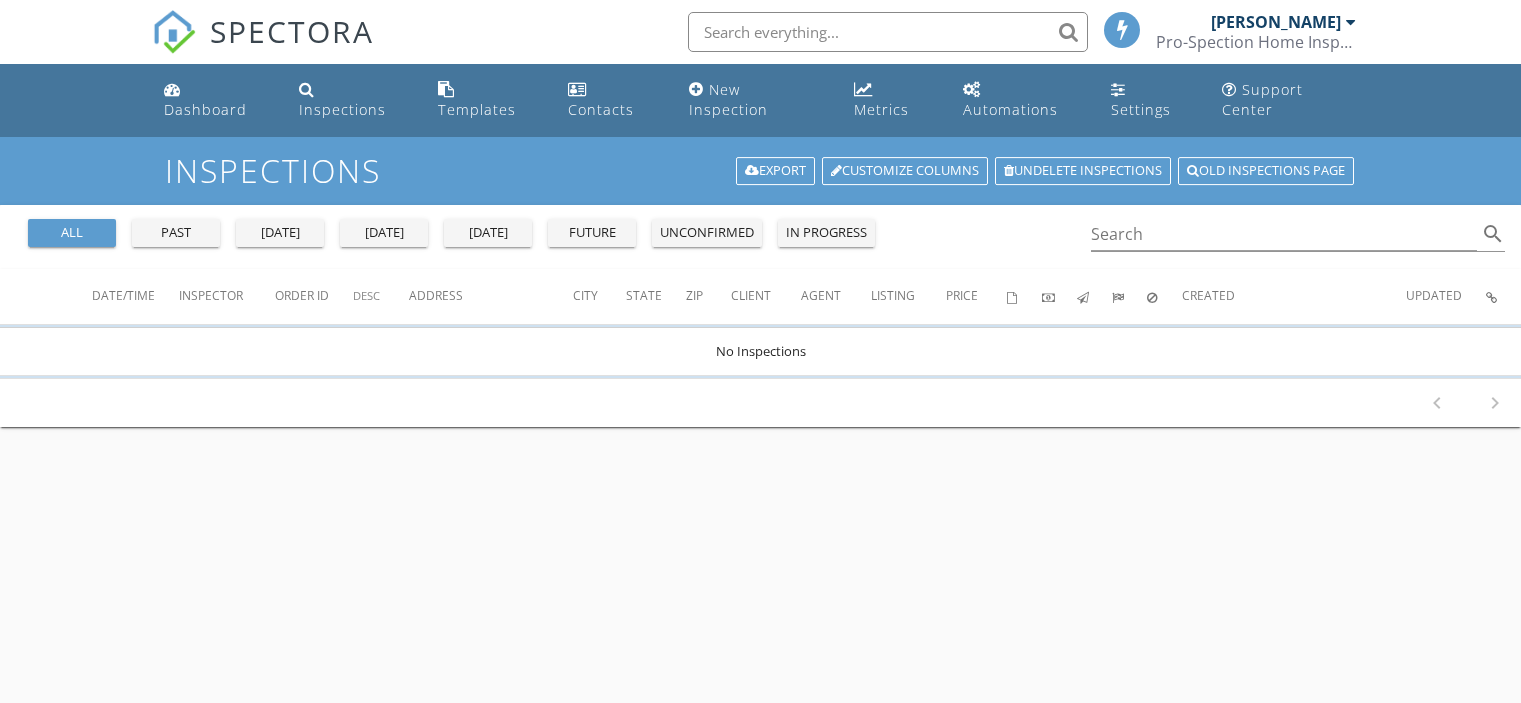 scroll, scrollTop: 216, scrollLeft: 0, axis: vertical 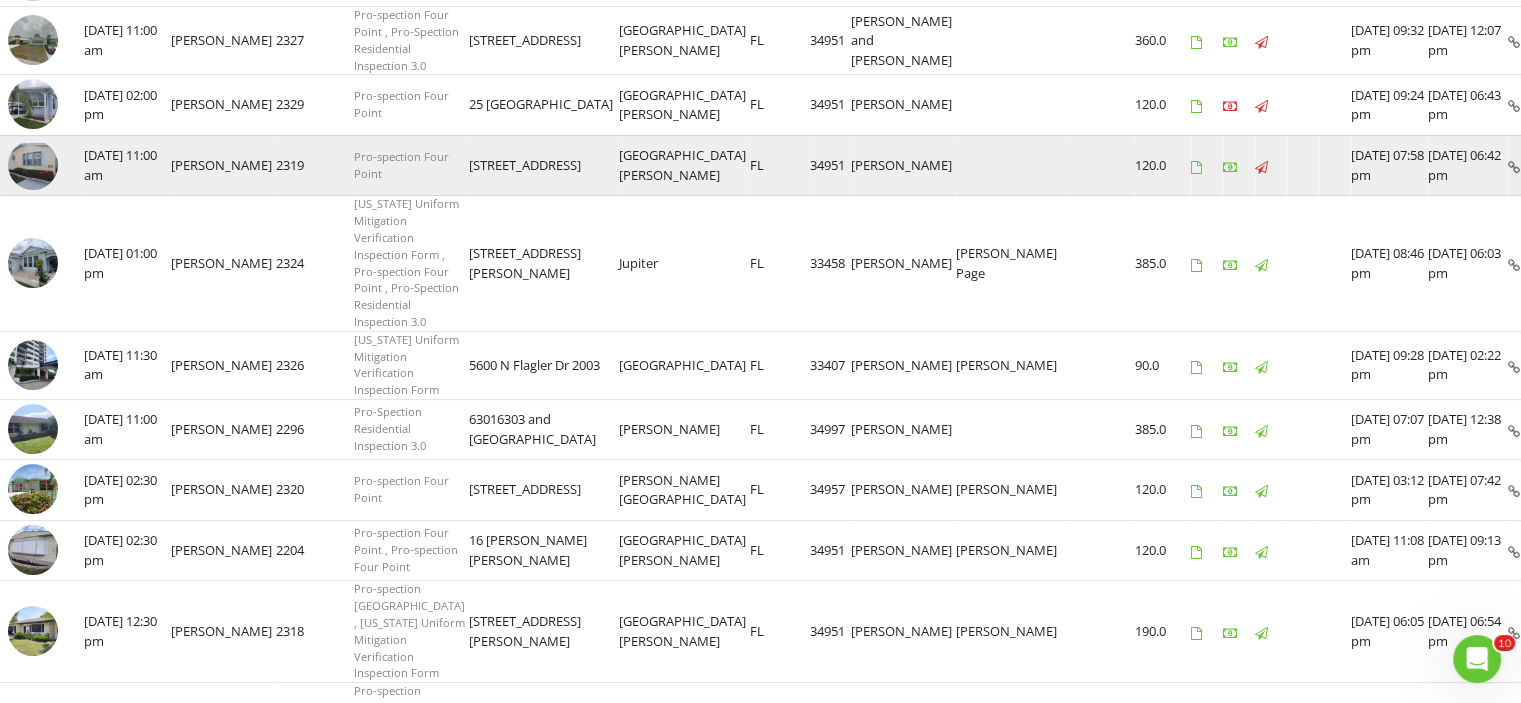 click at bounding box center [33, 165] 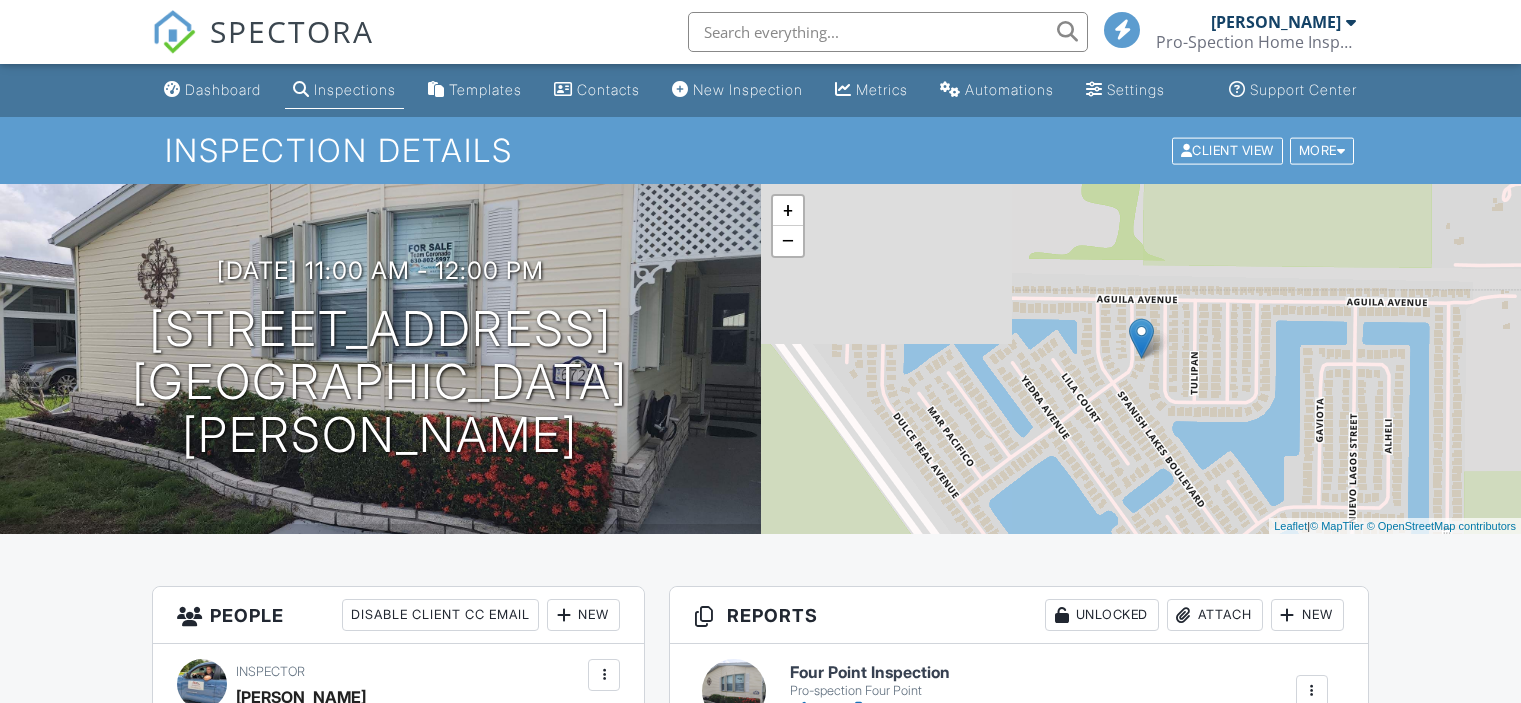 scroll, scrollTop: 427, scrollLeft: 0, axis: vertical 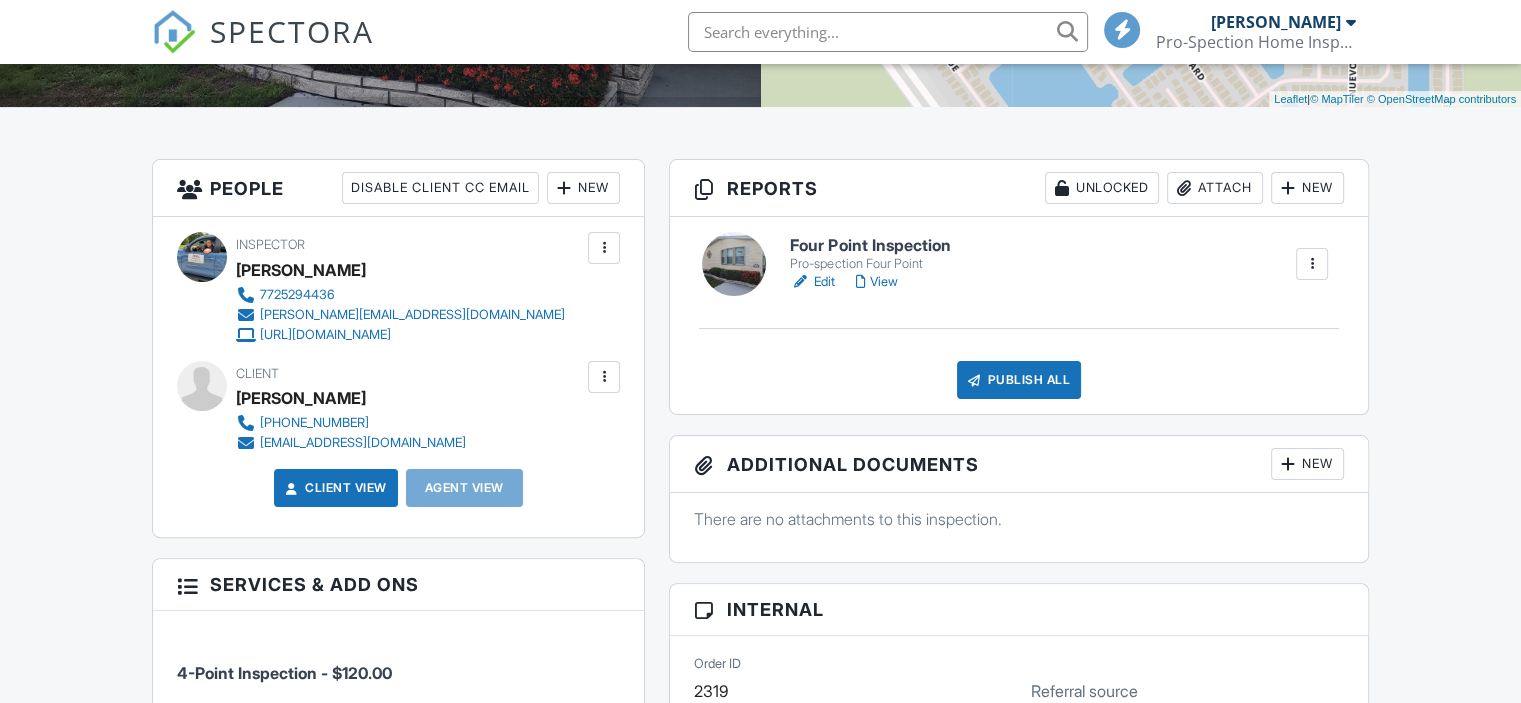 click at bounding box center (564, 188) 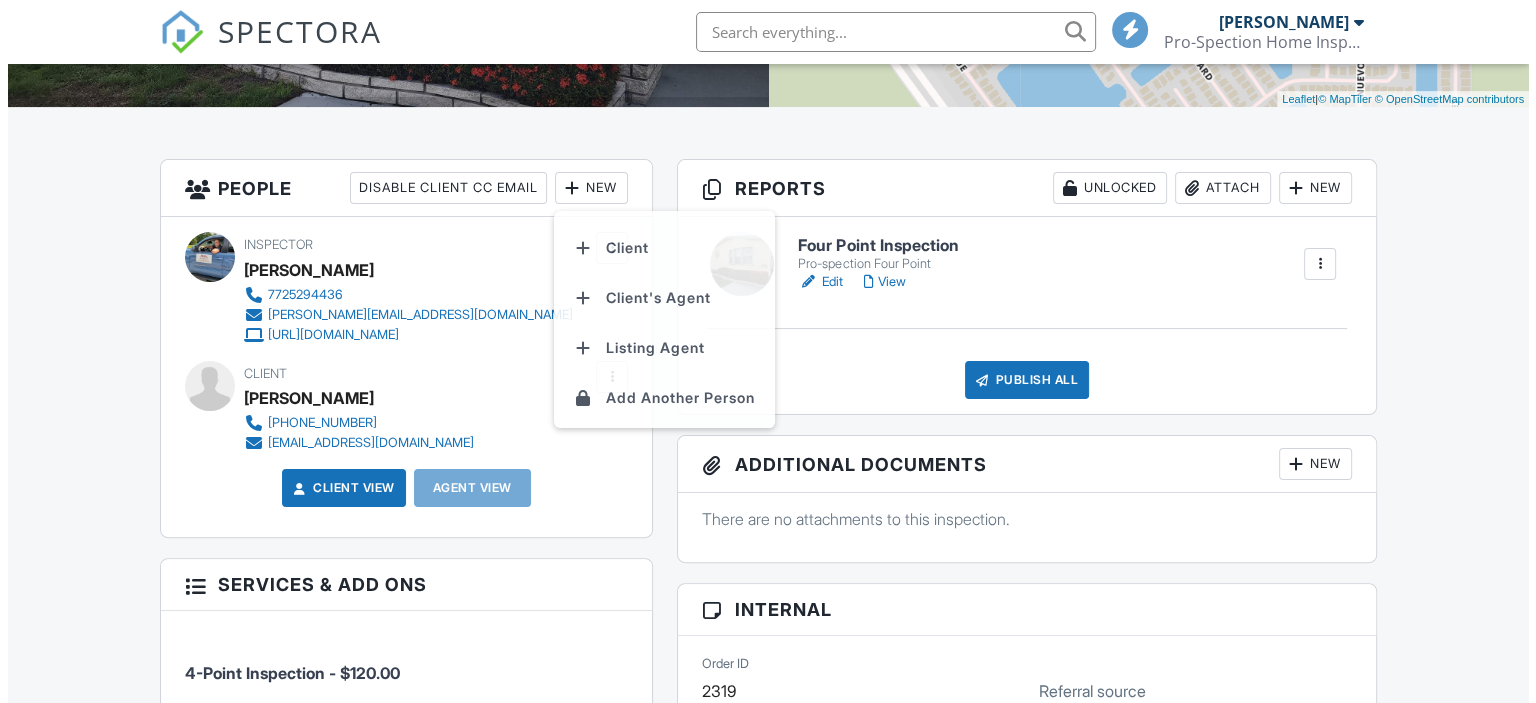 scroll, scrollTop: 0, scrollLeft: 0, axis: both 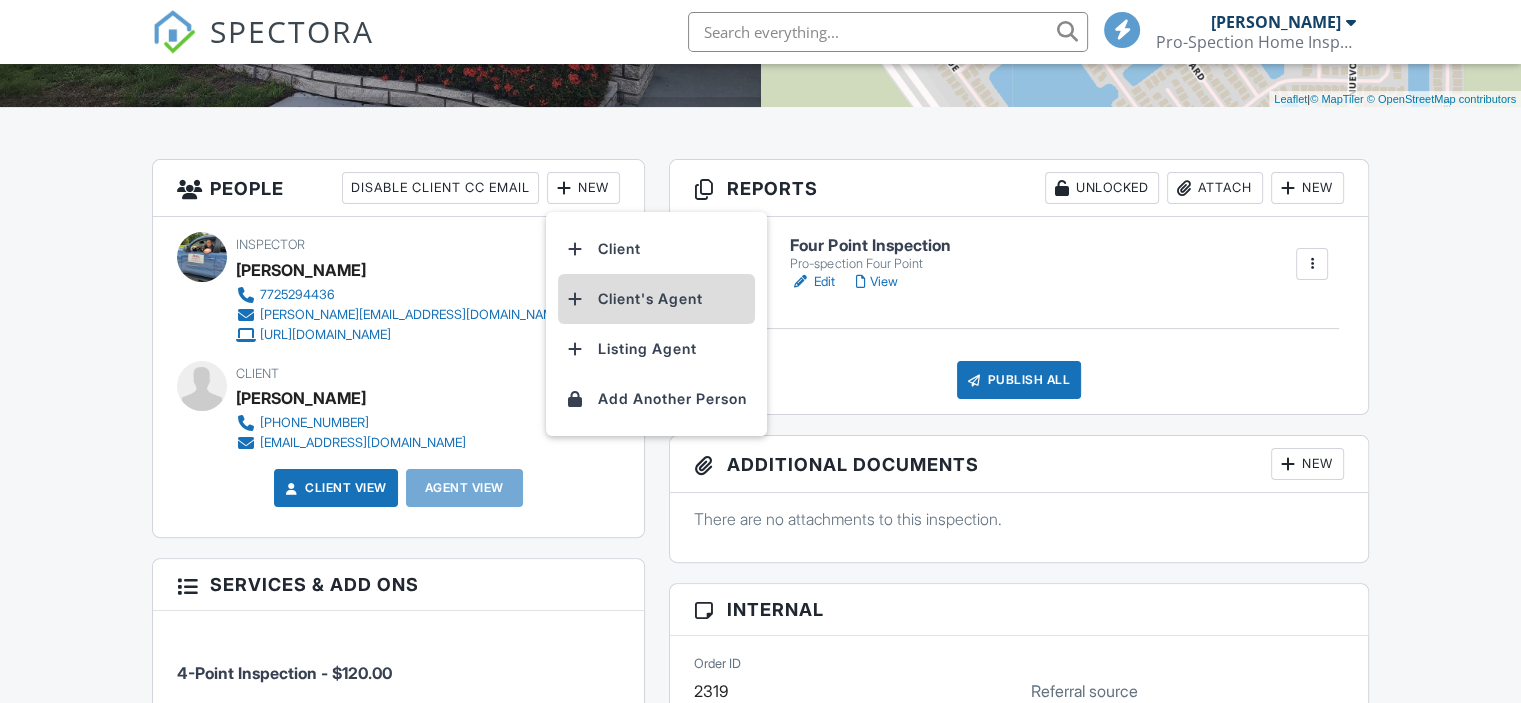 click on "Client's Agent" at bounding box center [656, 299] 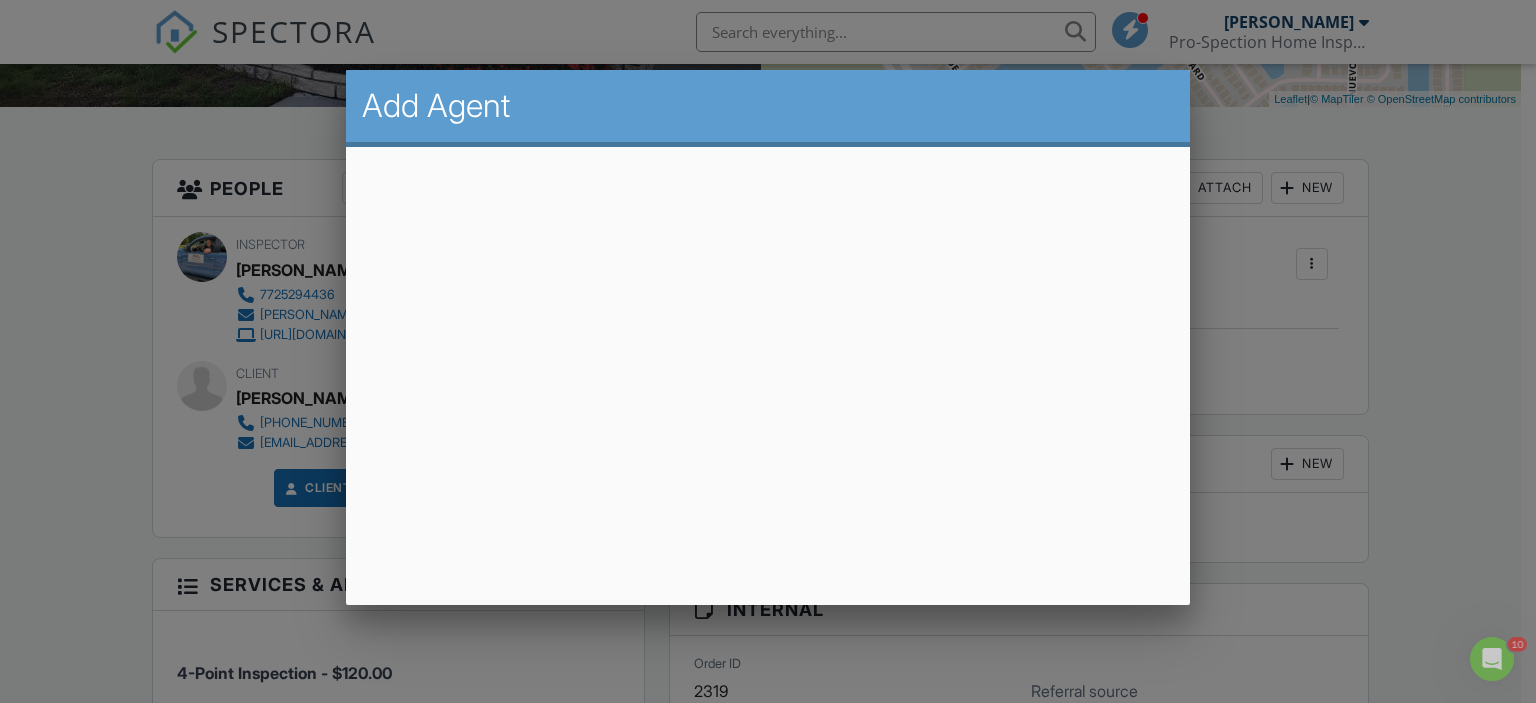 scroll, scrollTop: 0, scrollLeft: 0, axis: both 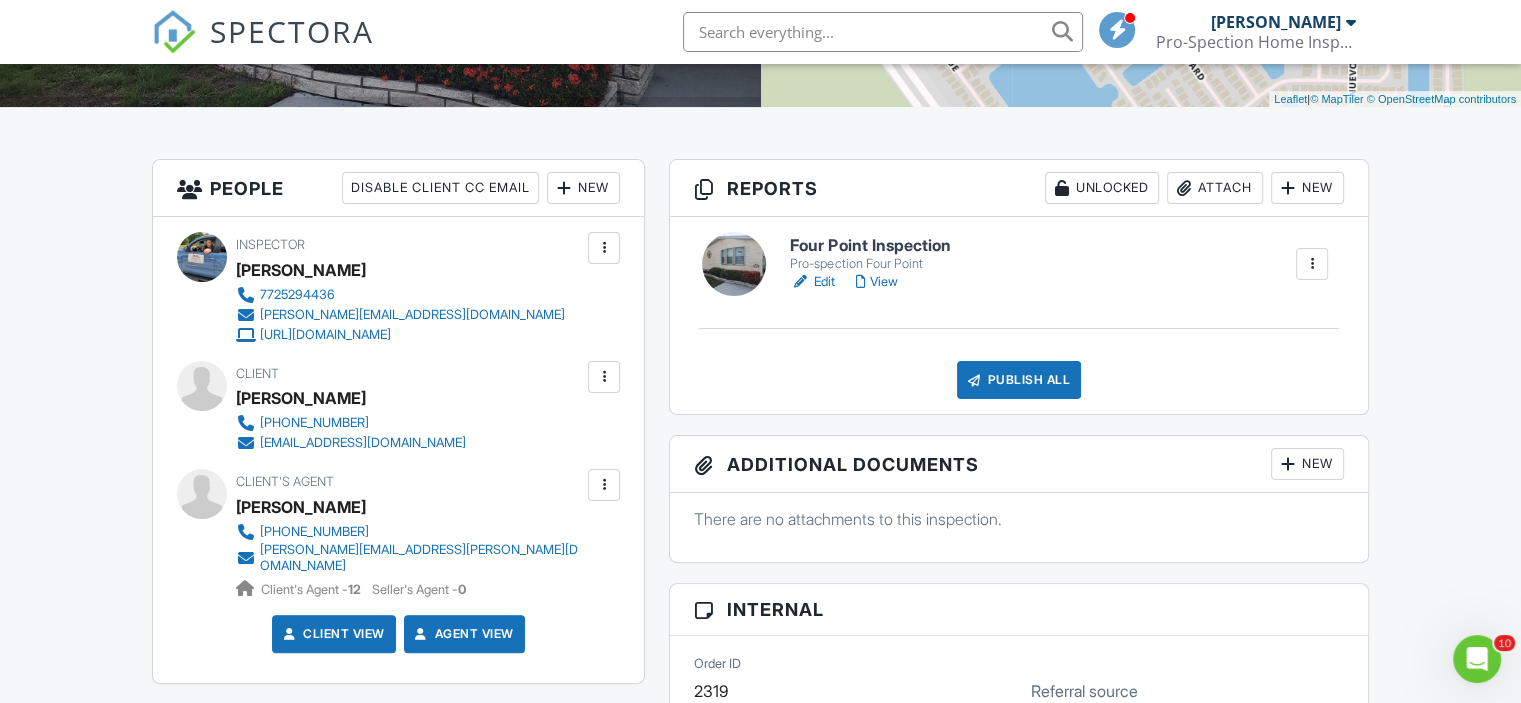 click on "View" at bounding box center [876, 282] 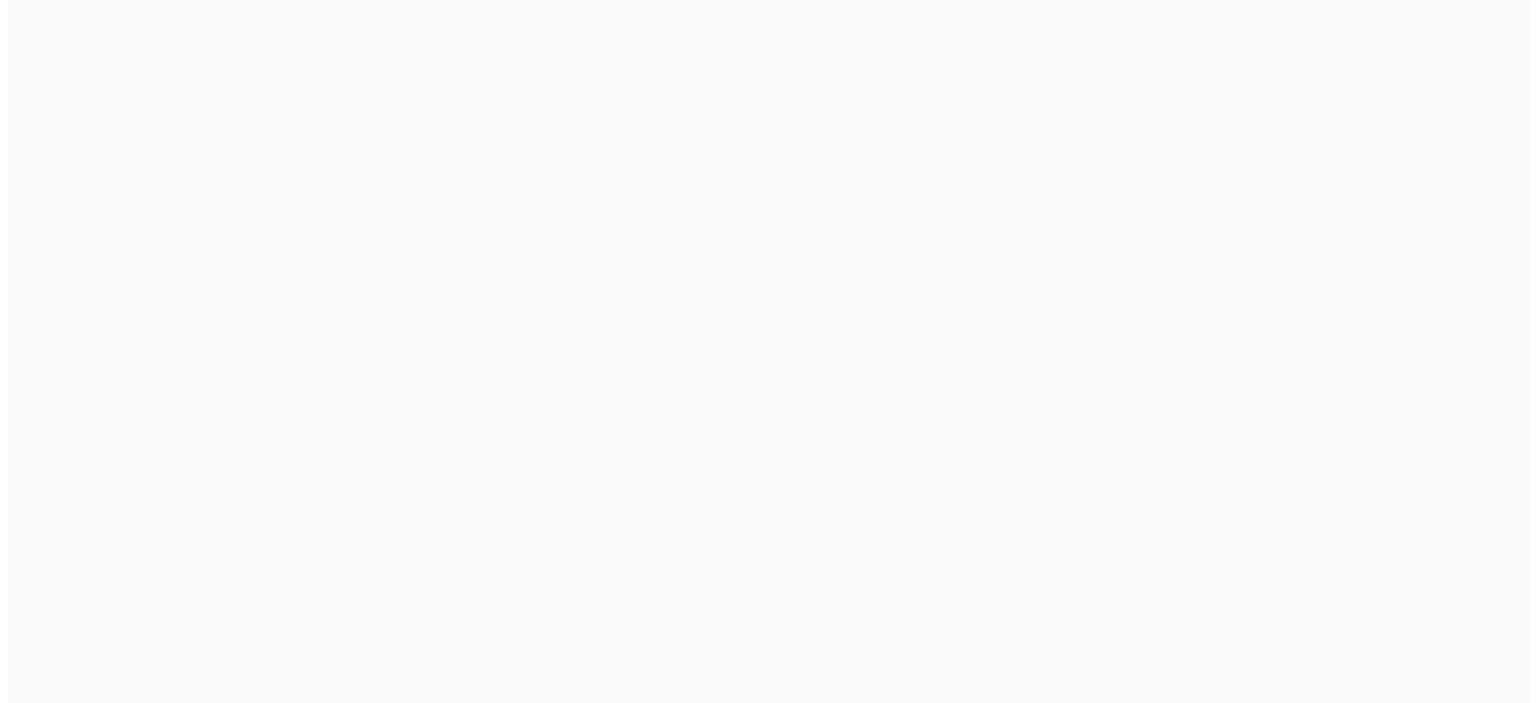 scroll, scrollTop: 0, scrollLeft: 0, axis: both 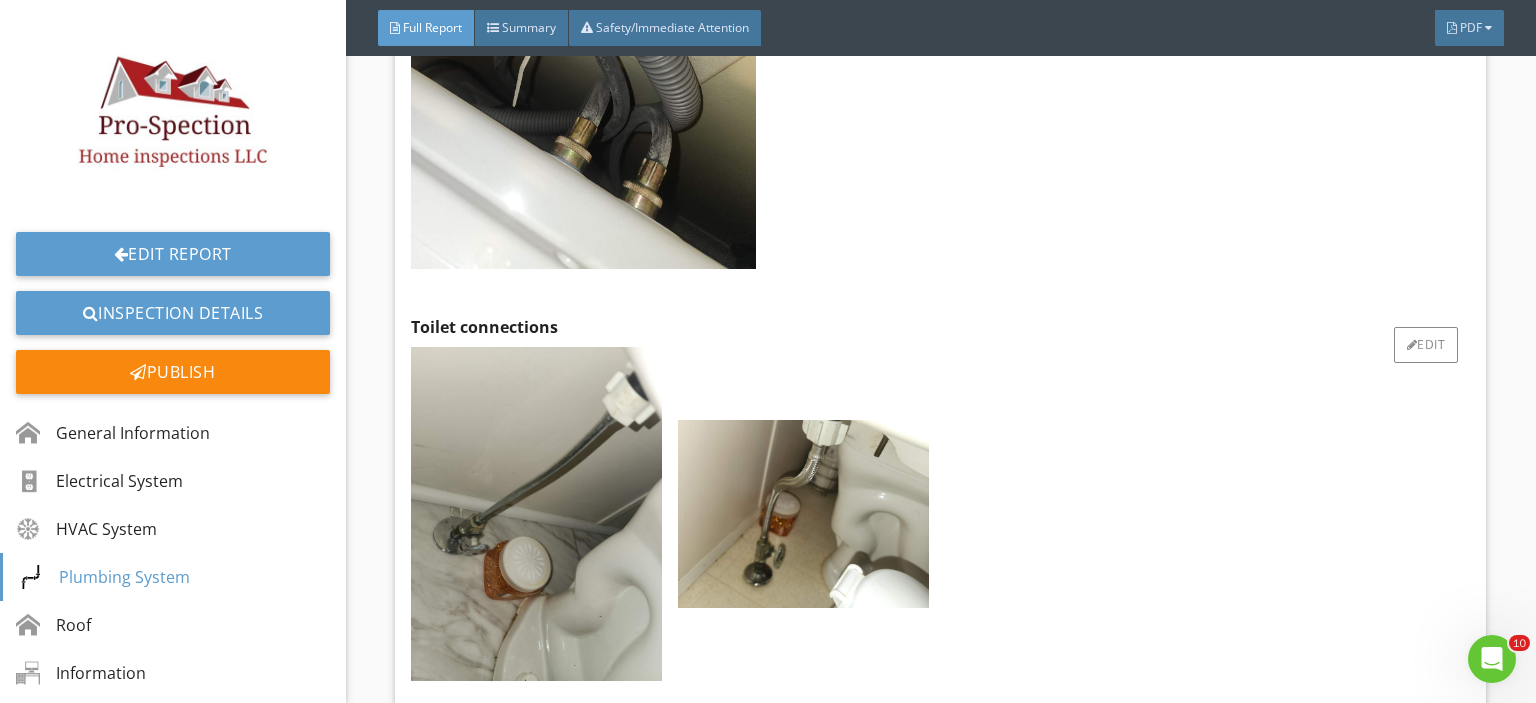 click at bounding box center (936, 517) 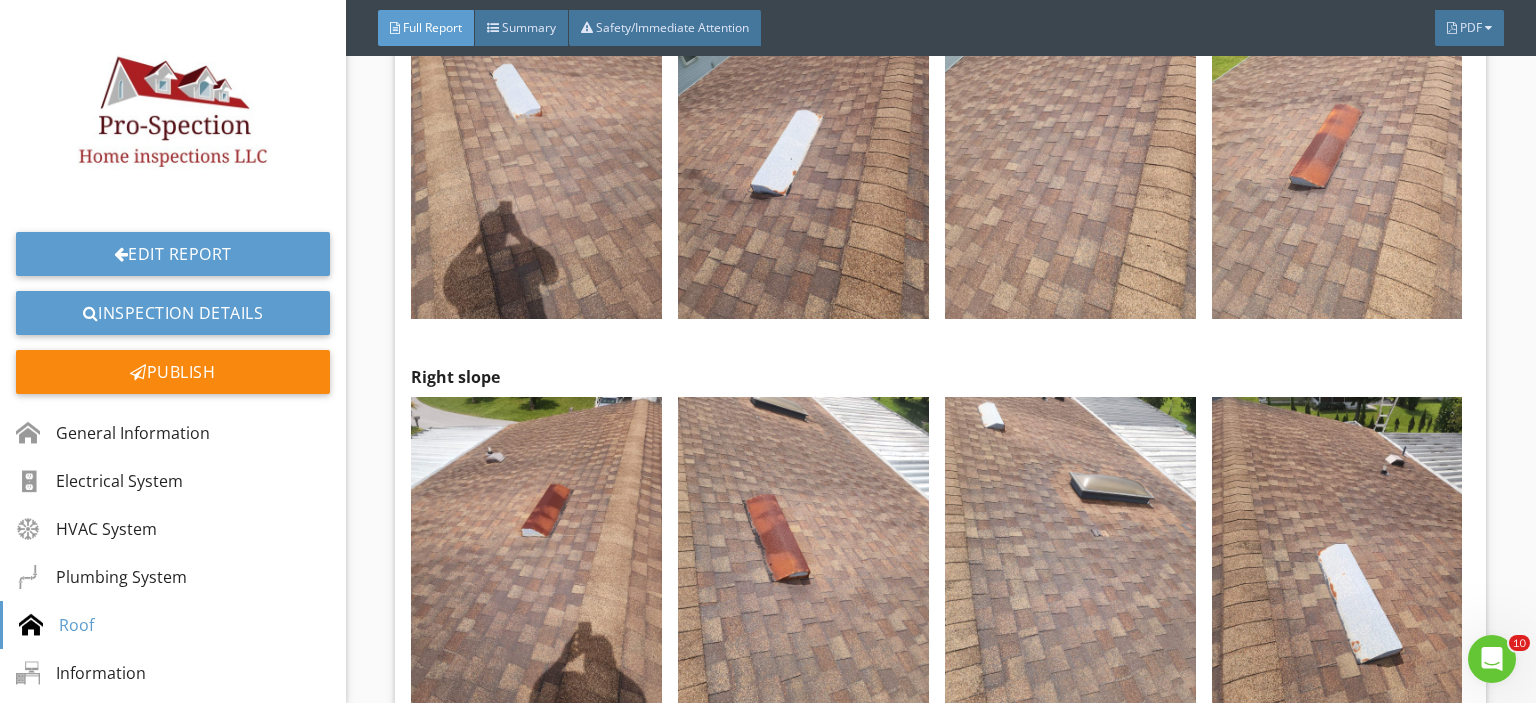 scroll, scrollTop: 17314, scrollLeft: 0, axis: vertical 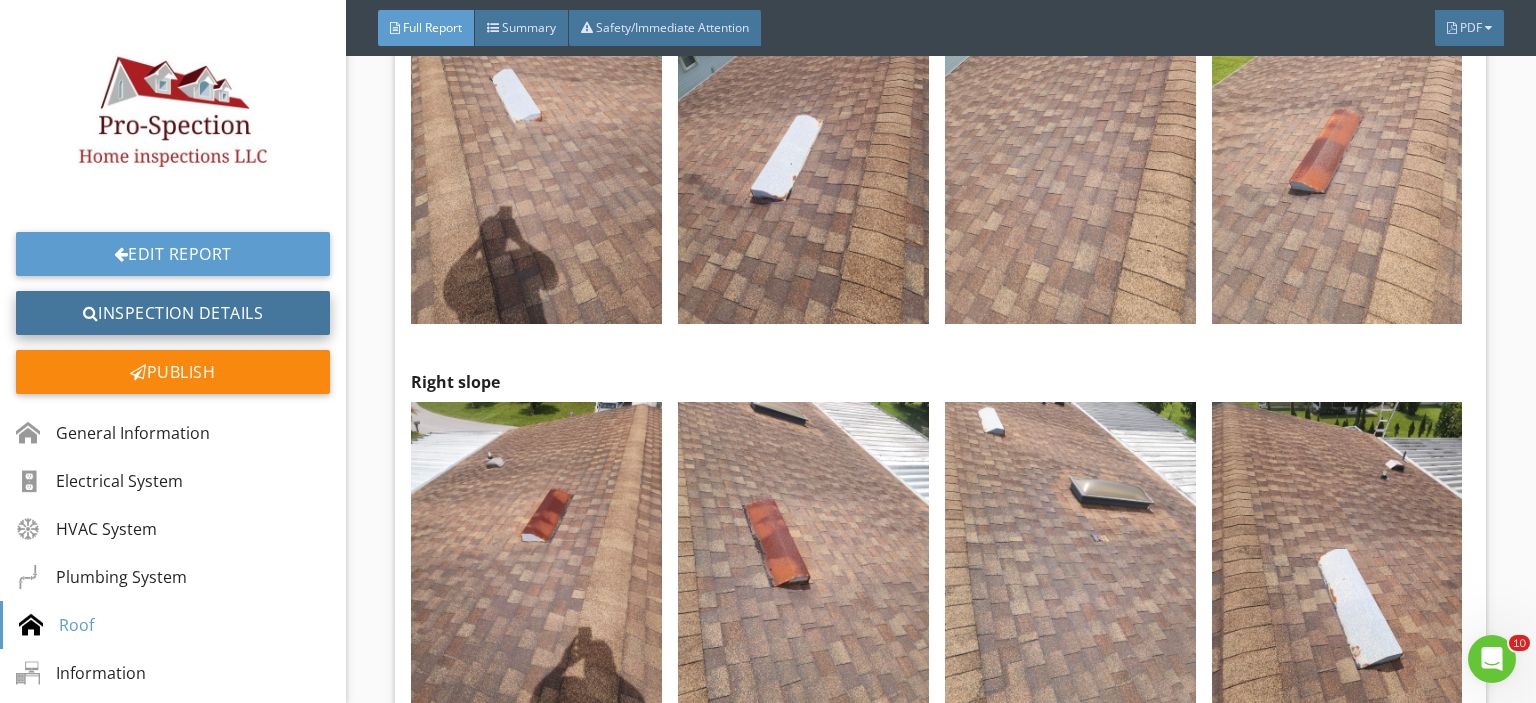 click on "Inspection Details" at bounding box center [173, 313] 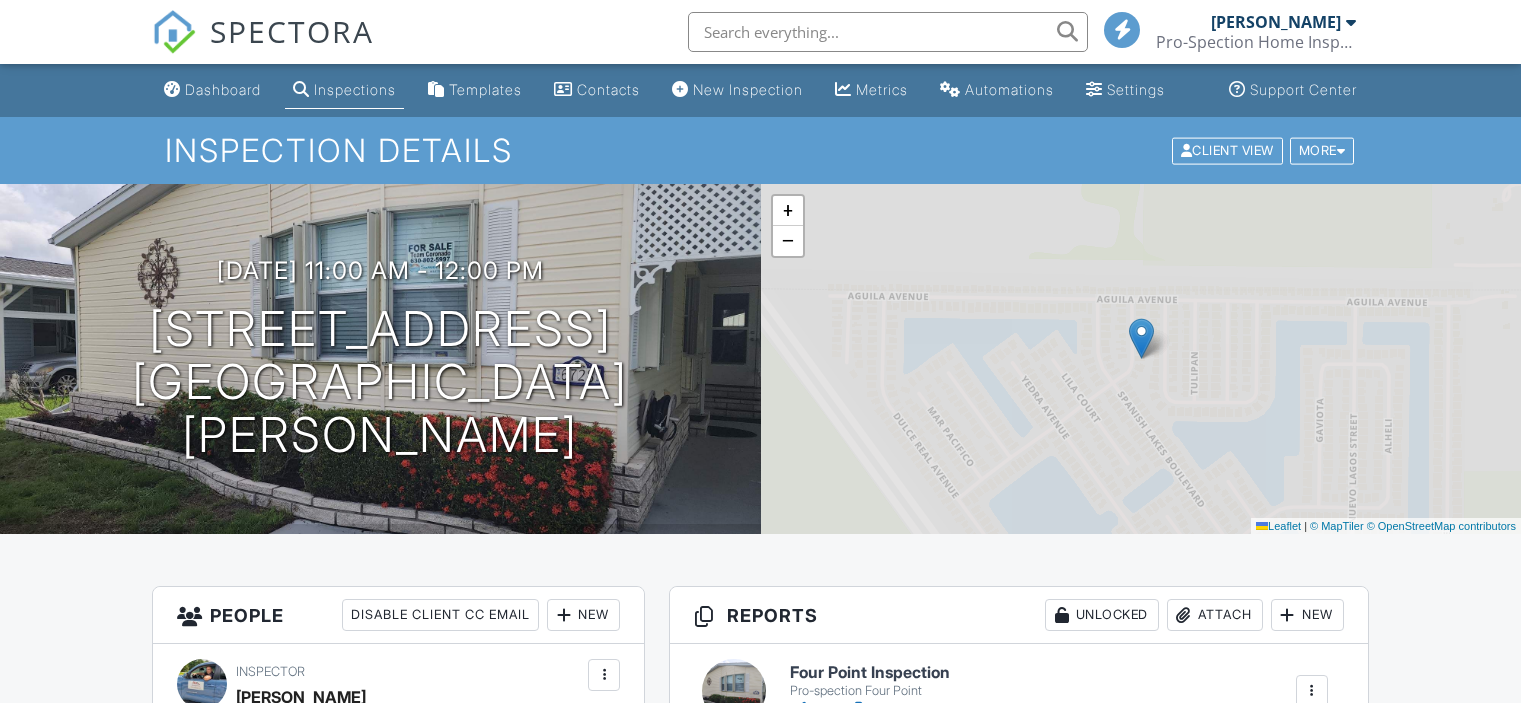 scroll, scrollTop: 40, scrollLeft: 0, axis: vertical 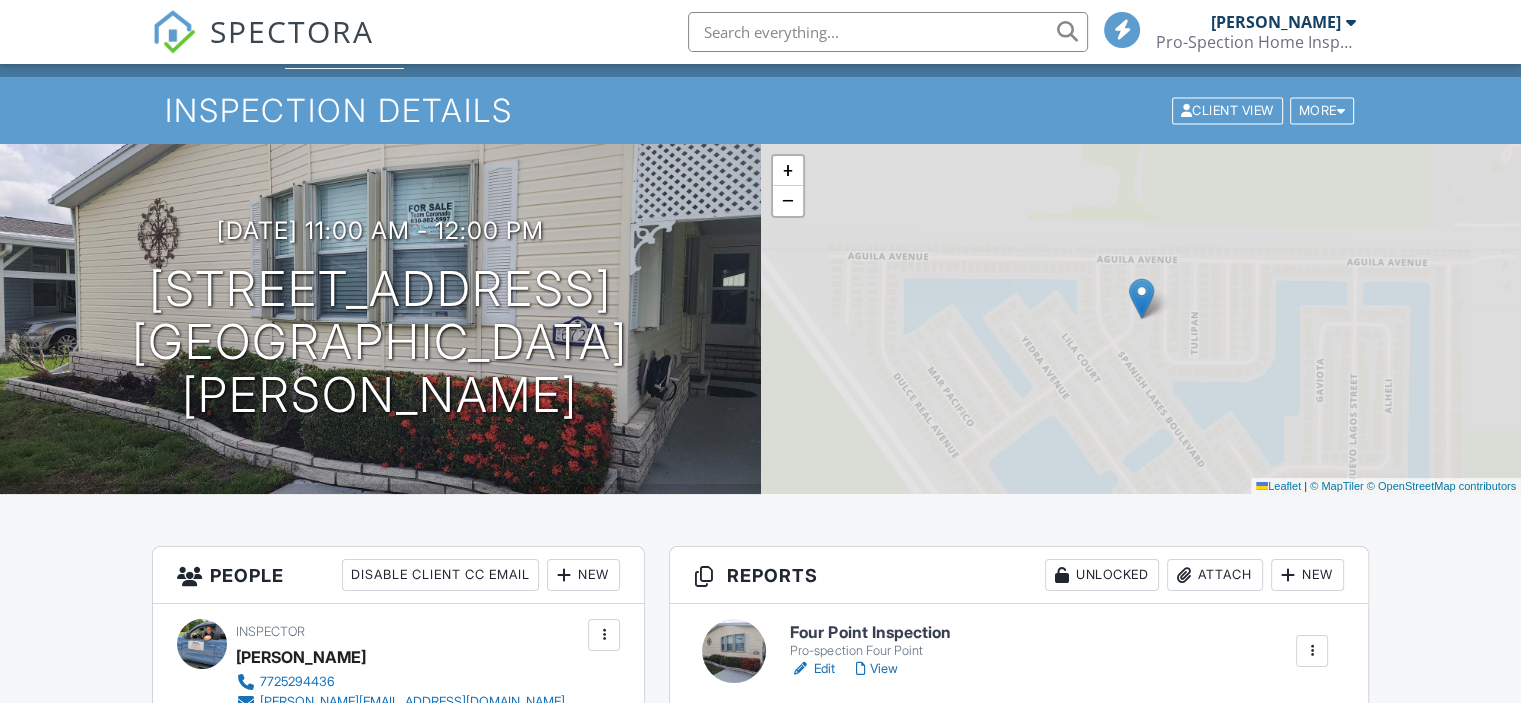 click on "Publish All" at bounding box center [1019, 767] 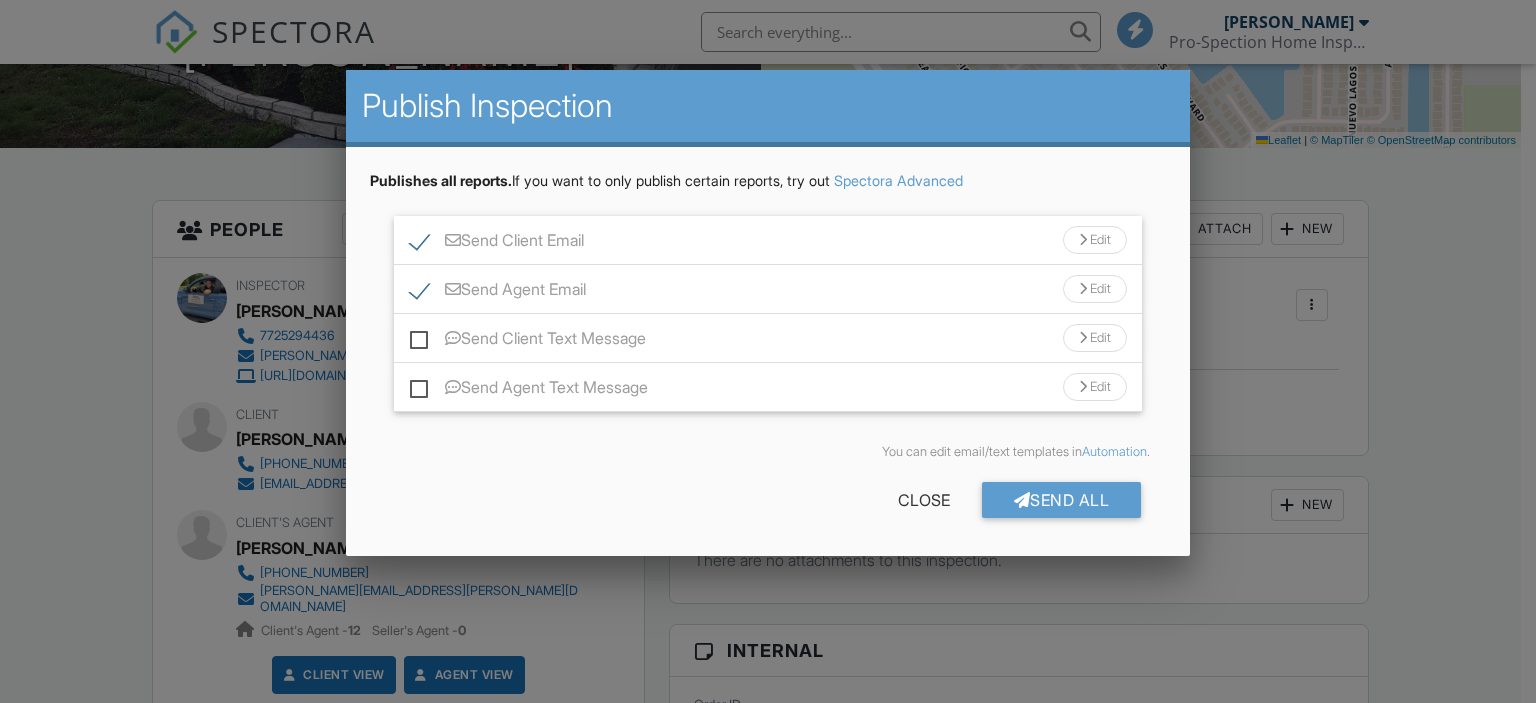 scroll, scrollTop: 386, scrollLeft: 0, axis: vertical 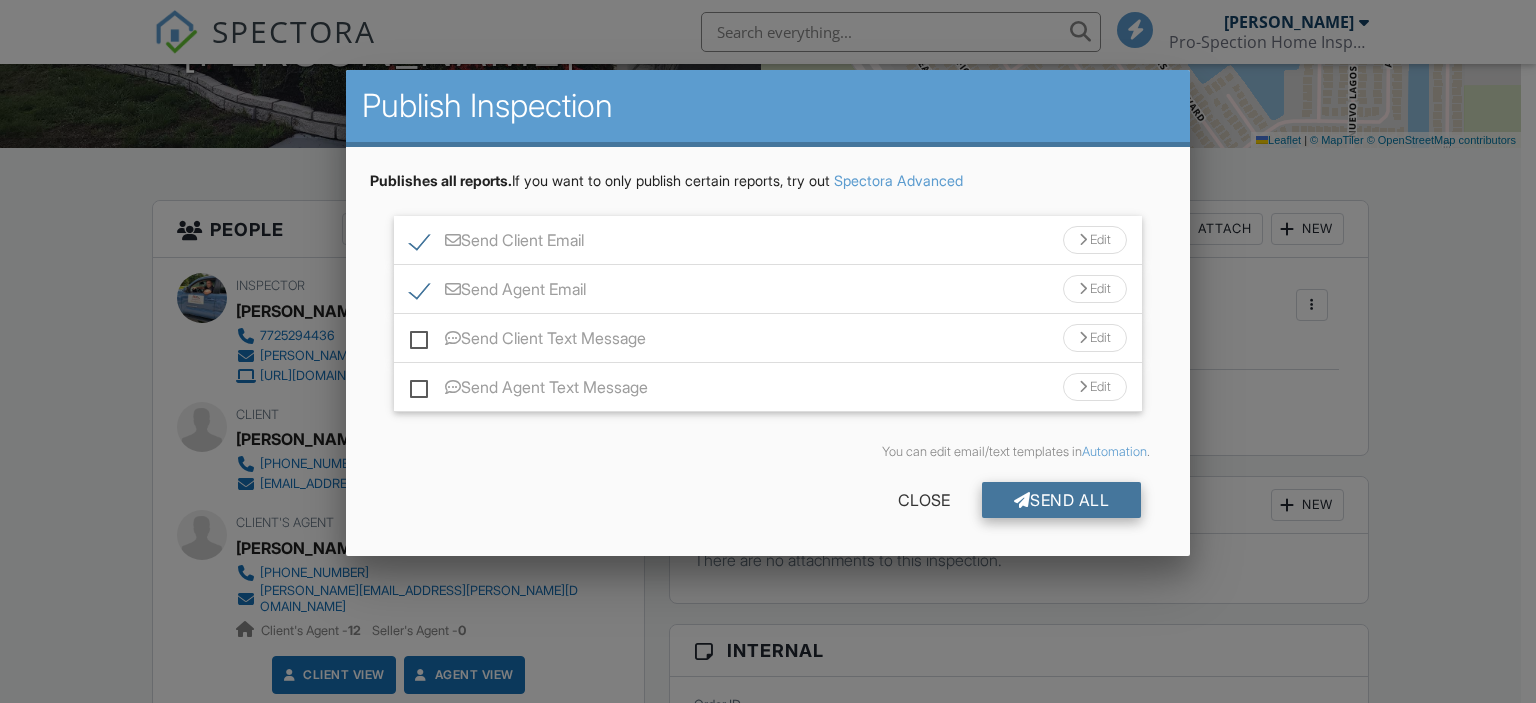 click on "Send All" at bounding box center [1062, 500] 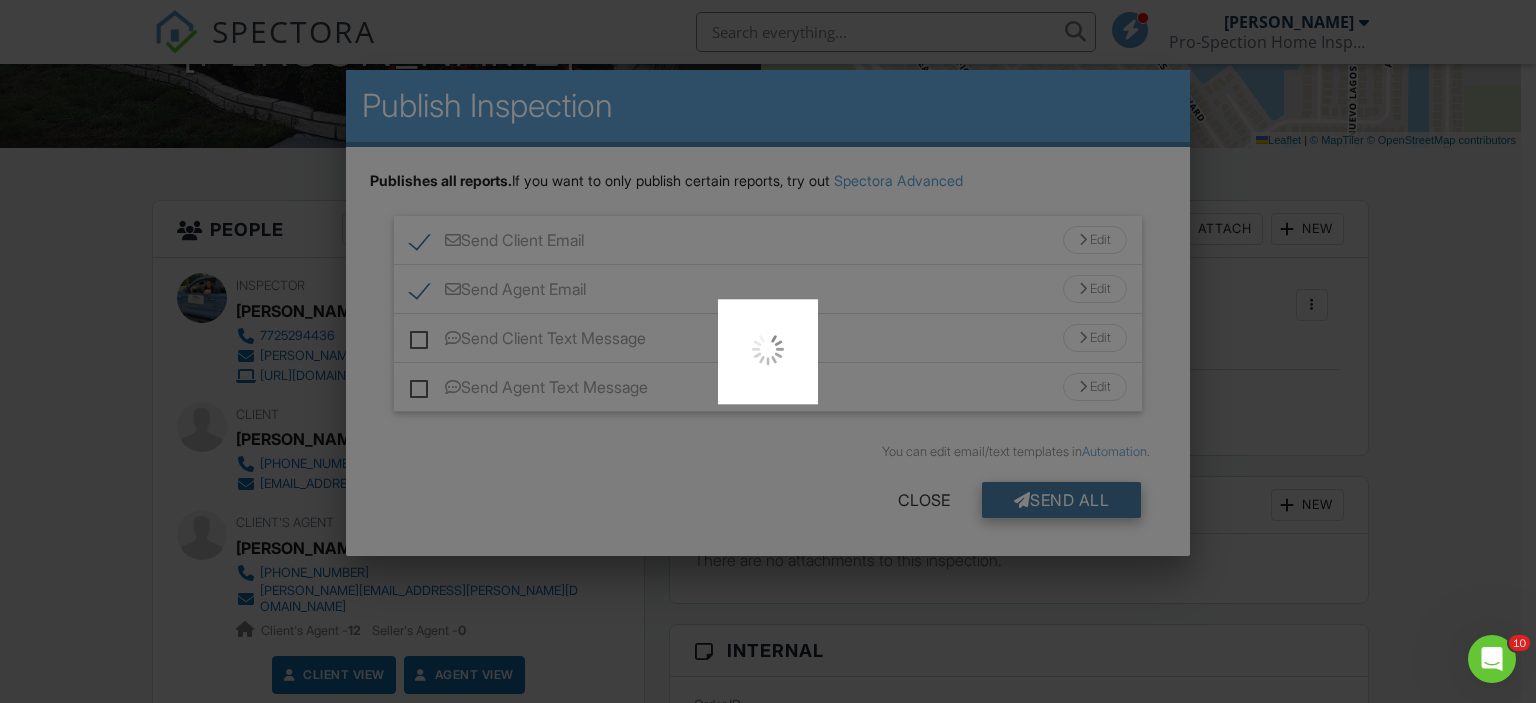 scroll, scrollTop: 0, scrollLeft: 0, axis: both 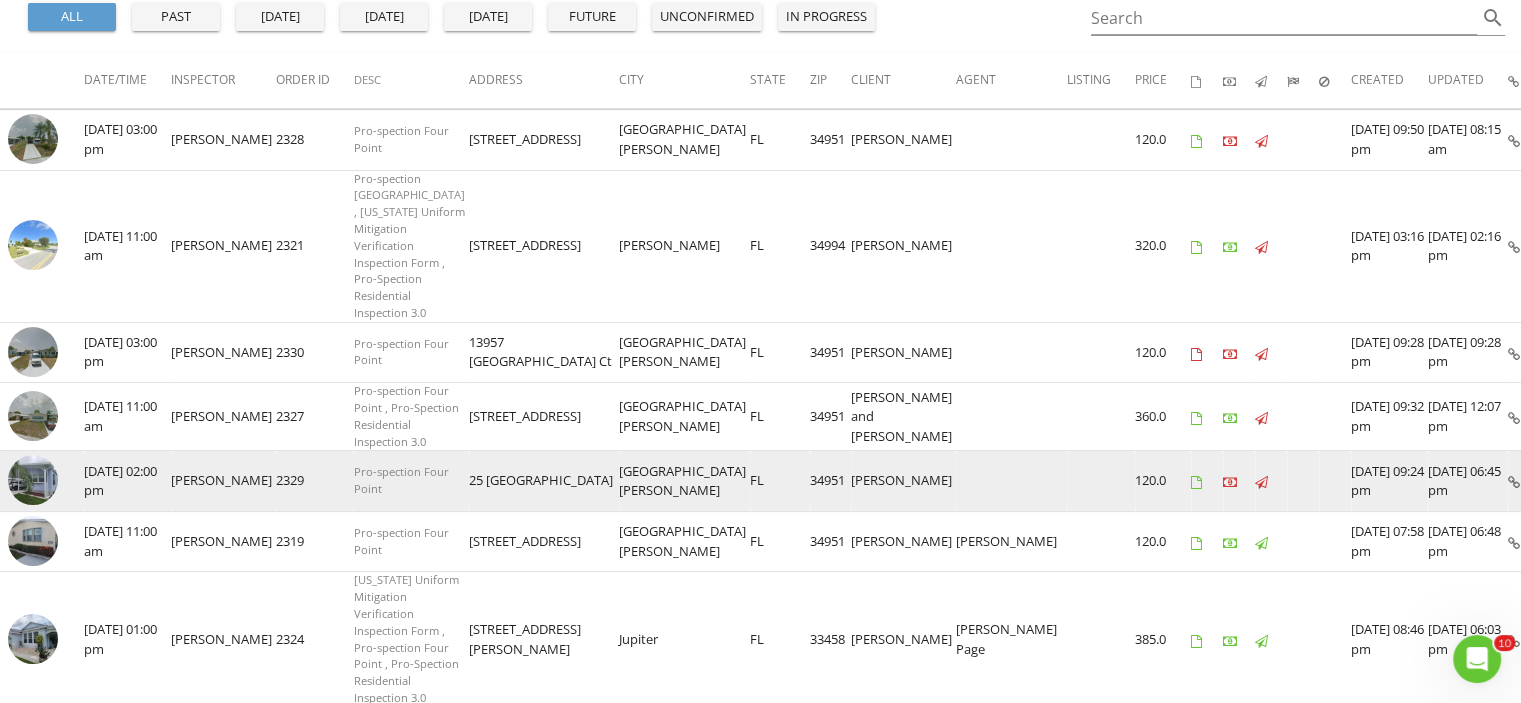 click at bounding box center (33, 480) 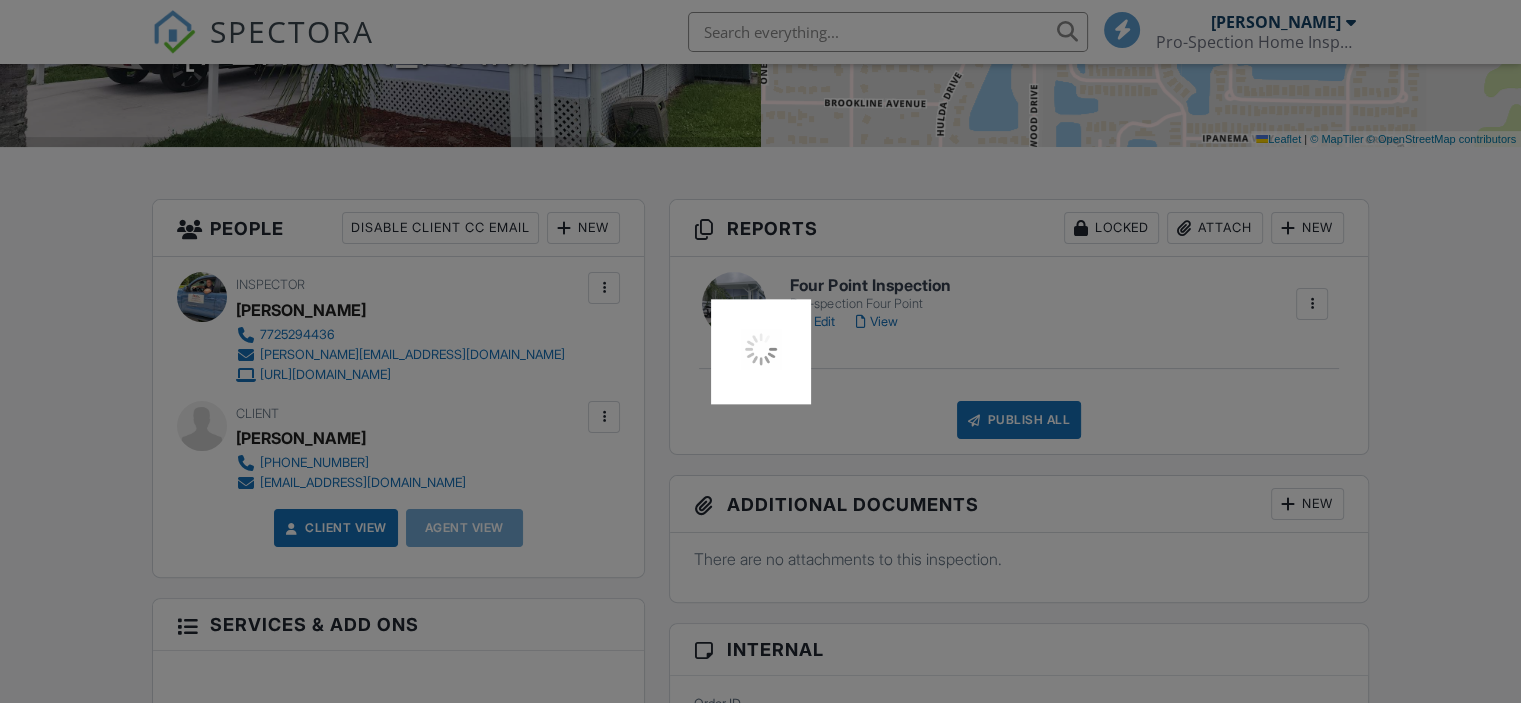 scroll, scrollTop: 387, scrollLeft: 0, axis: vertical 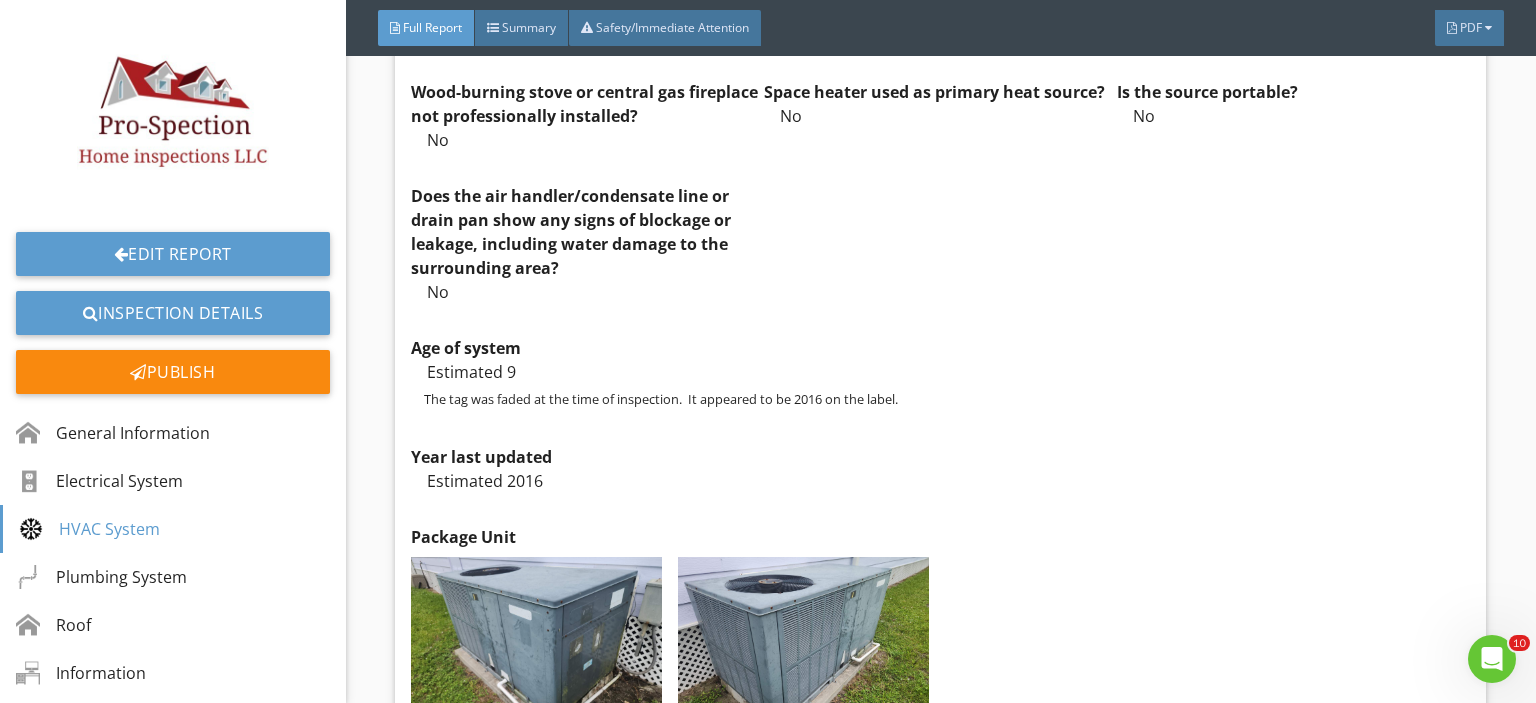 click on "Central AC
Yes
Edit
Central Heat
Yes
Edit
If not central heat, indicate primary heat source and fuel type:
N/A
Edit
HVAC systems in good working order?
Yes
Edit
Explain working order
Functioned properly at the time of inspection
Edit
Date of Last HVAC service or inspection:
2025, biannual maintenance
Edit
Wood-burning stove or central gas fireplace not professionally installed?
No
Edit
Space heater used as primary heat source?
No
Edit
Is the source portable?
No
Edit
Does the air handler/condensate line or drain pan show any signs of blockage or leakage, including water damage to the surrounding area?
No
Edit
Age of system
Estimated 9
Edit" at bounding box center [940, 584] 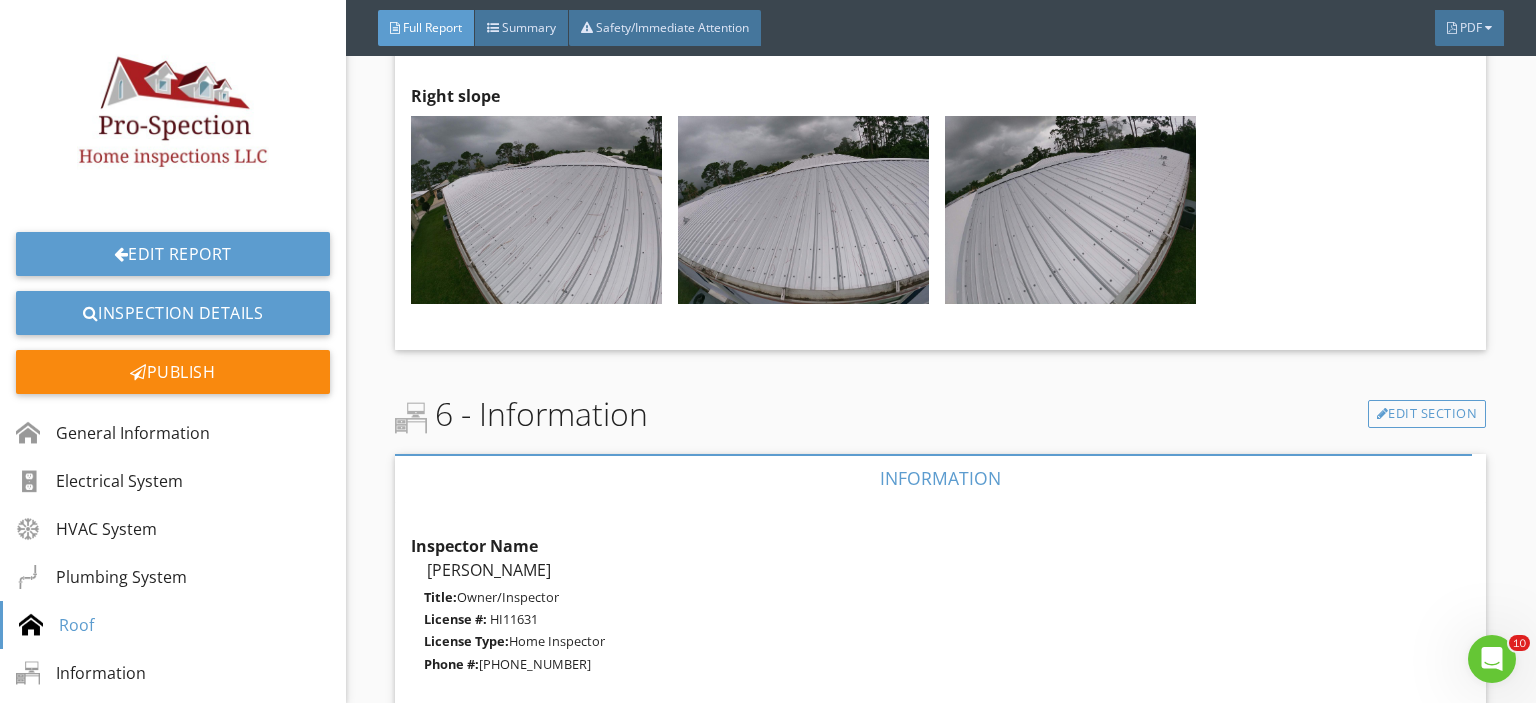 scroll, scrollTop: 11686, scrollLeft: 0, axis: vertical 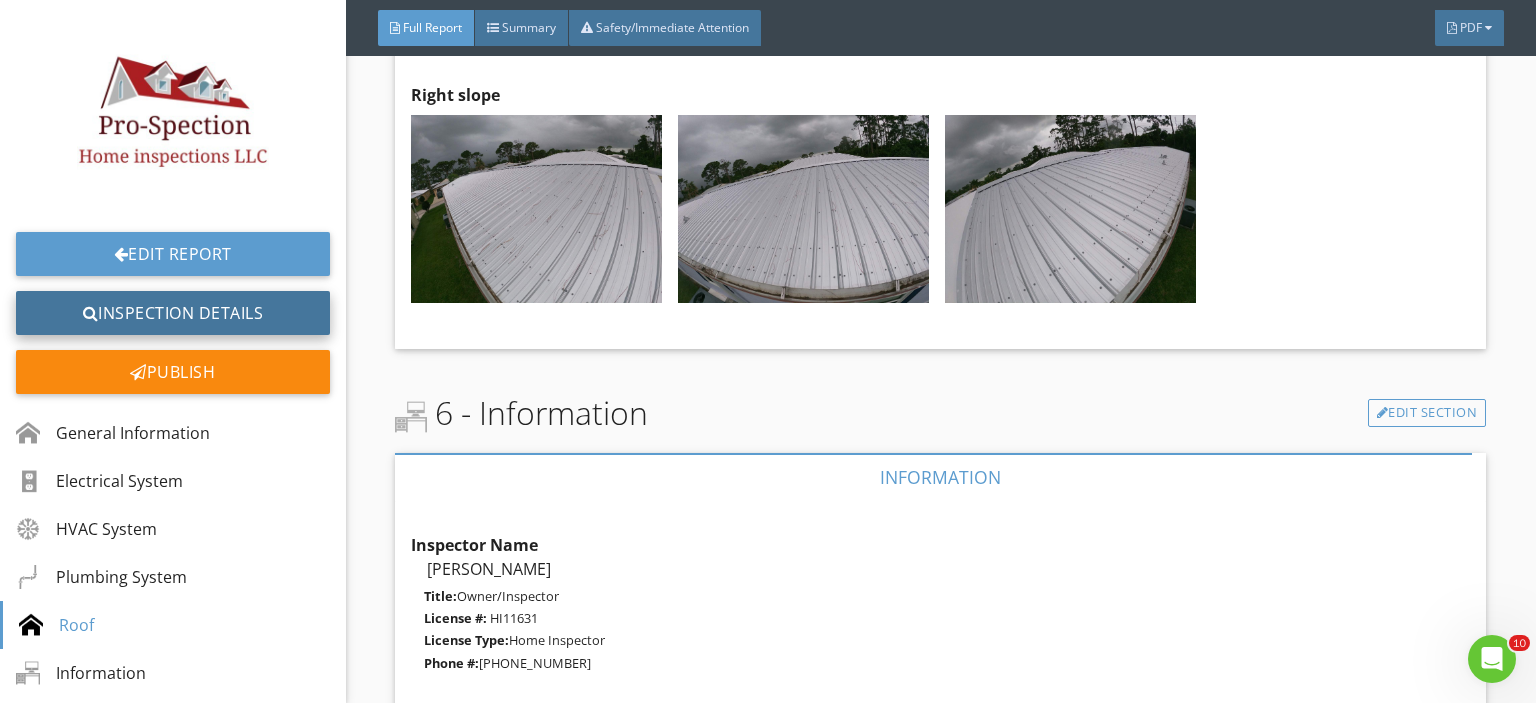click on "Inspection Details" at bounding box center (173, 313) 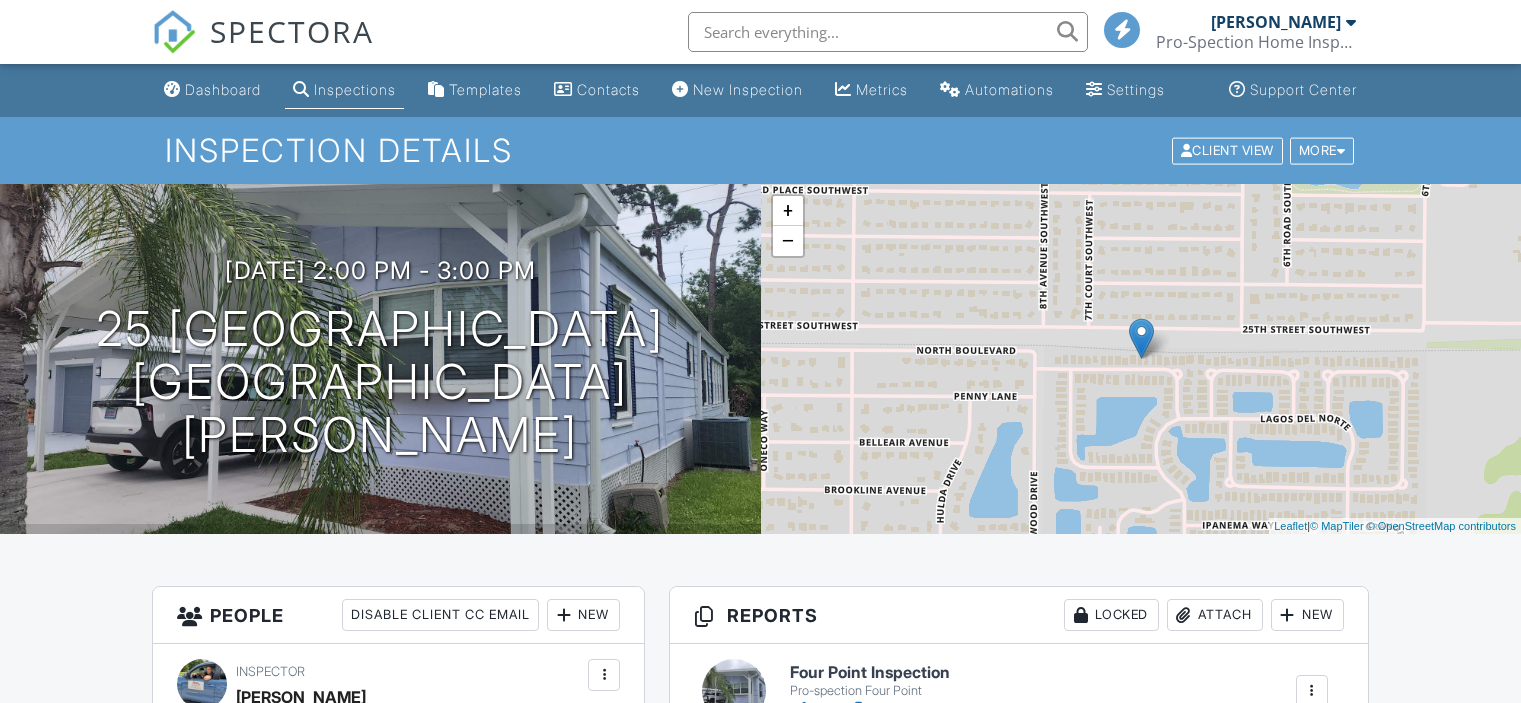scroll, scrollTop: 28, scrollLeft: 0, axis: vertical 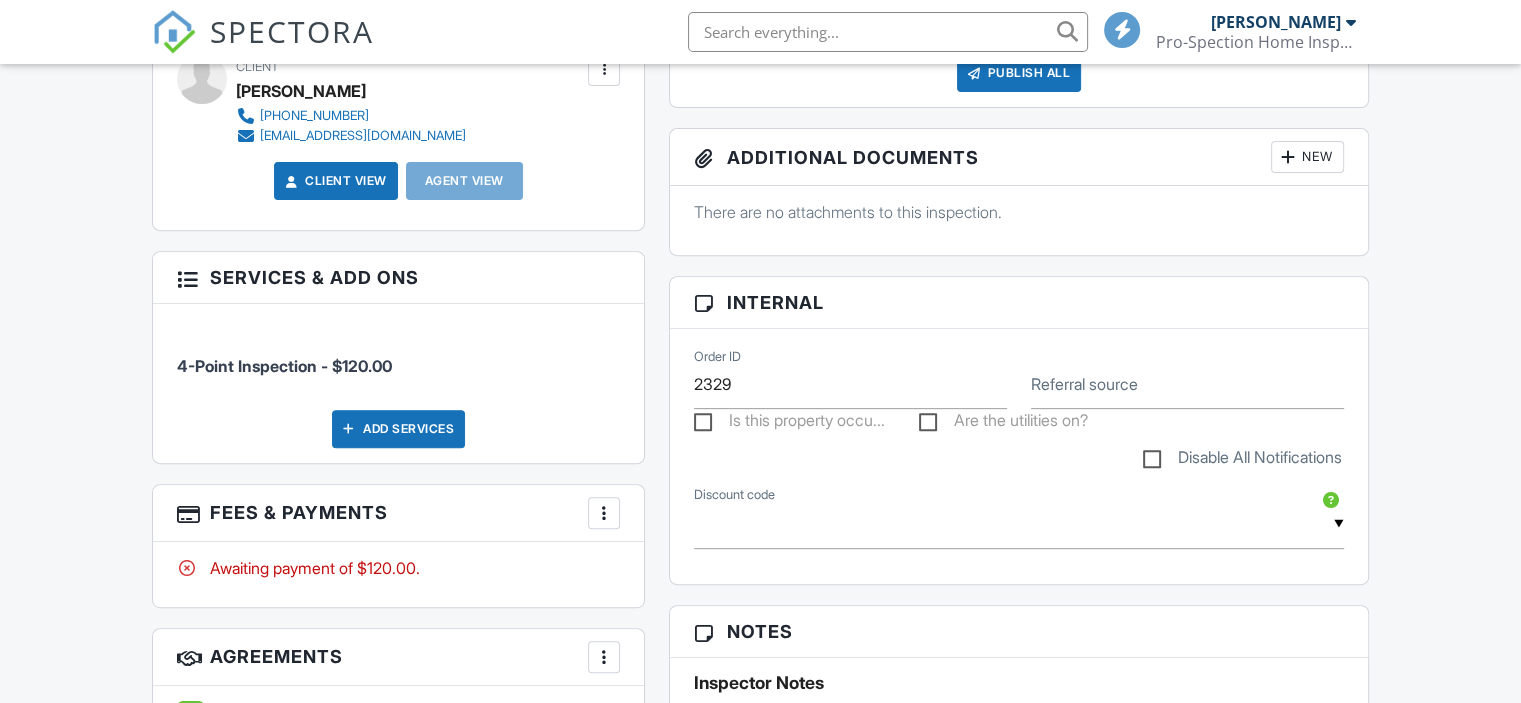 click at bounding box center [604, 513] 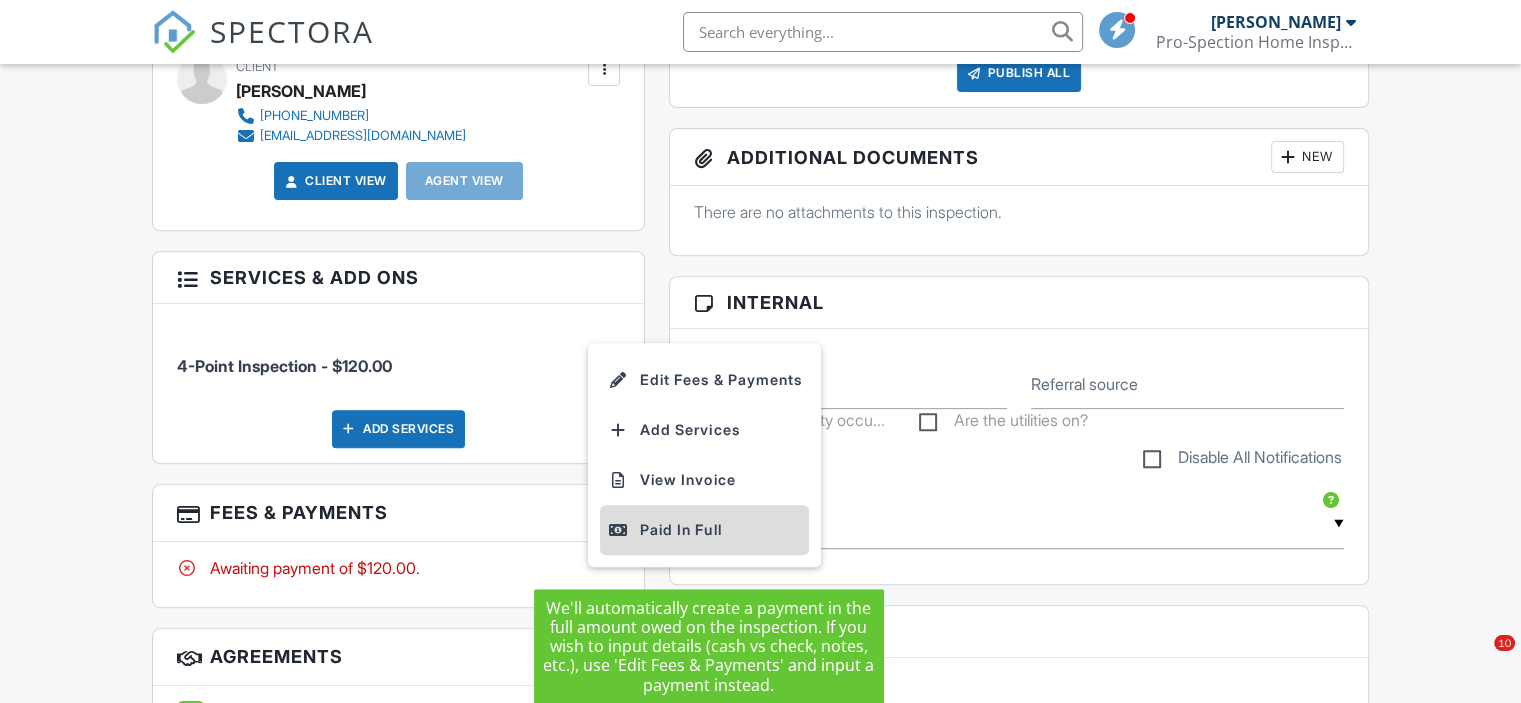 click on "Paid In Full" at bounding box center (704, 530) 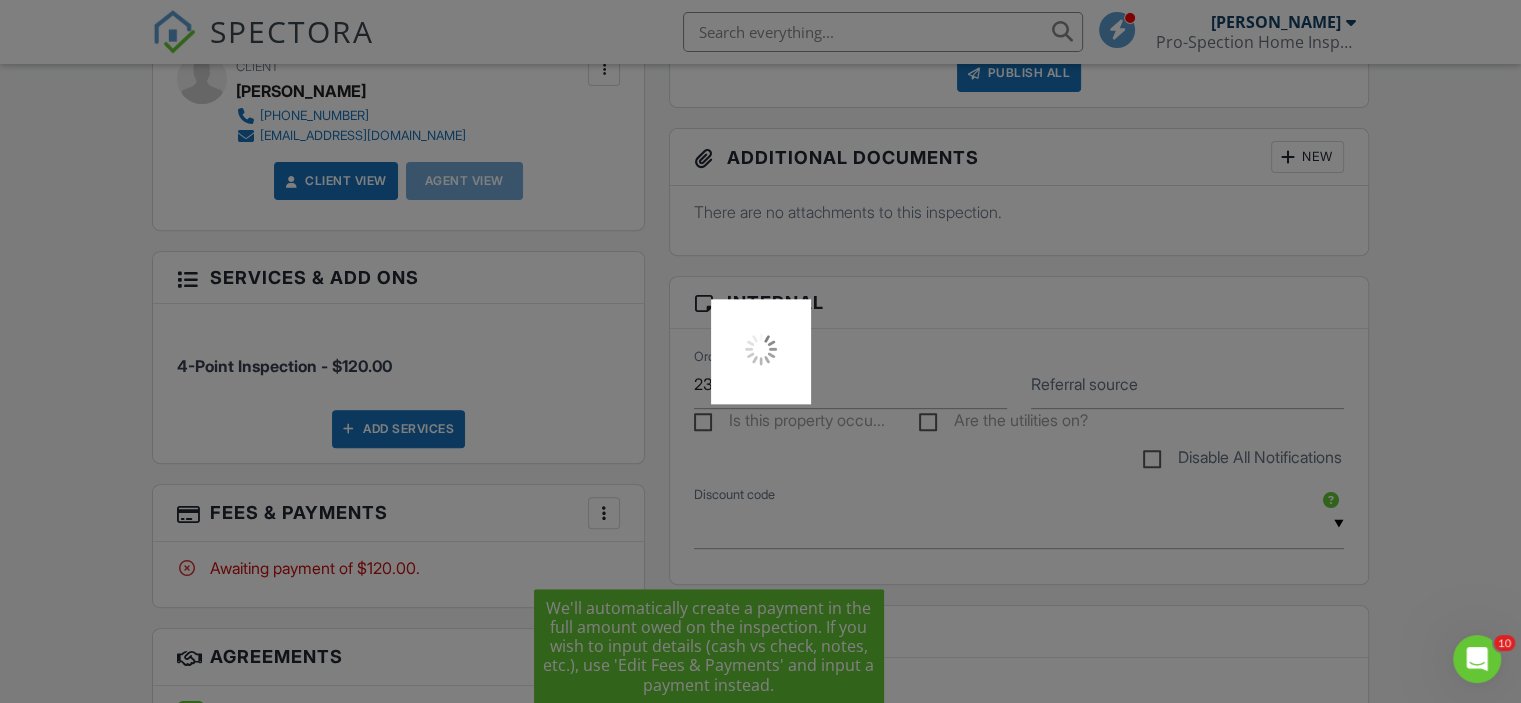scroll, scrollTop: 0, scrollLeft: 0, axis: both 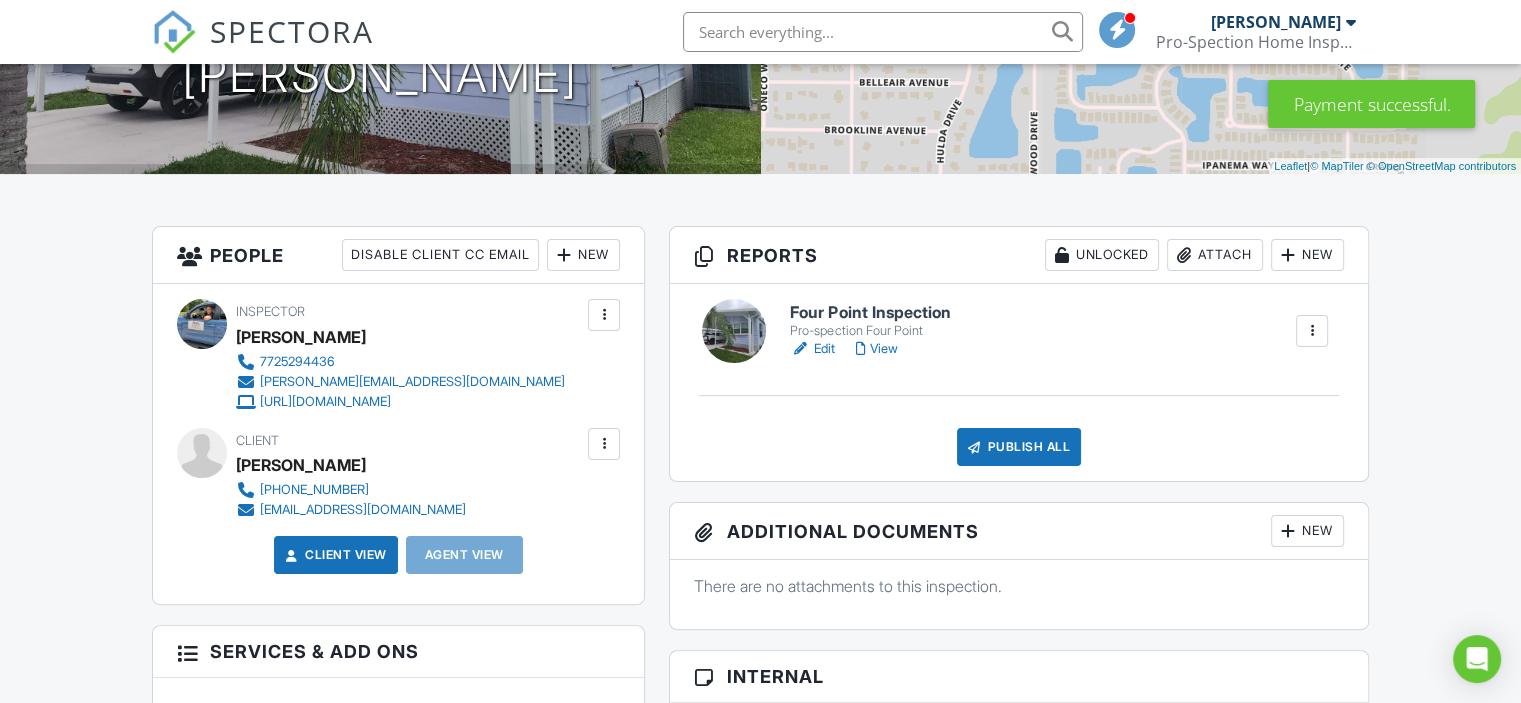 click at bounding box center [974, 447] 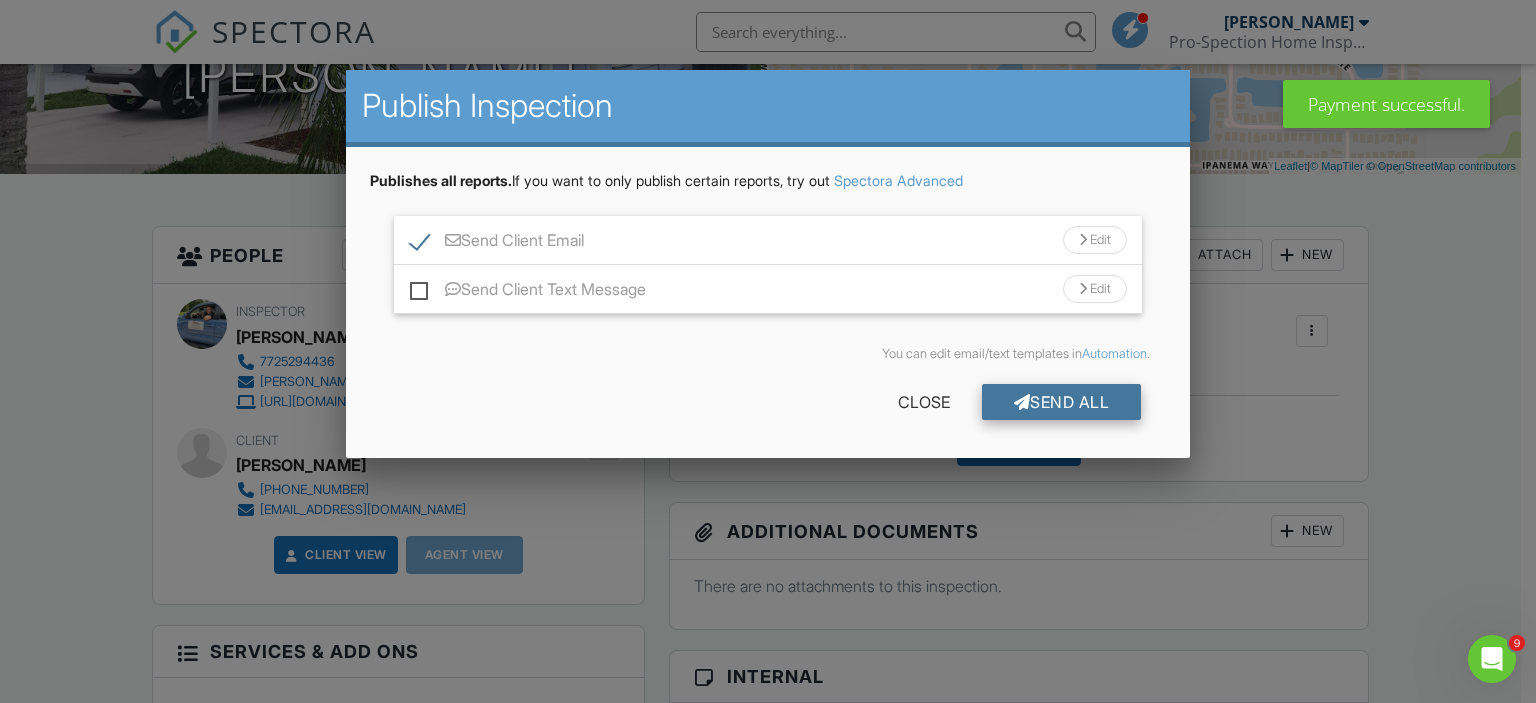 scroll, scrollTop: 0, scrollLeft: 0, axis: both 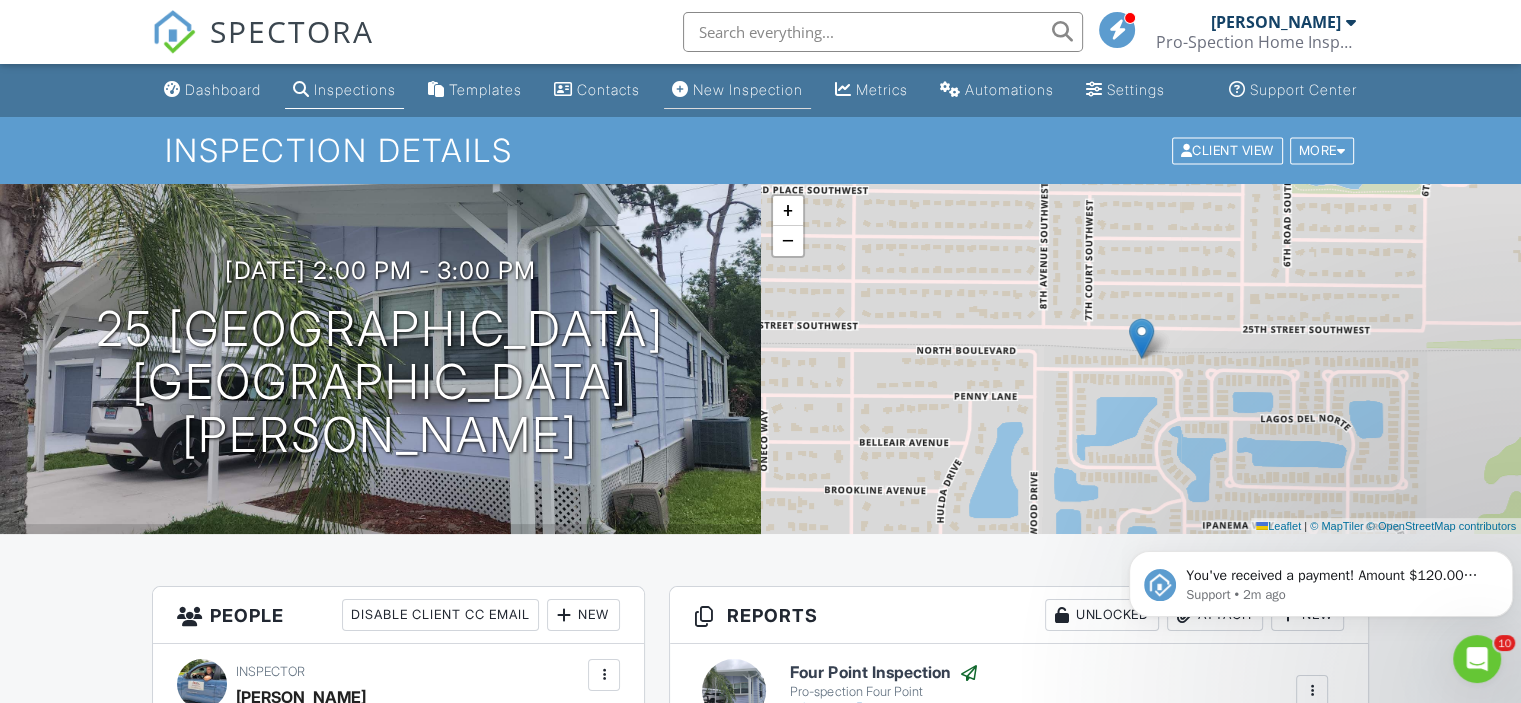 click on "New Inspection" at bounding box center (748, 89) 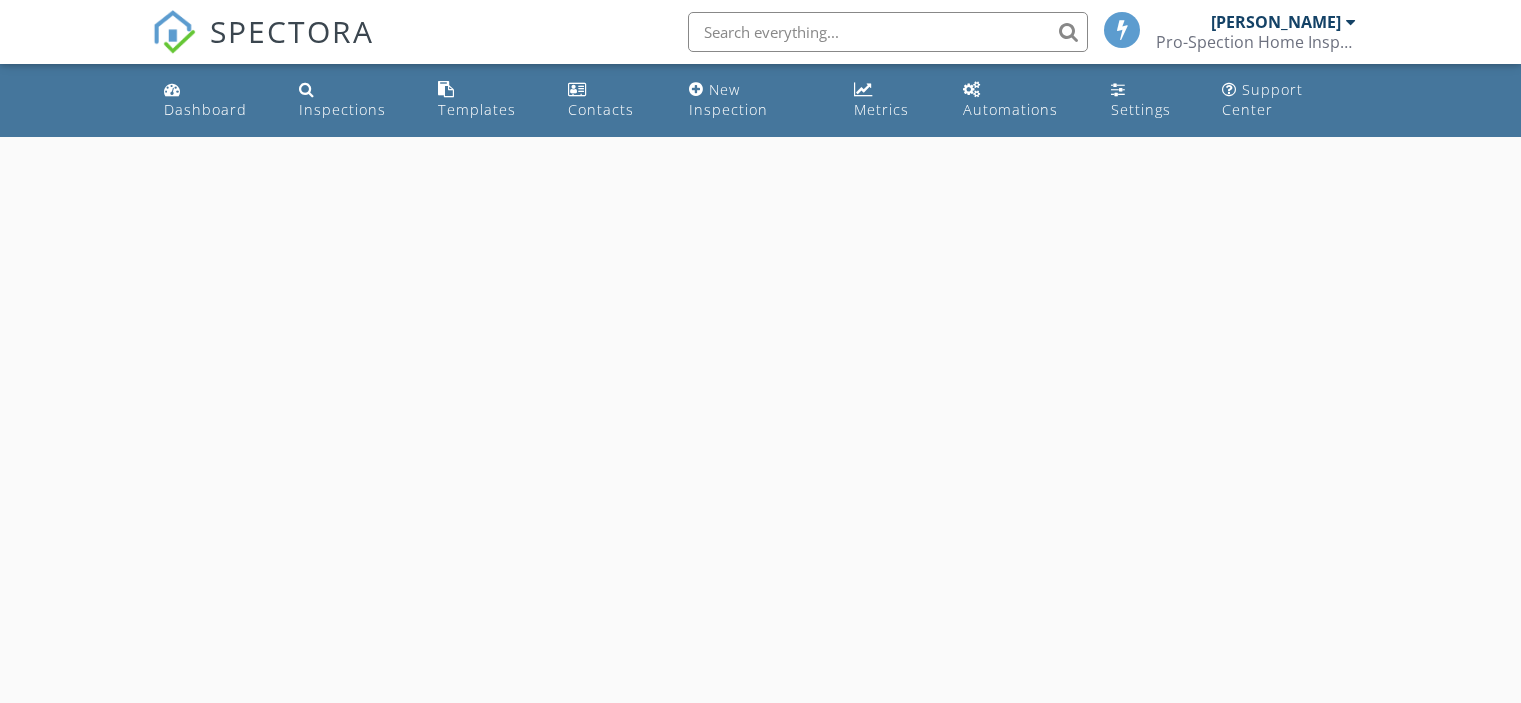 scroll, scrollTop: 0, scrollLeft: 0, axis: both 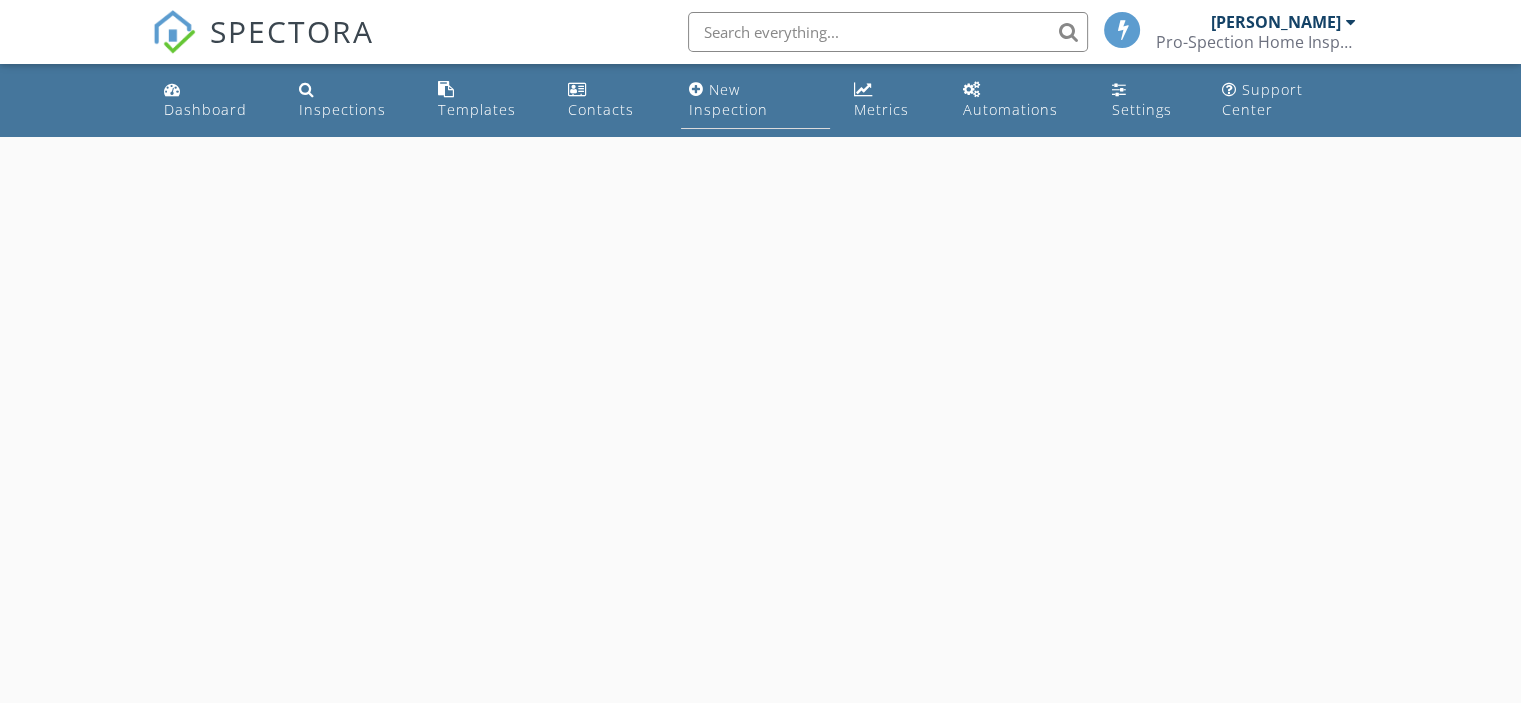 select on "6" 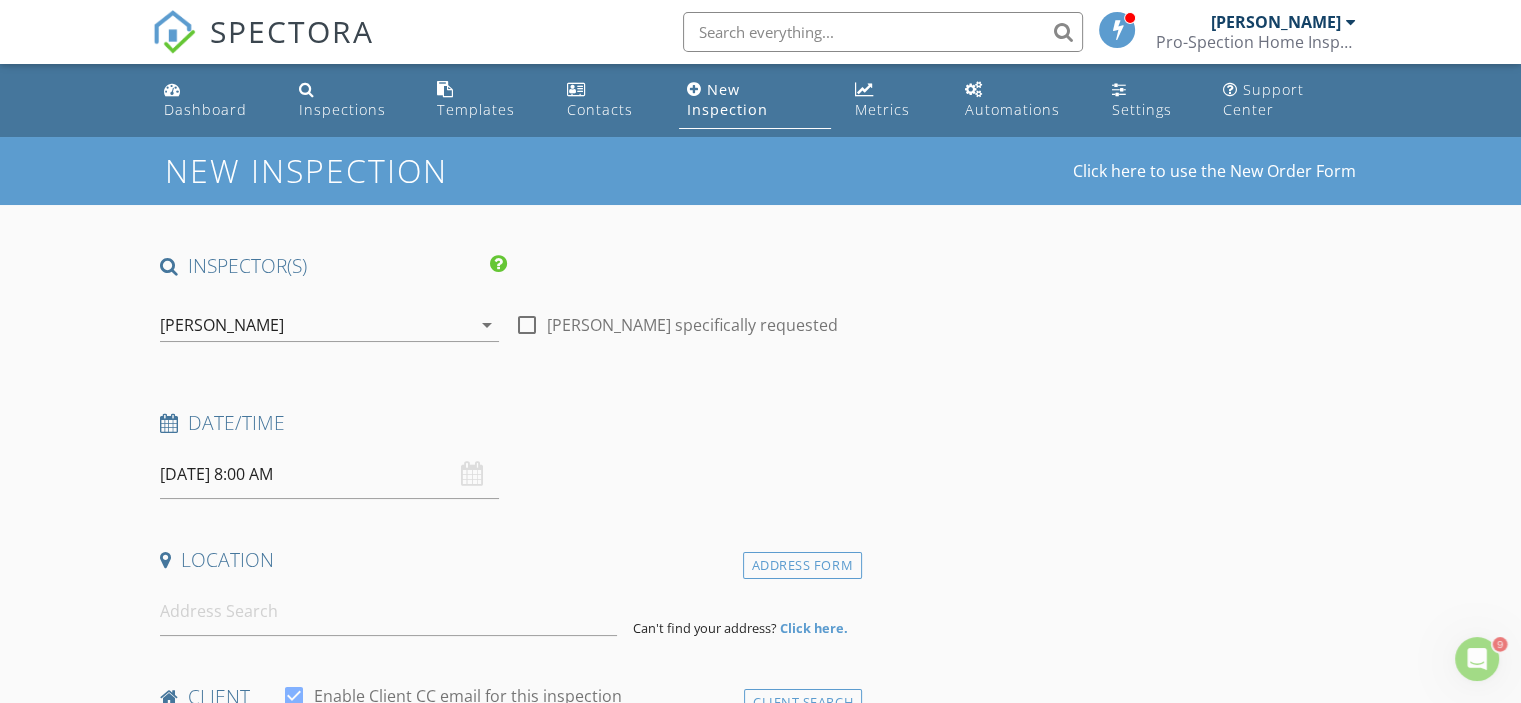 scroll, scrollTop: 0, scrollLeft: 0, axis: both 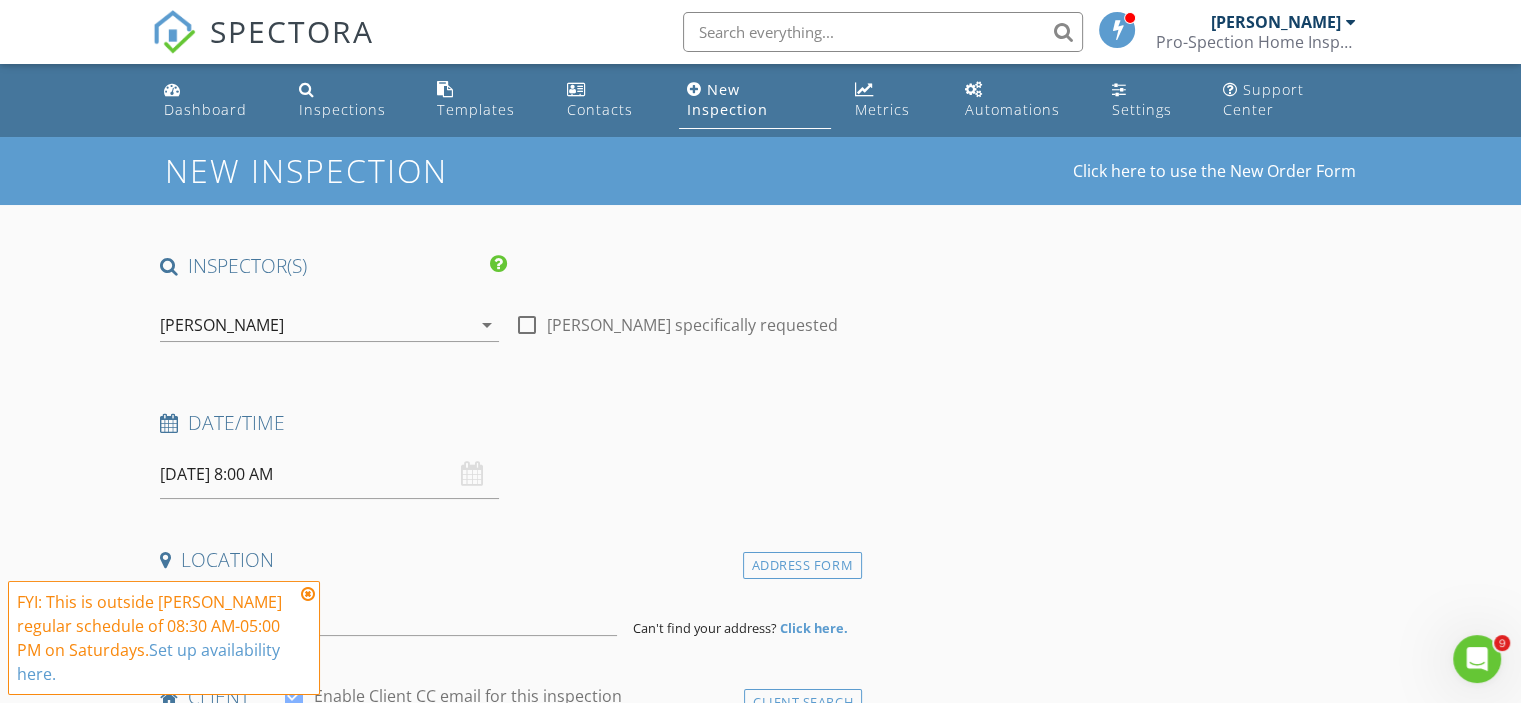 click on "[DATE] 8:00 AM" at bounding box center (329, 474) 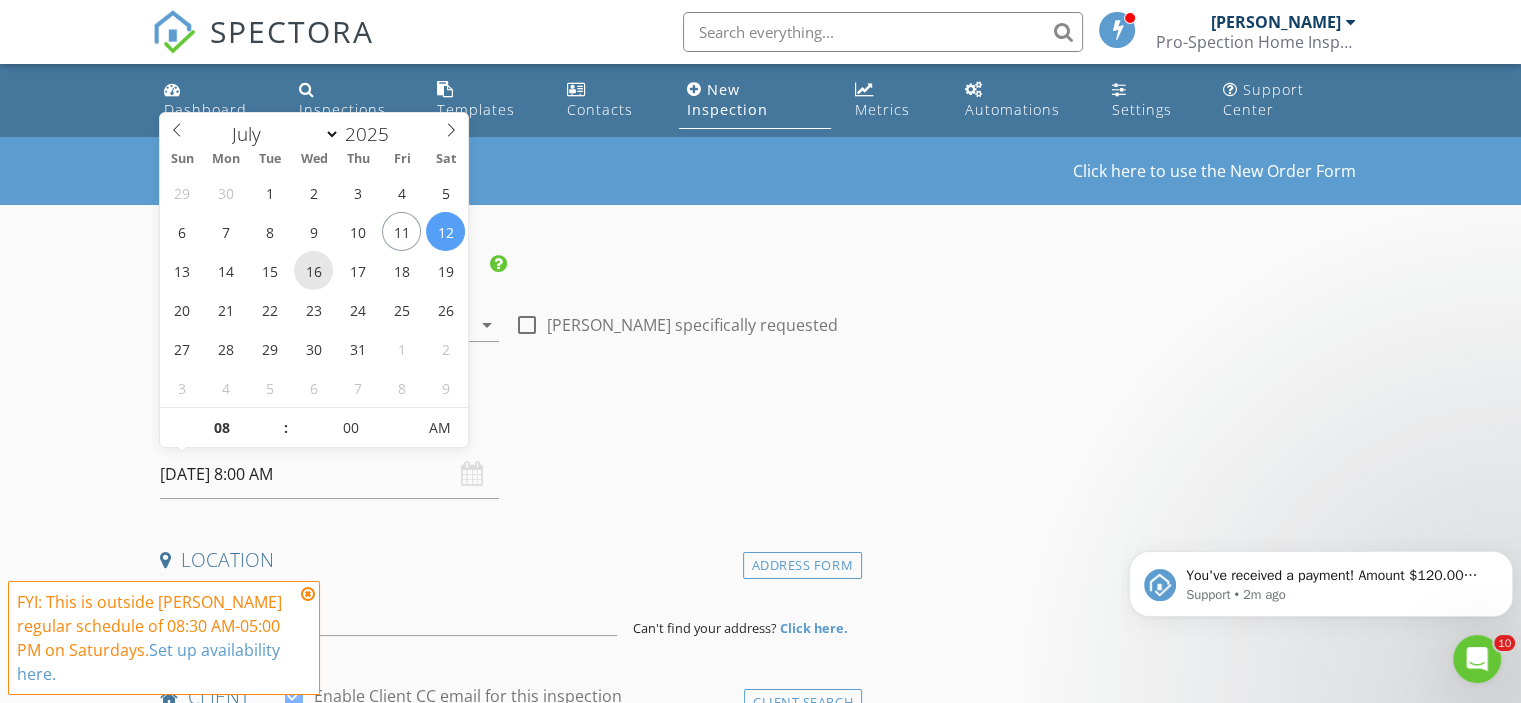 scroll, scrollTop: 0, scrollLeft: 0, axis: both 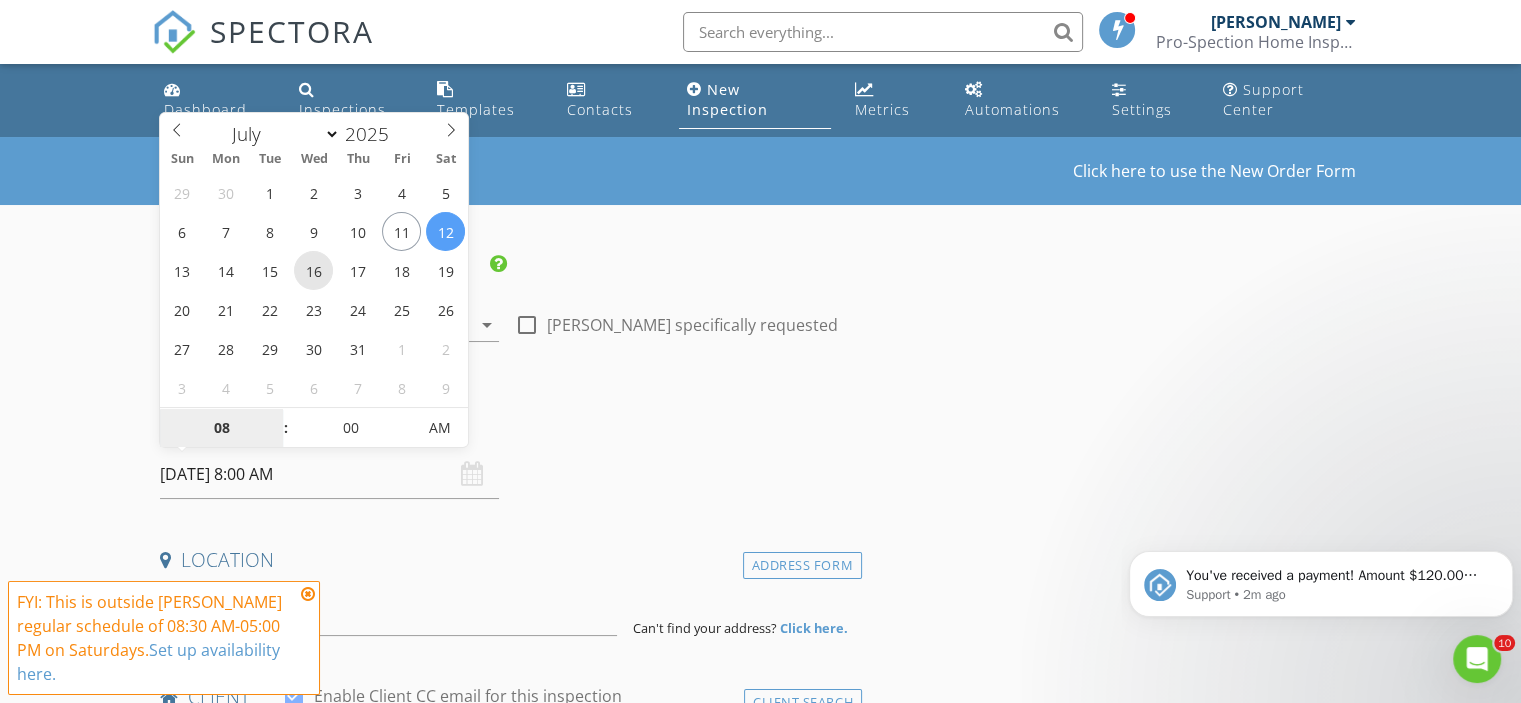 type on "07/16/2025 8:00 AM" 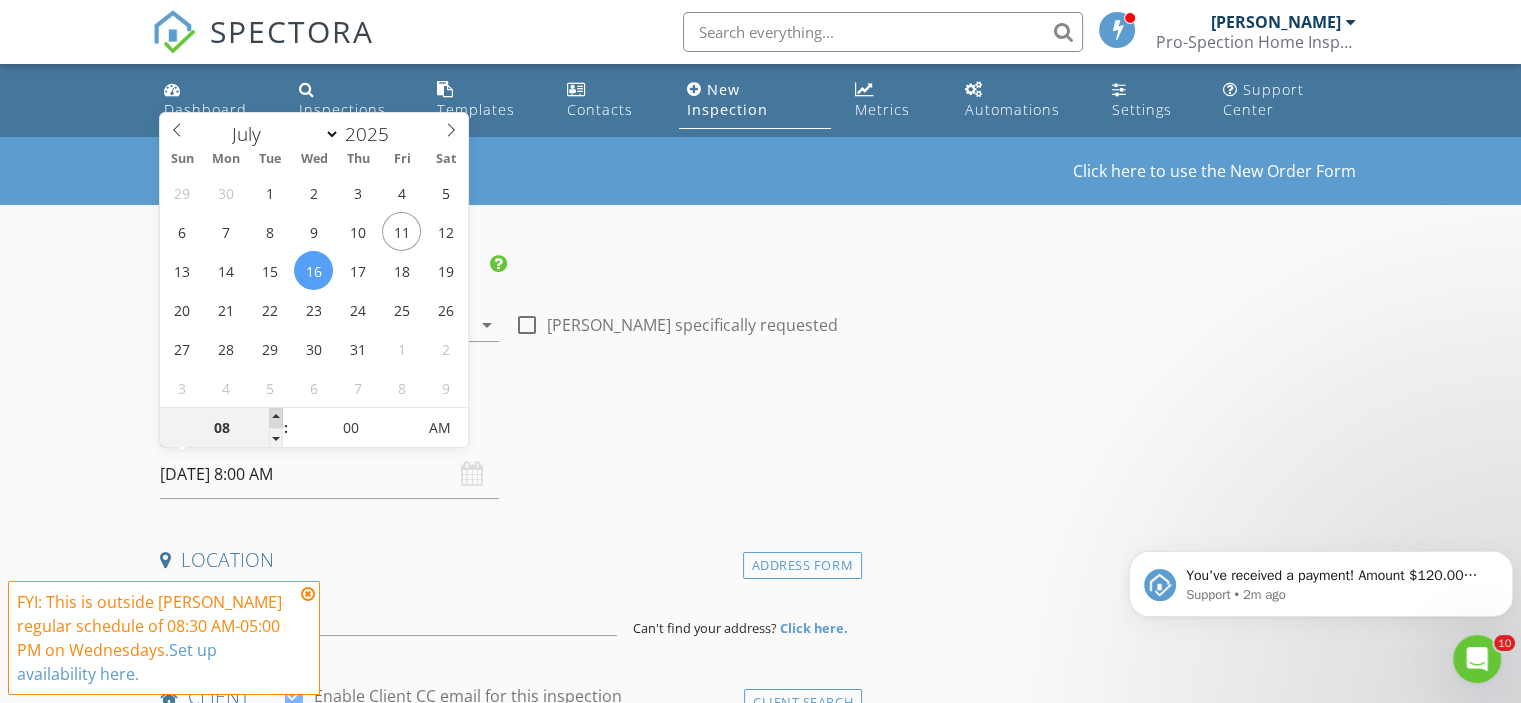 click at bounding box center (276, 418) 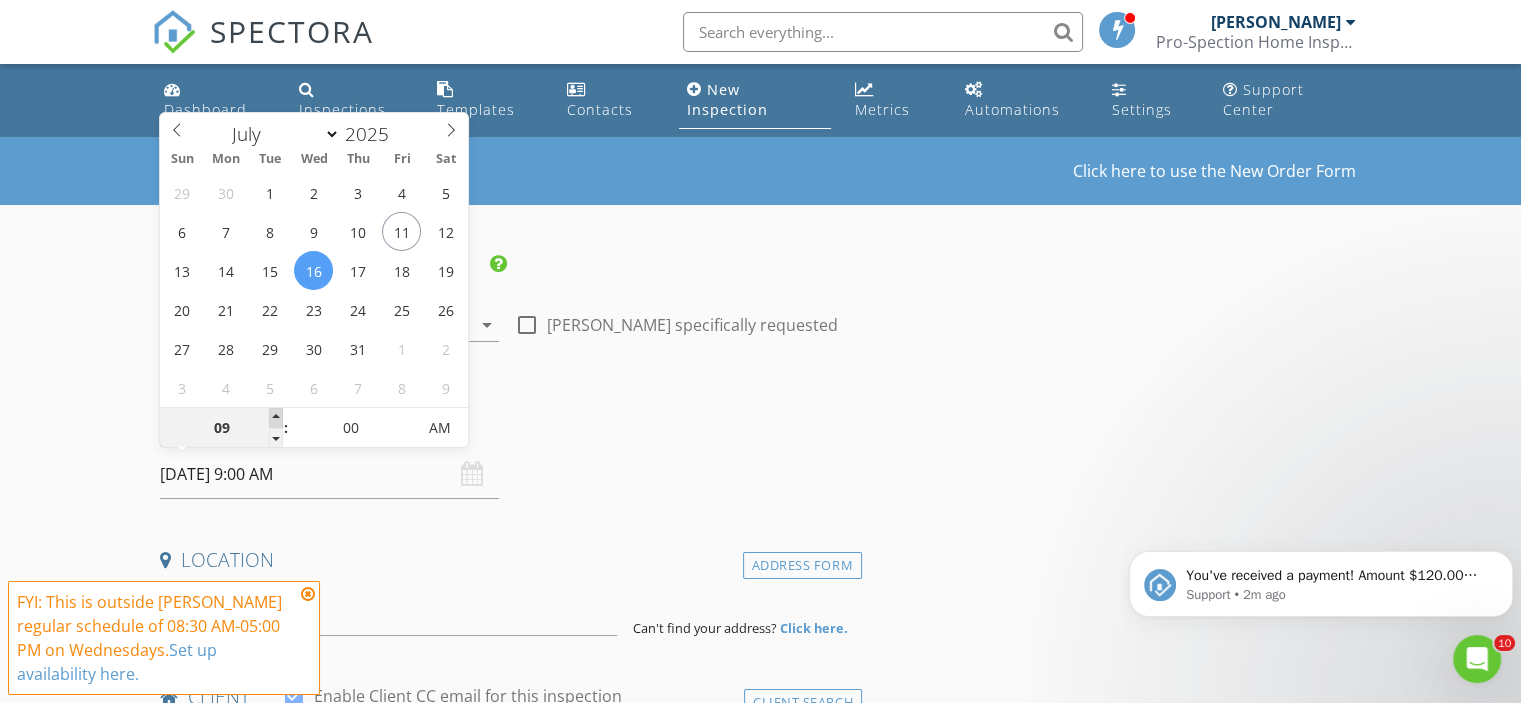 type on "10" 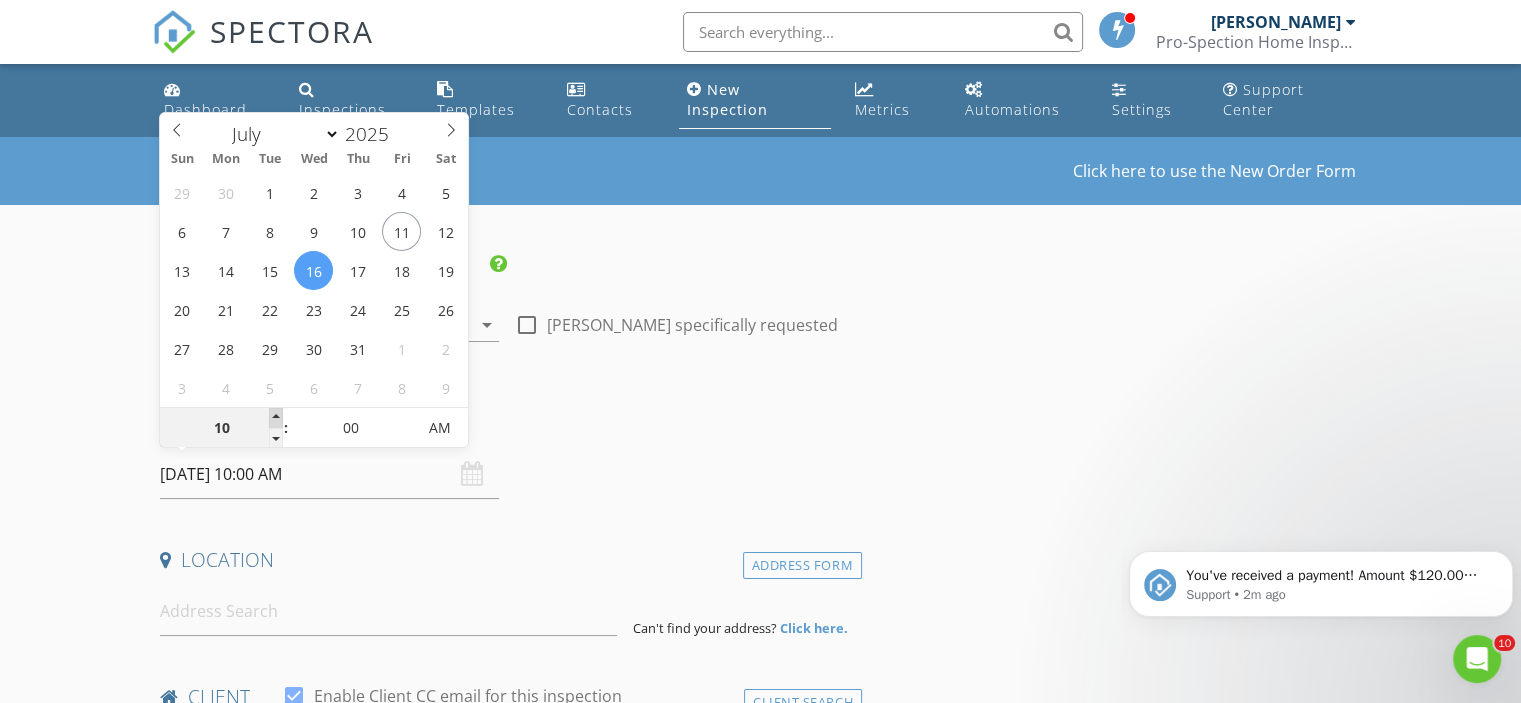 click at bounding box center (276, 418) 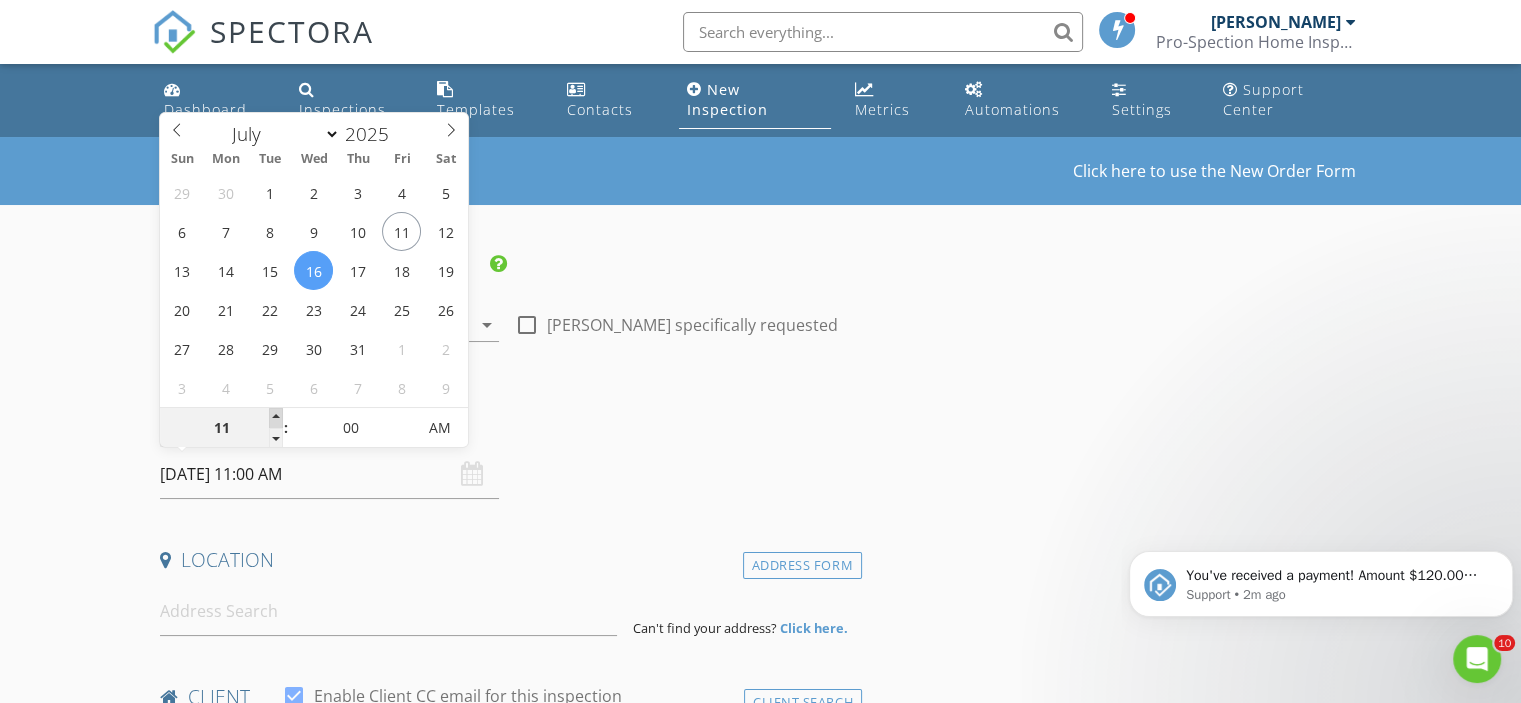 click at bounding box center (276, 418) 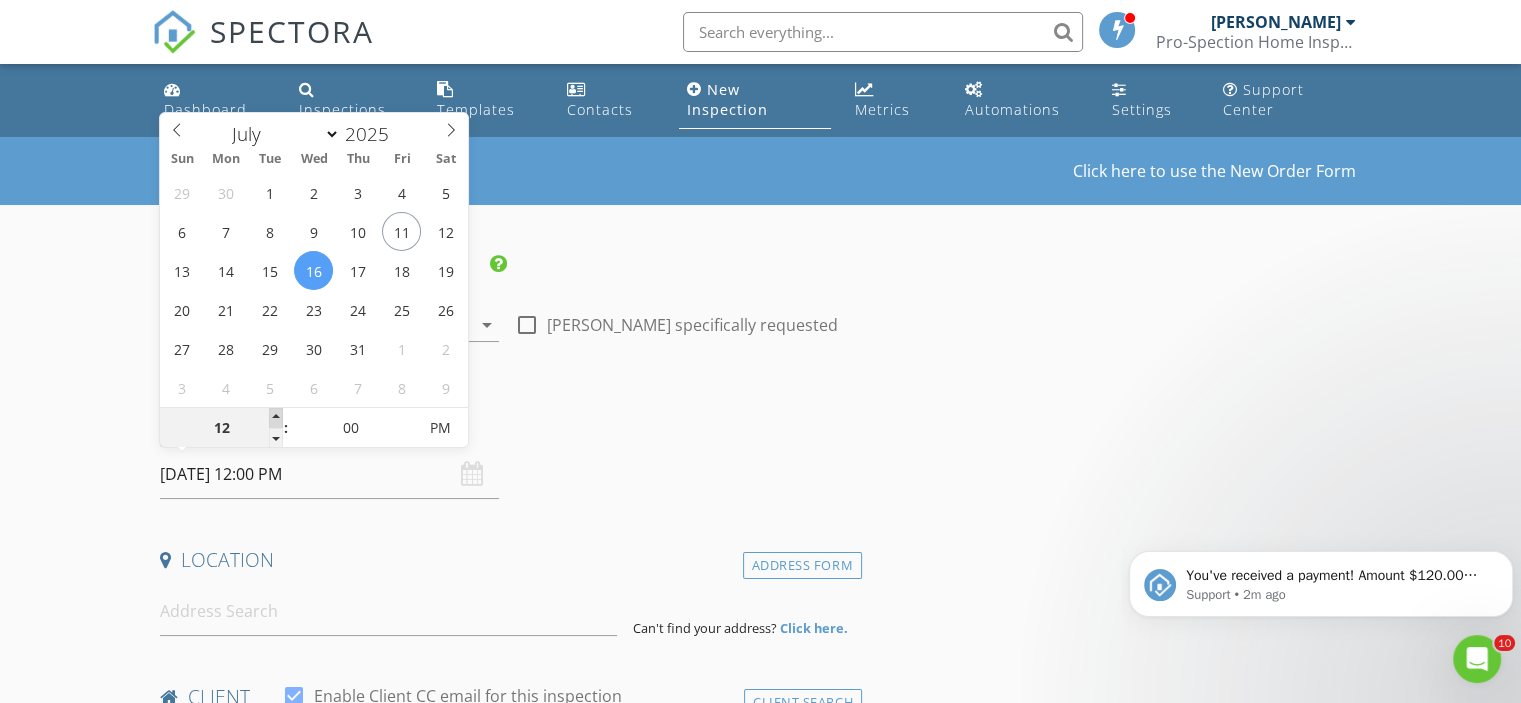 click at bounding box center [276, 418] 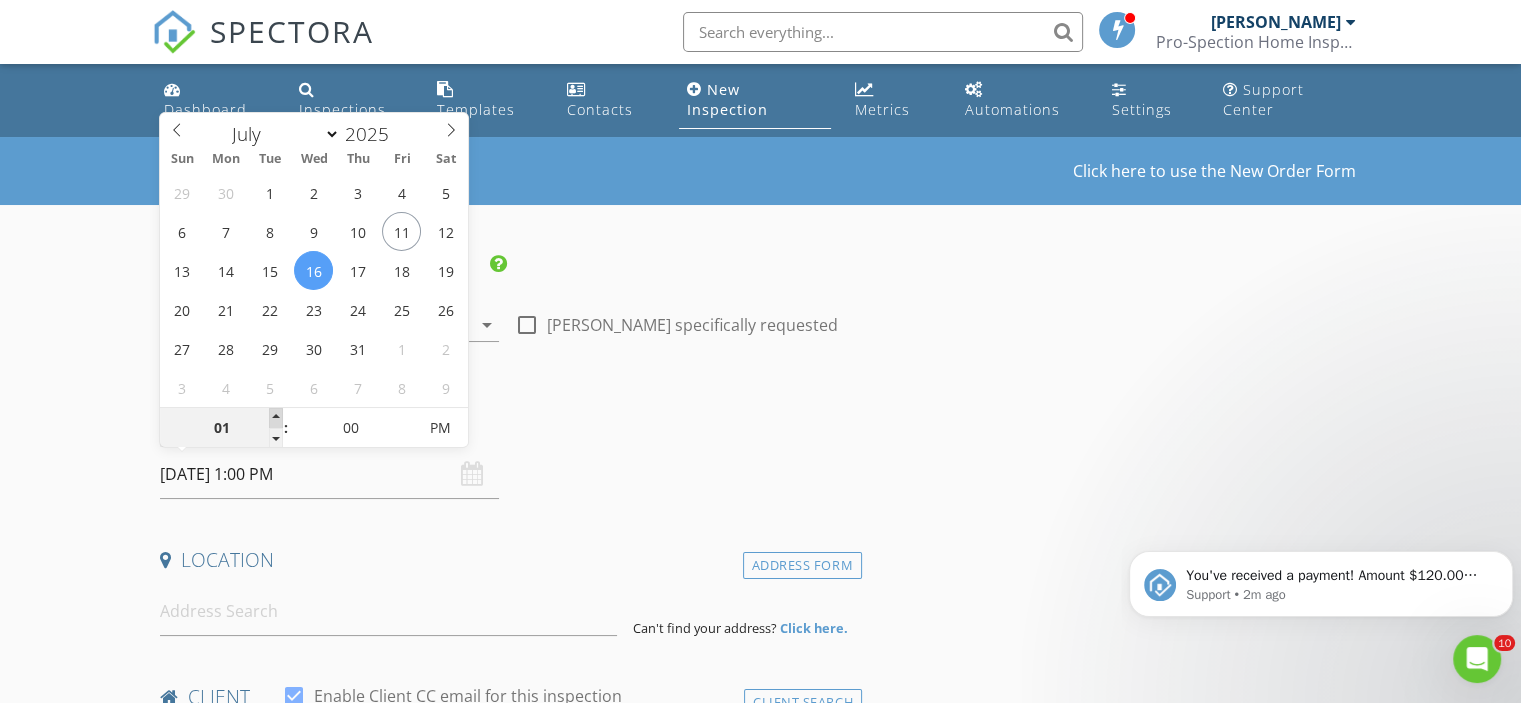 click at bounding box center (276, 418) 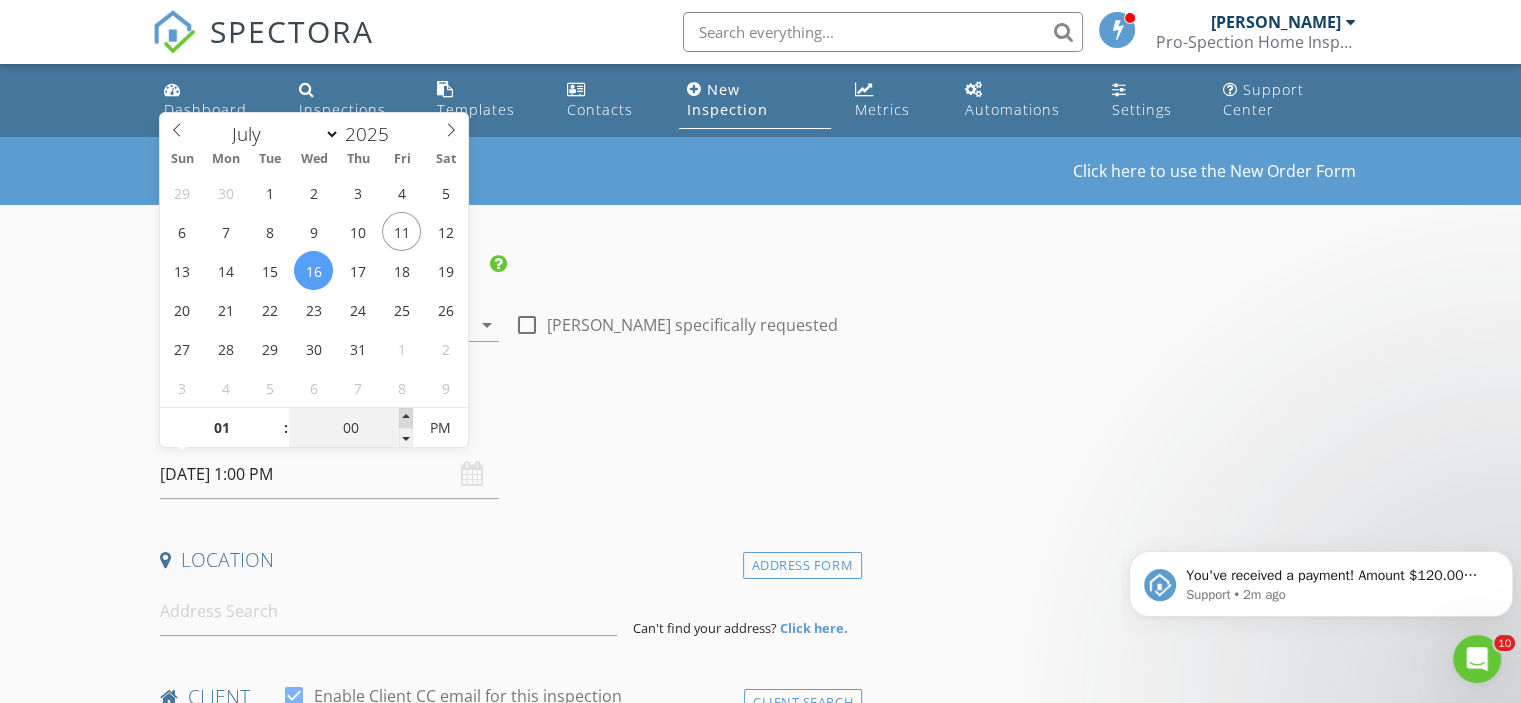 type on "05" 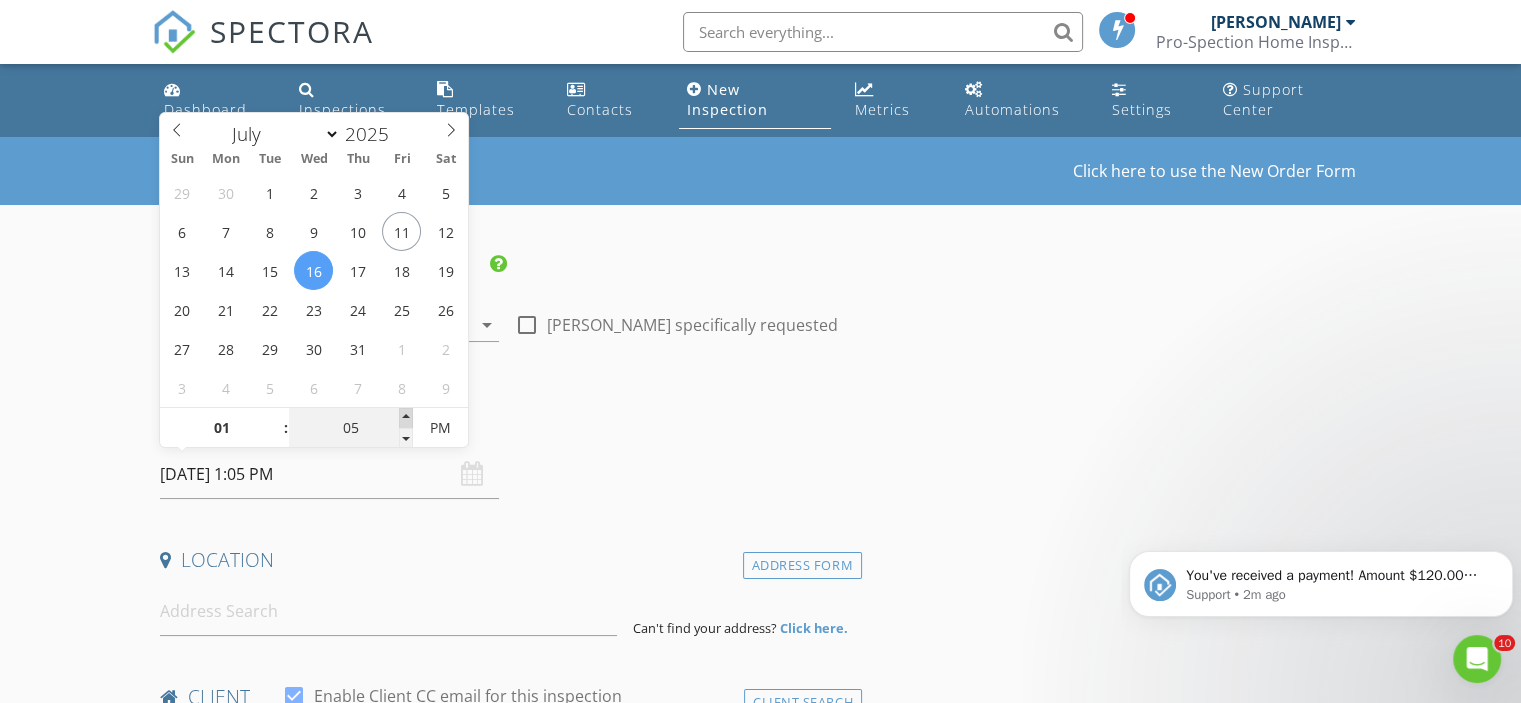 click at bounding box center (406, 418) 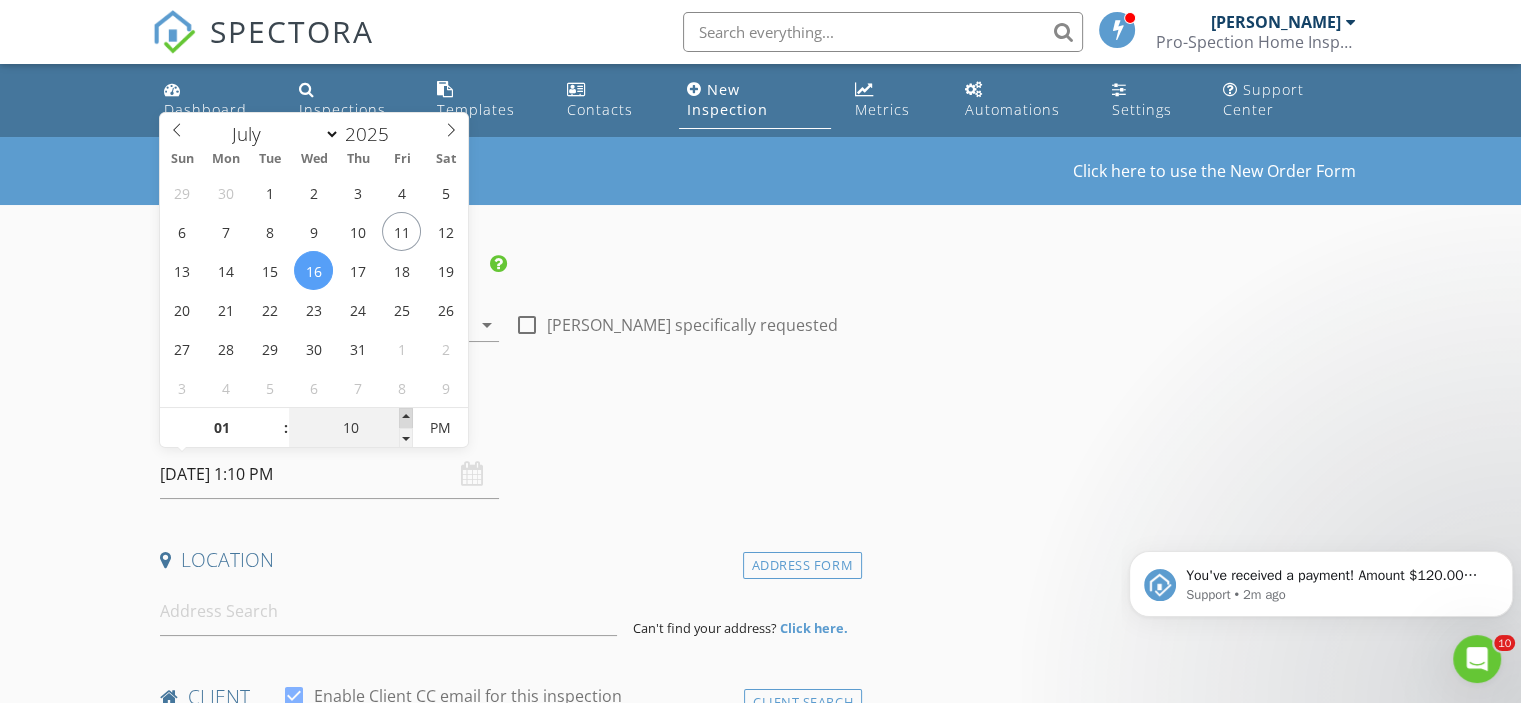 click at bounding box center (406, 418) 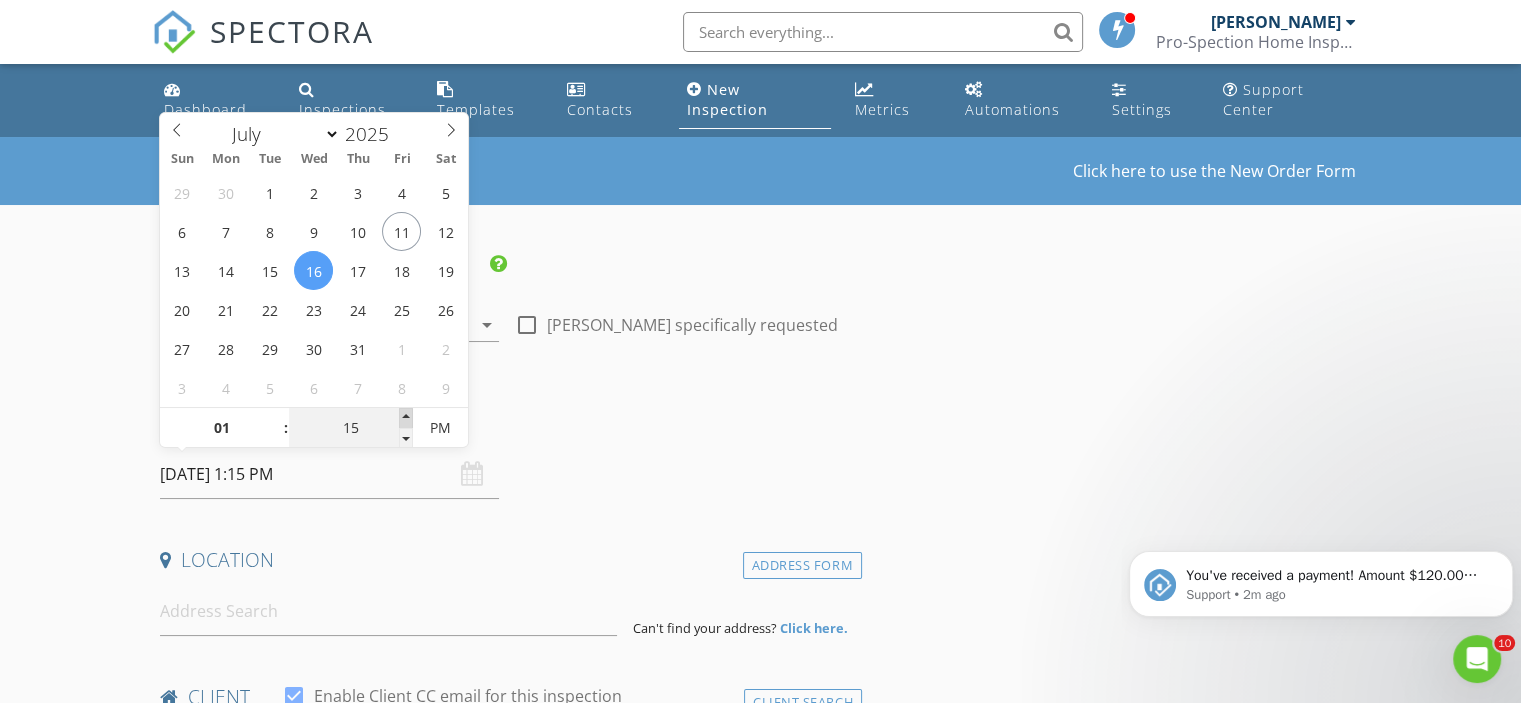 click at bounding box center (406, 418) 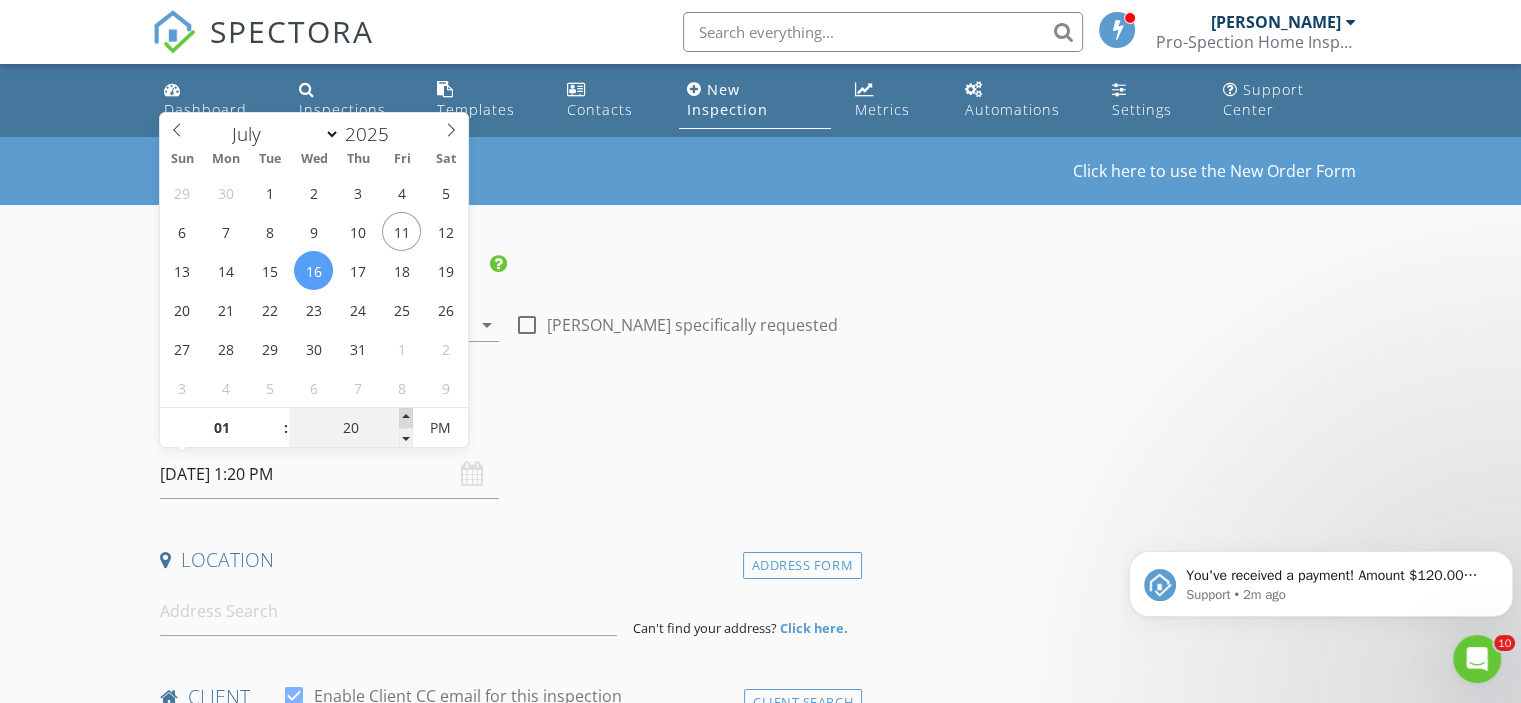 click at bounding box center (406, 418) 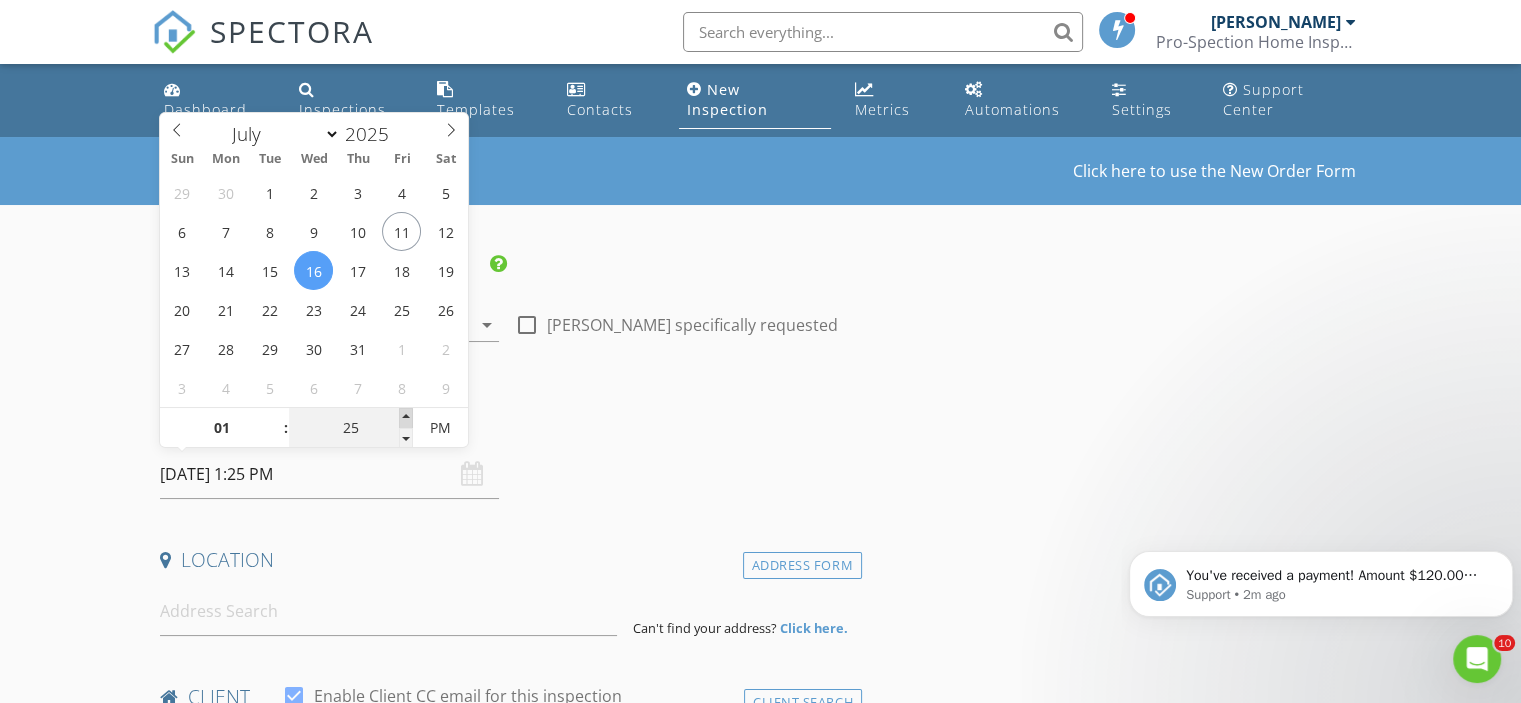 click at bounding box center [406, 418] 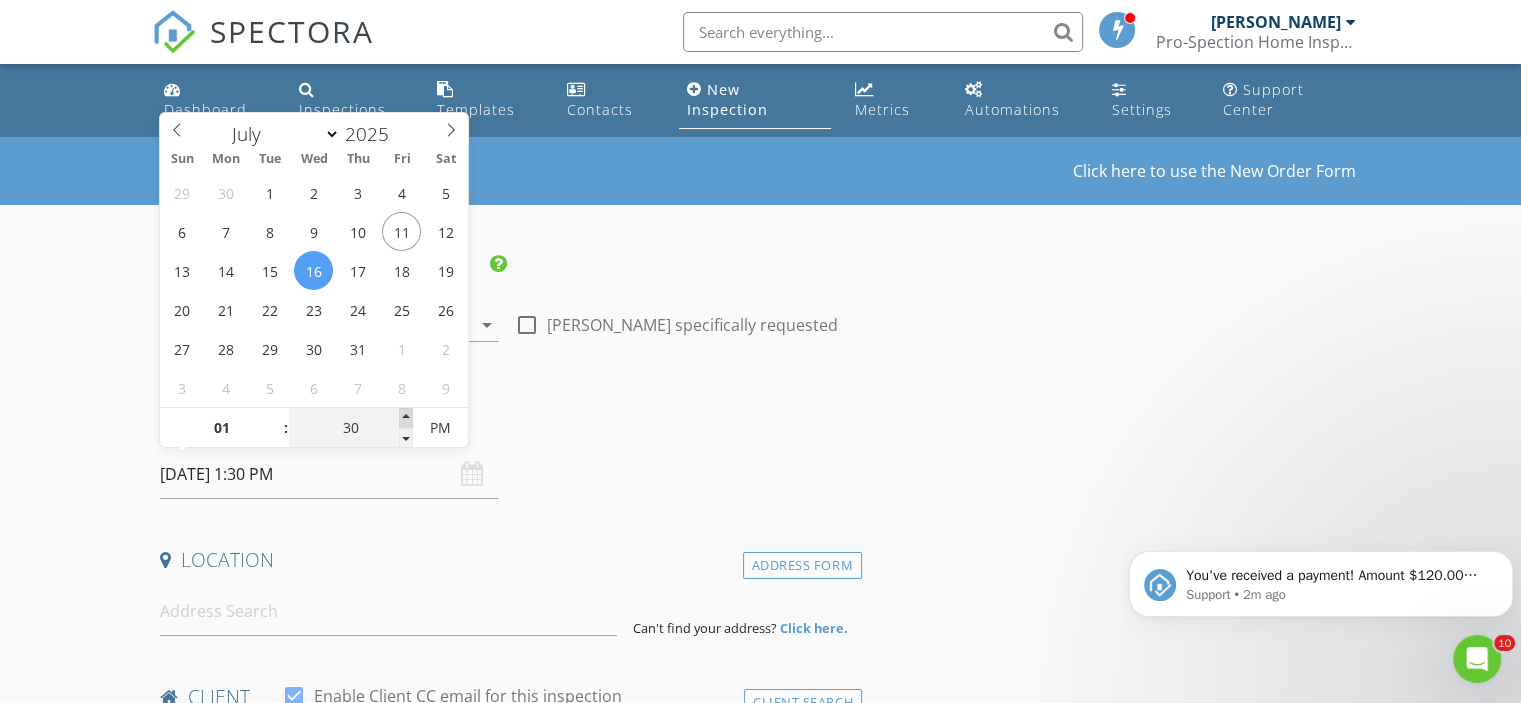 click at bounding box center [406, 418] 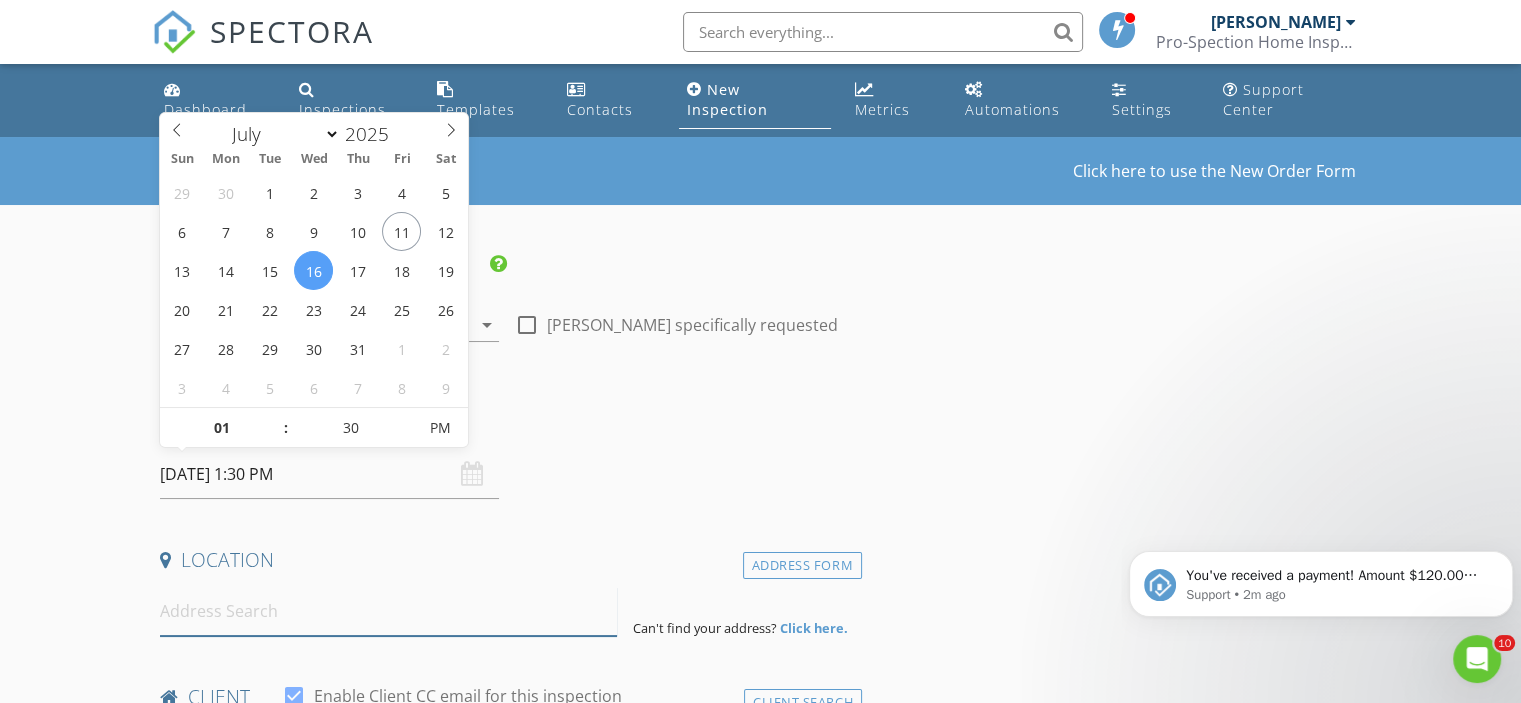 click at bounding box center (388, 611) 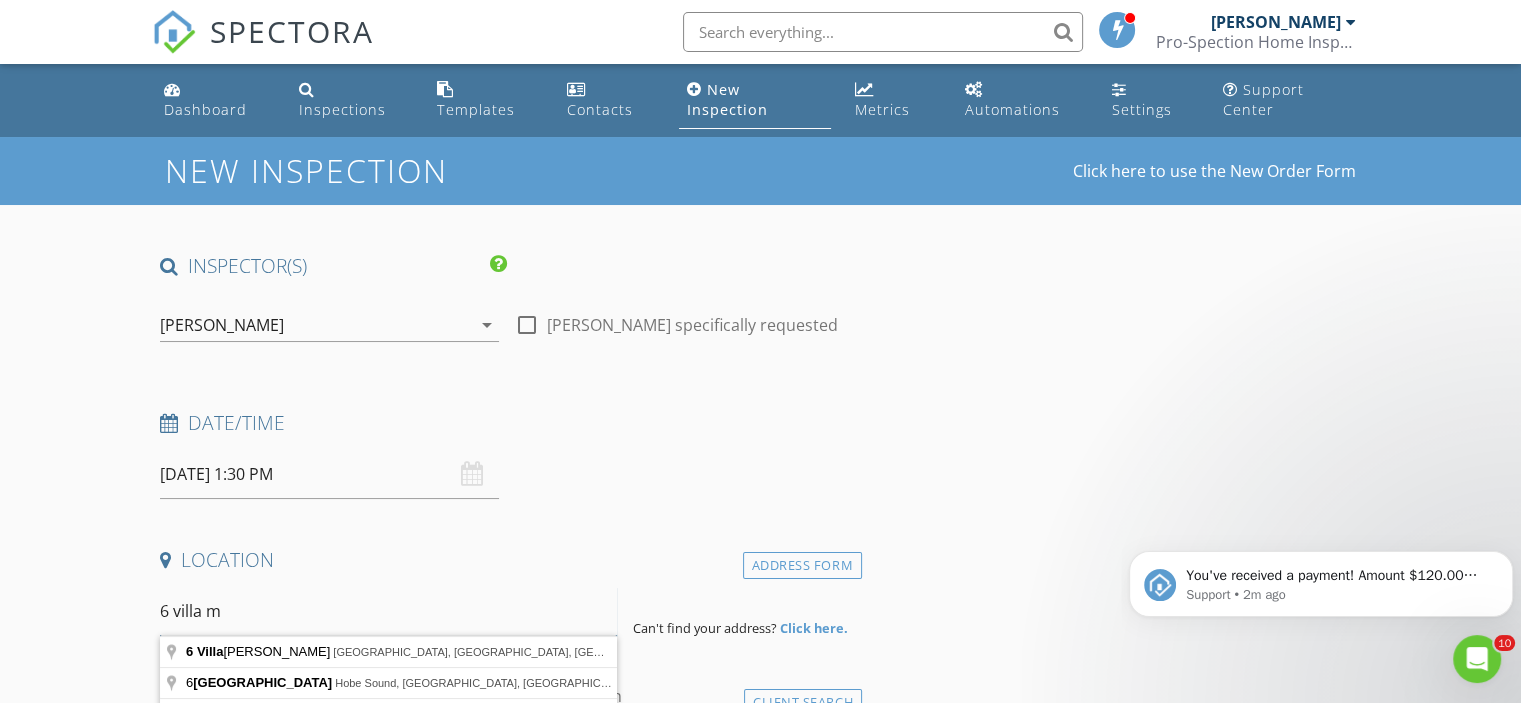 click on "6 villa m" at bounding box center (388, 611) 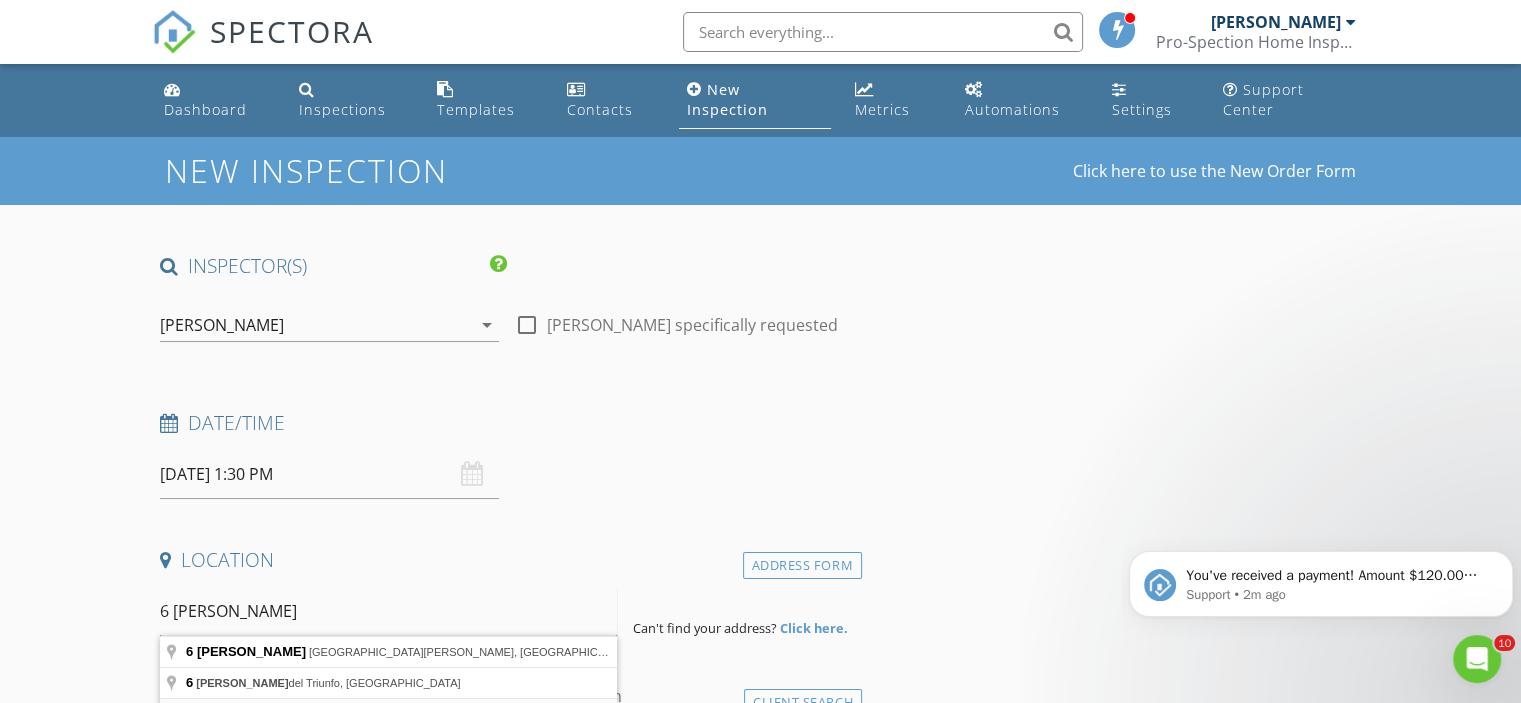 drag, startPoint x: 224, startPoint y: 605, endPoint x: 208, endPoint y: 699, distance: 95.35198 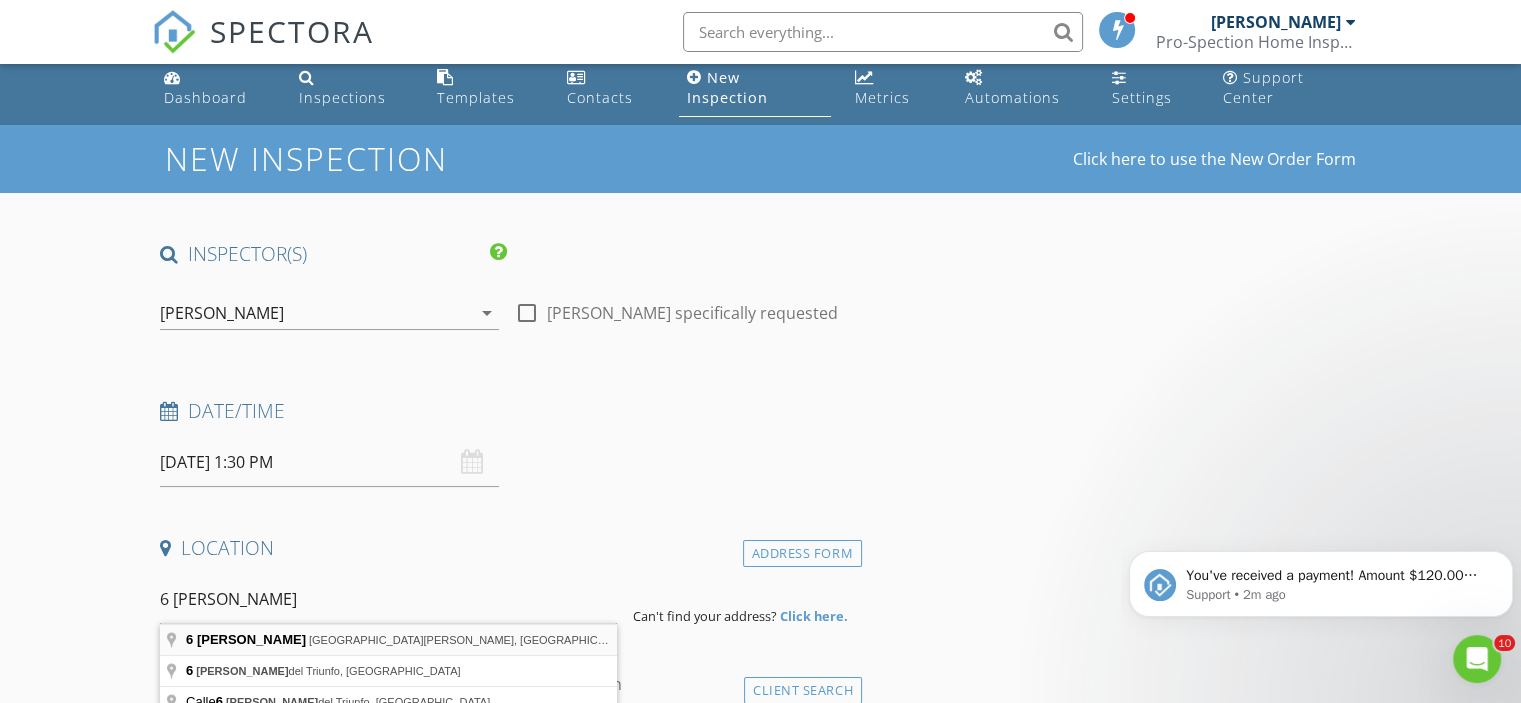 type on "6 Villa Maria, Fort Pierce, FL, USA" 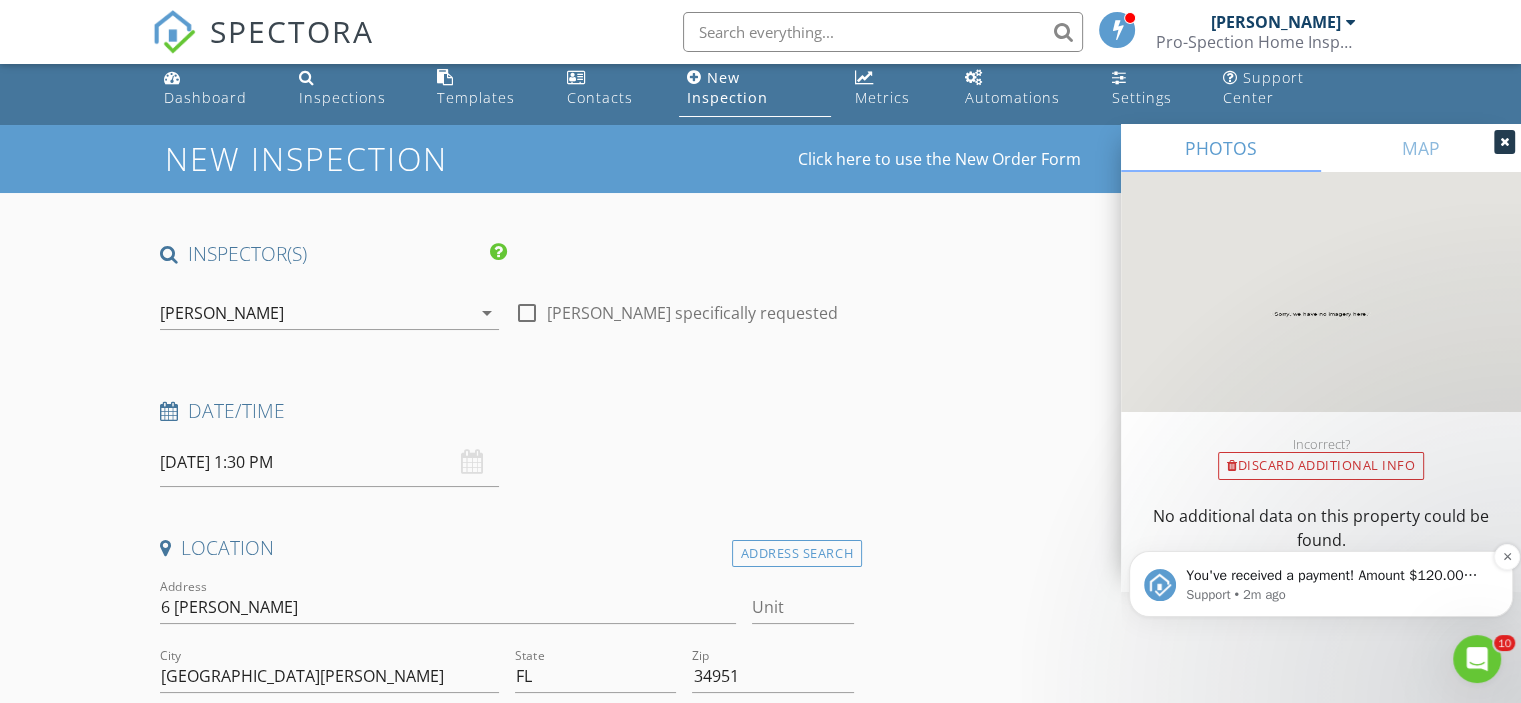click on "You've received a payment!  Amount  $120.00  Fee  $0.00  Net  $120.00  Transaction #    Inspection  25 La Puerta Del Norte, Fort Pierce, FL 34951" at bounding box center [1337, 576] 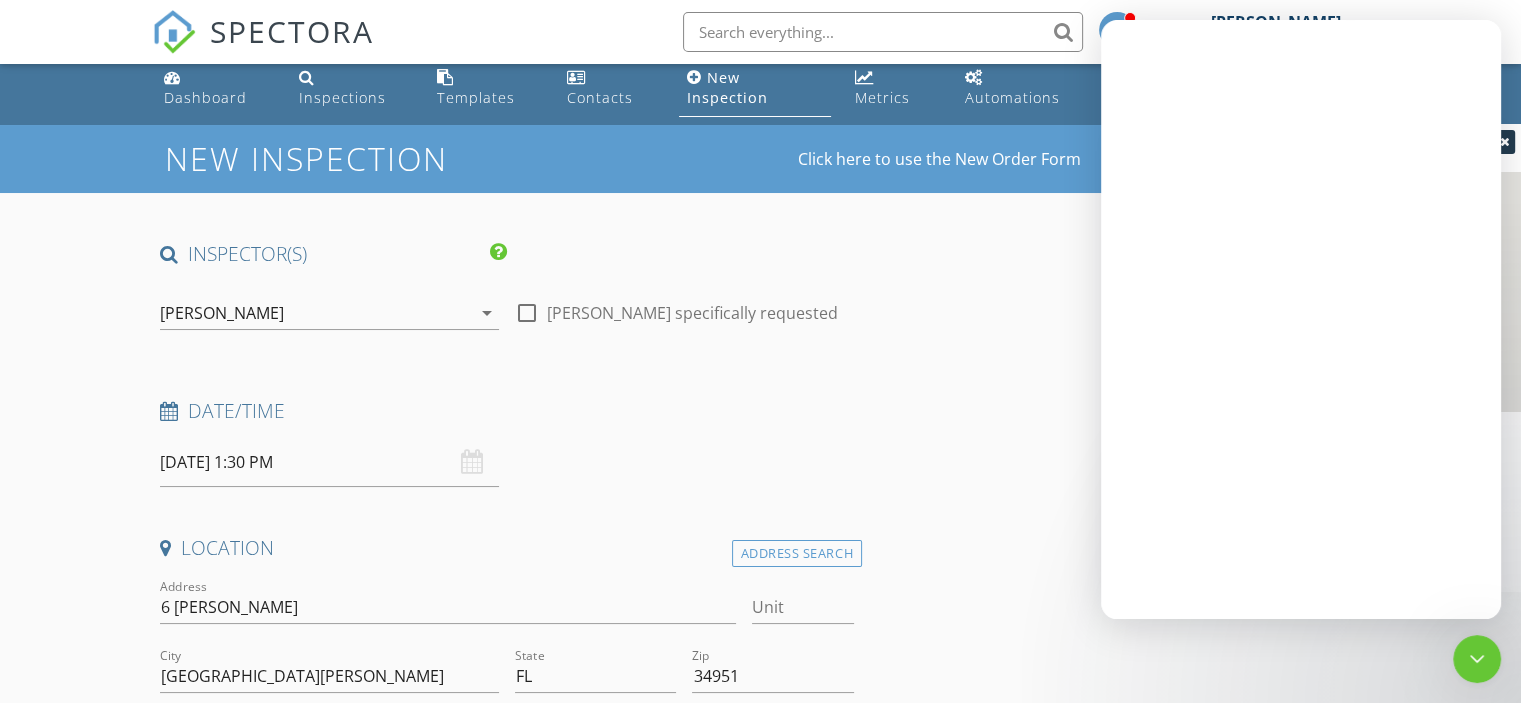 scroll, scrollTop: 0, scrollLeft: 0, axis: both 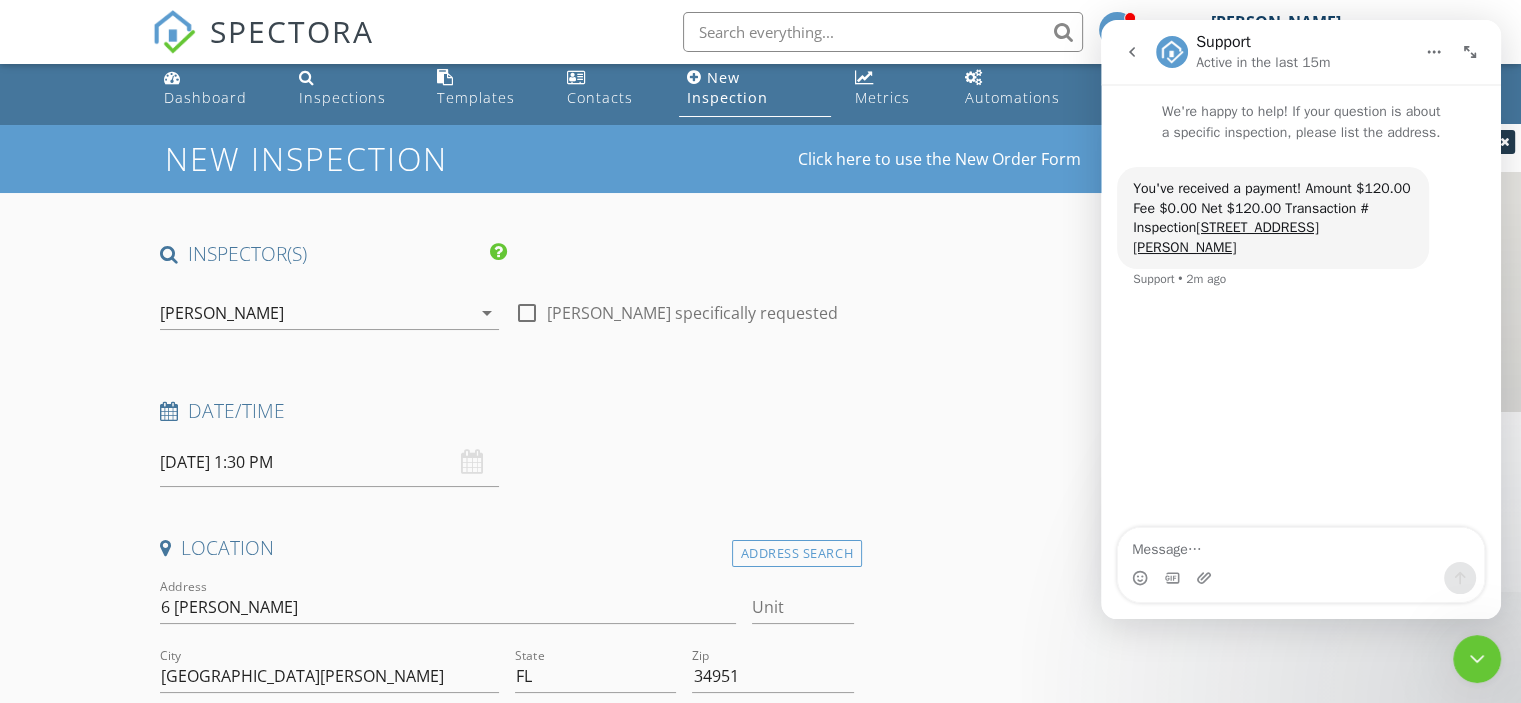 click 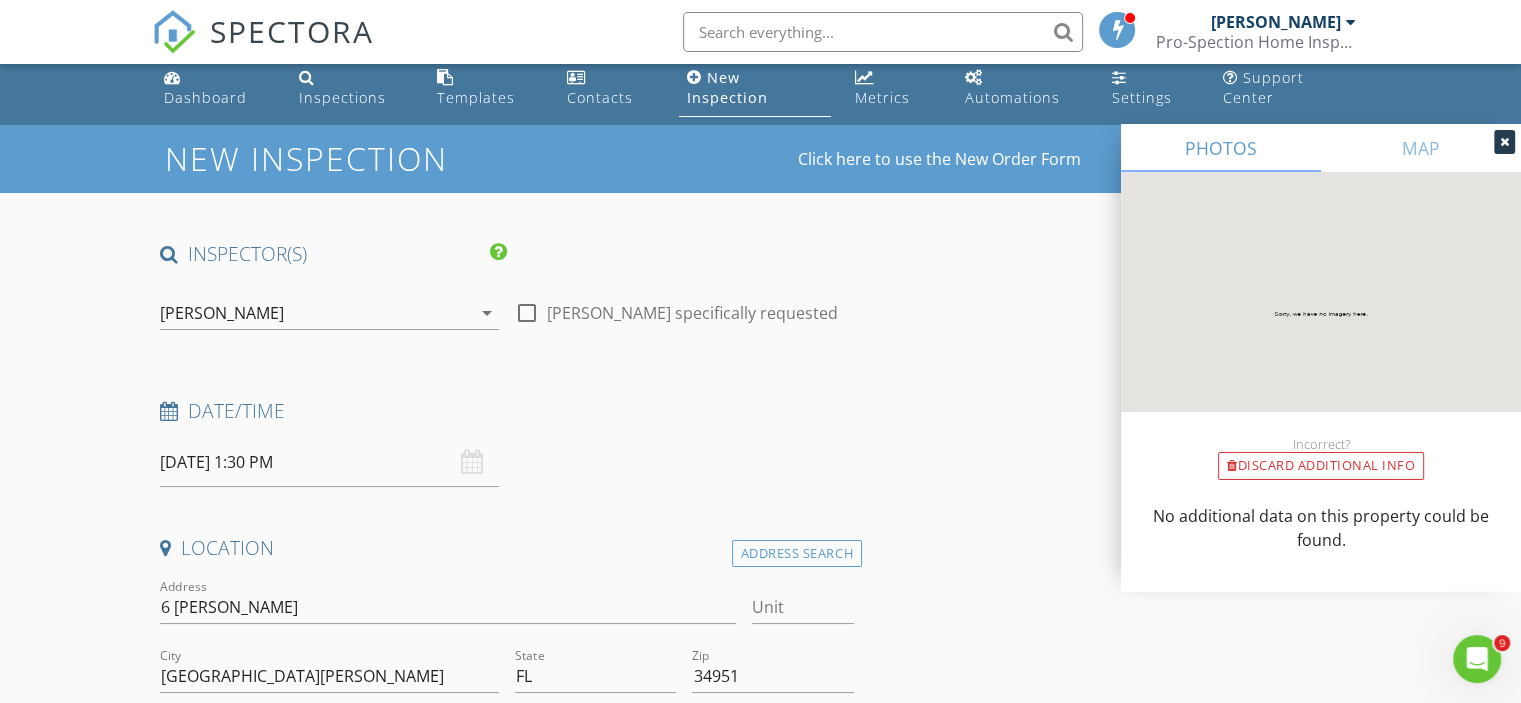 scroll, scrollTop: 0, scrollLeft: 0, axis: both 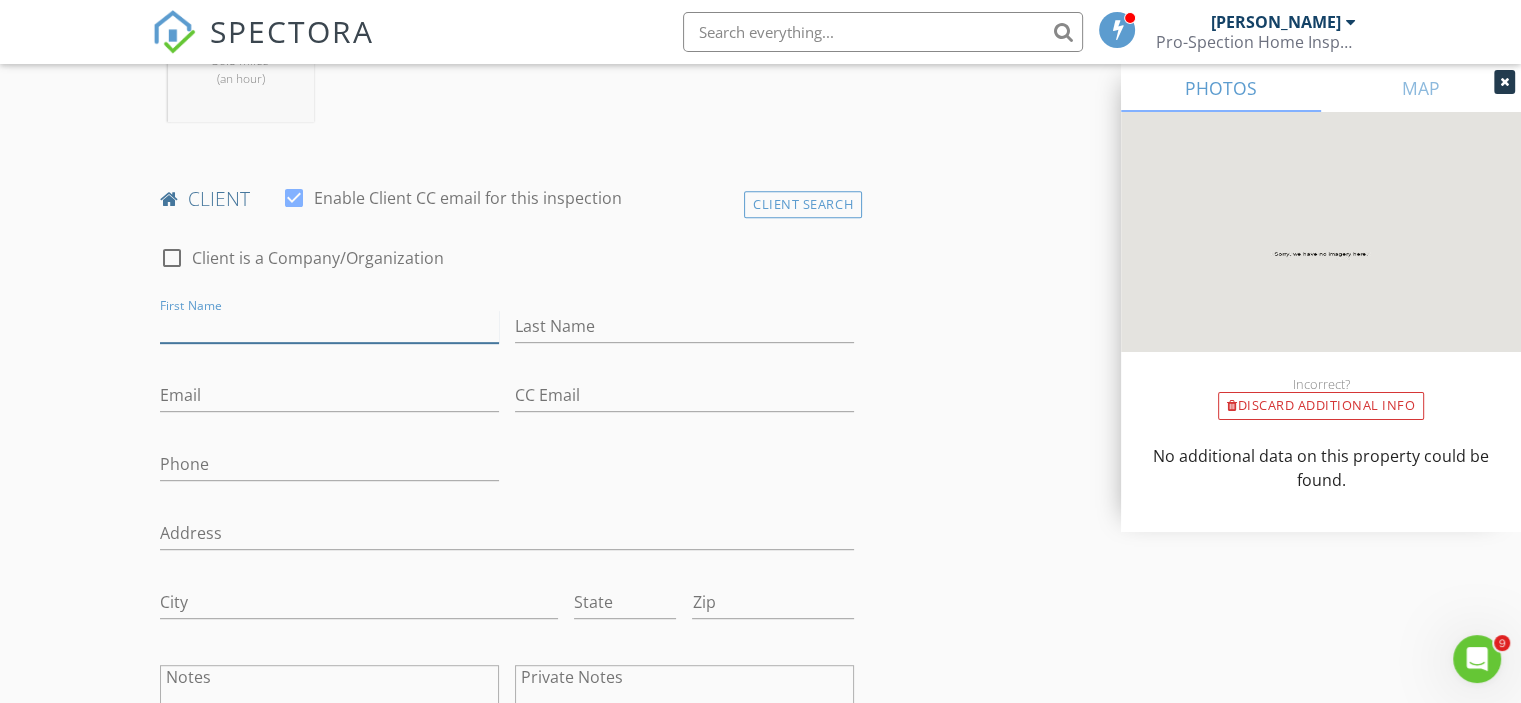 click on "First Name" at bounding box center [329, 326] 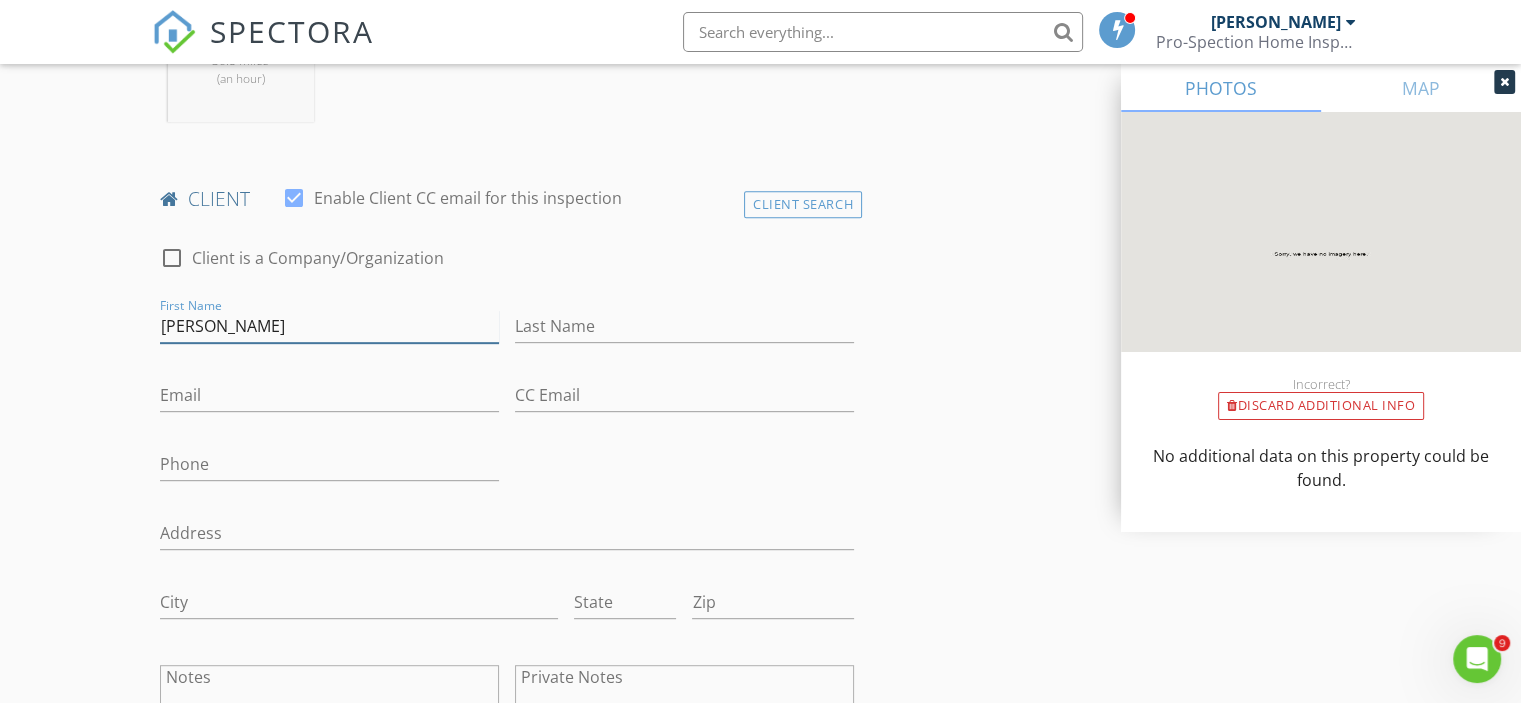 type on "Linda" 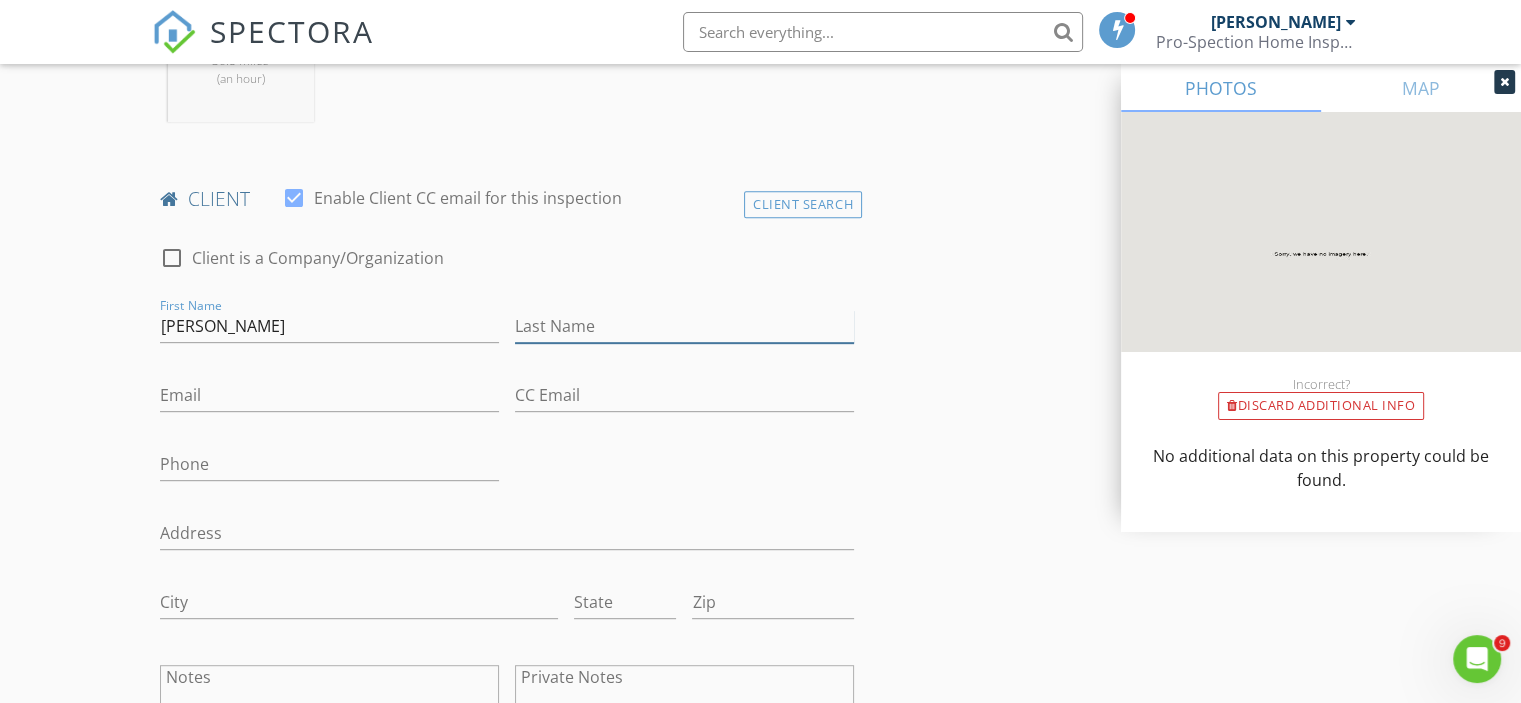 click on "Last Name" at bounding box center (684, 326) 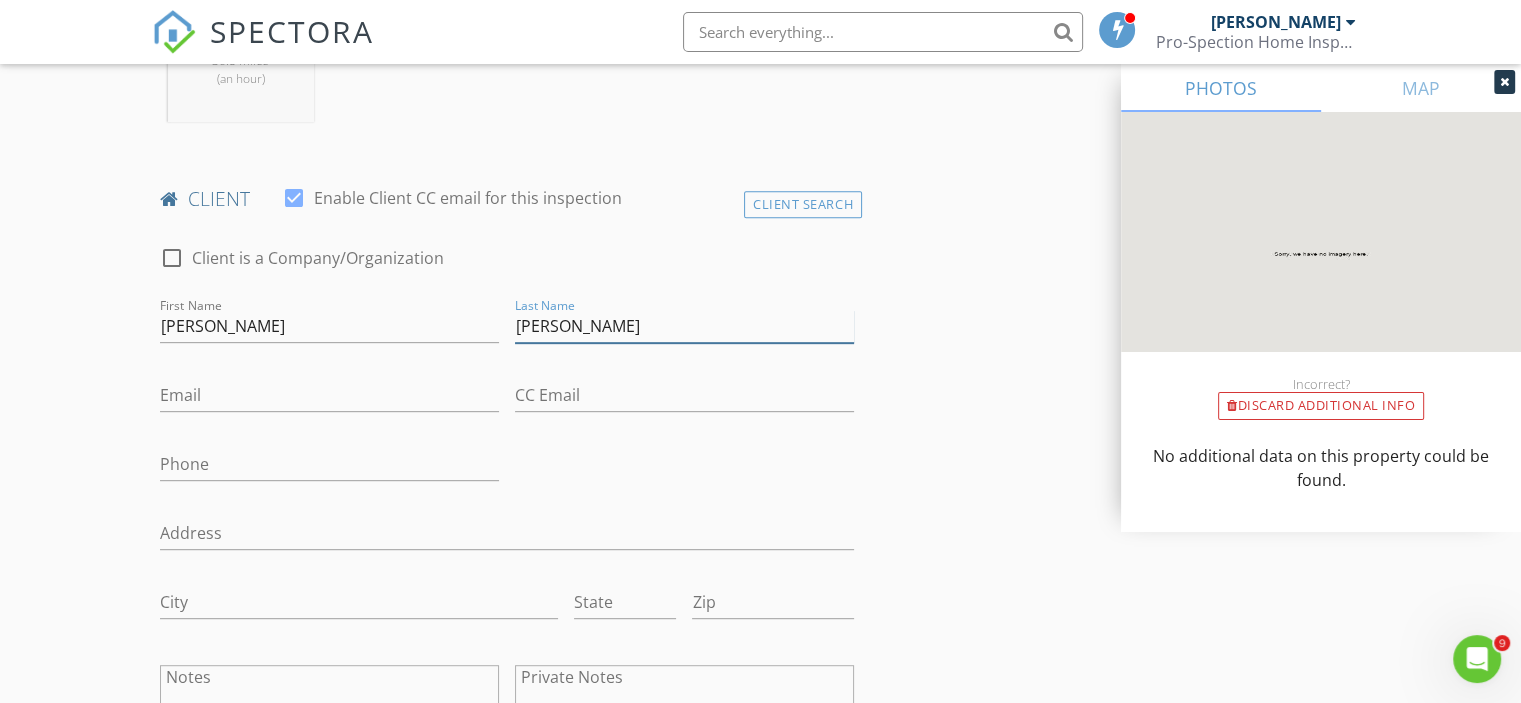 type on "Boutwell" 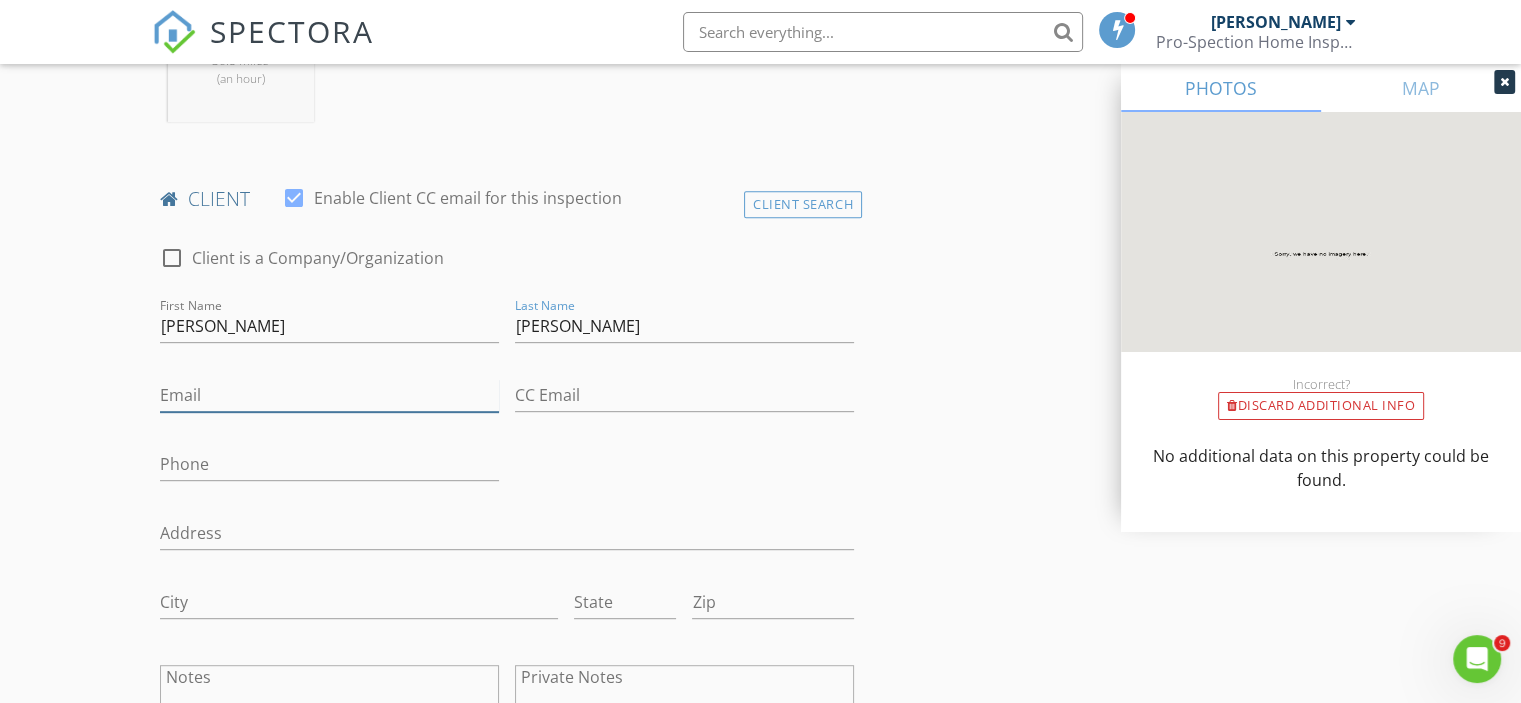click on "Email" at bounding box center [329, 395] 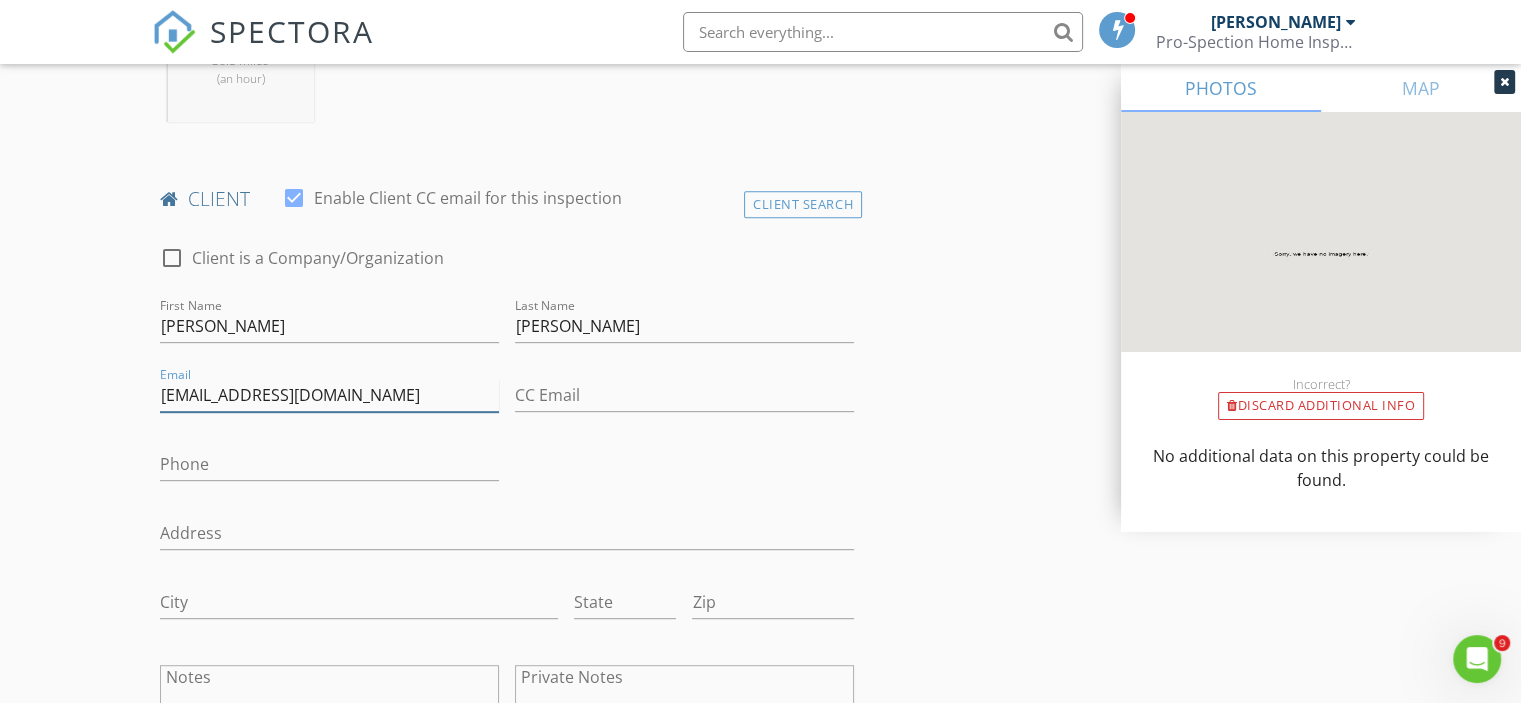 type on "boutwelllinda8@gmail.com" 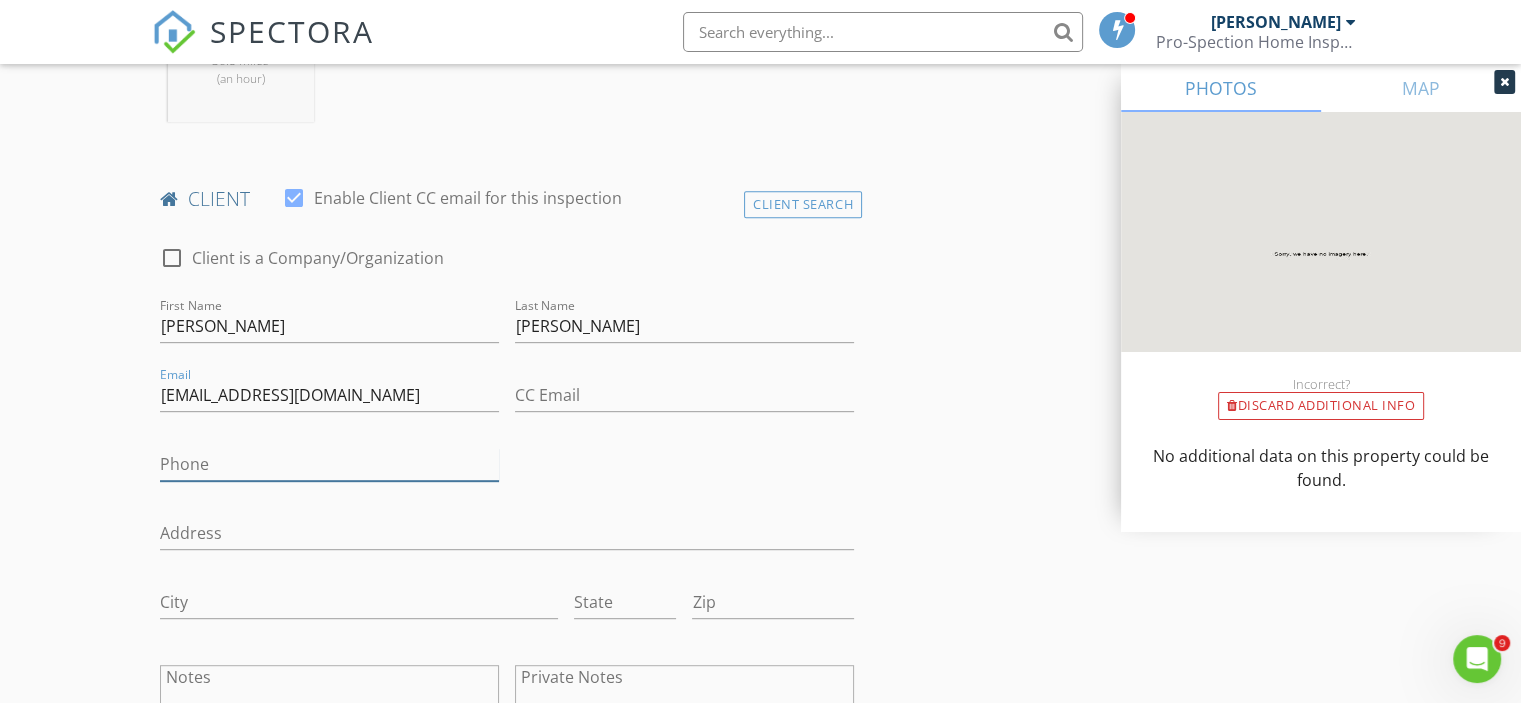 click on "Phone" at bounding box center [329, 464] 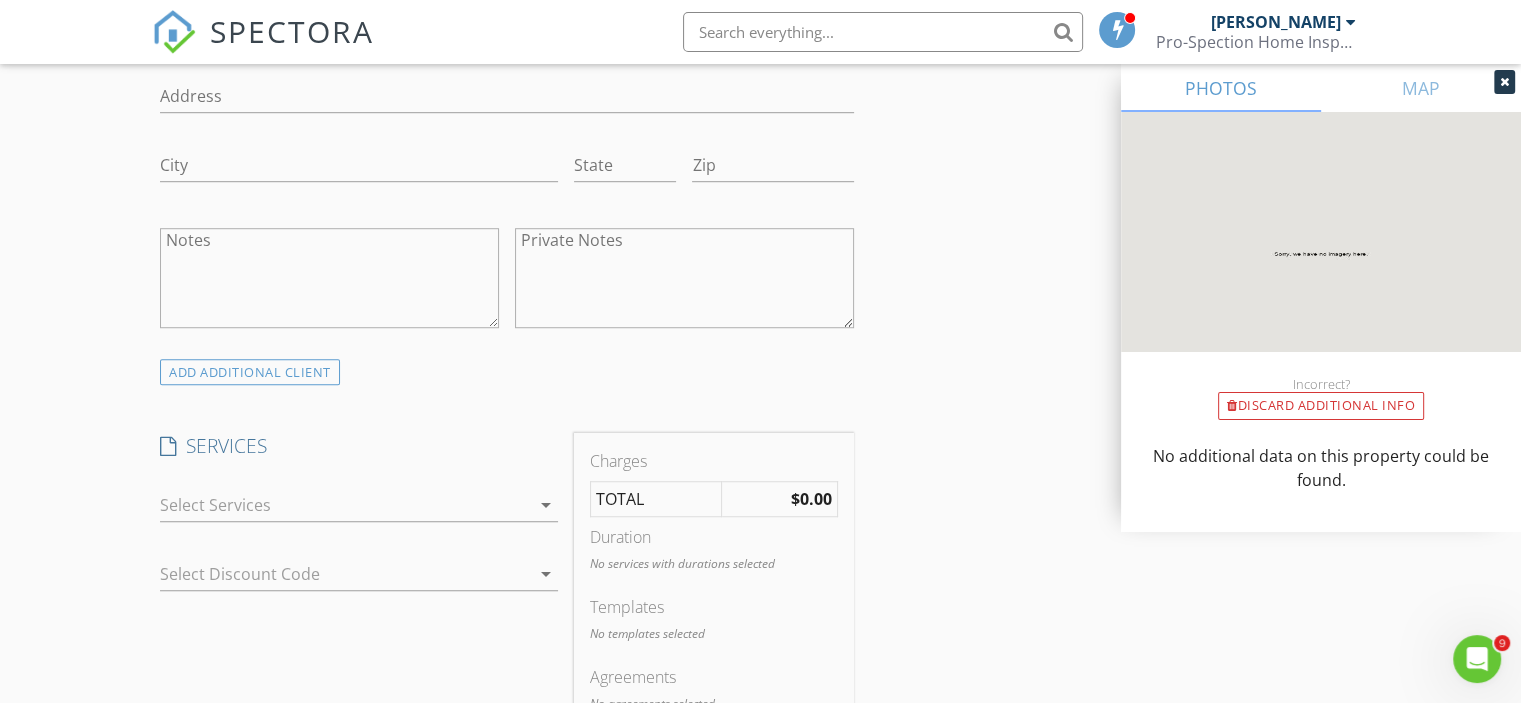 scroll, scrollTop: 1352, scrollLeft: 0, axis: vertical 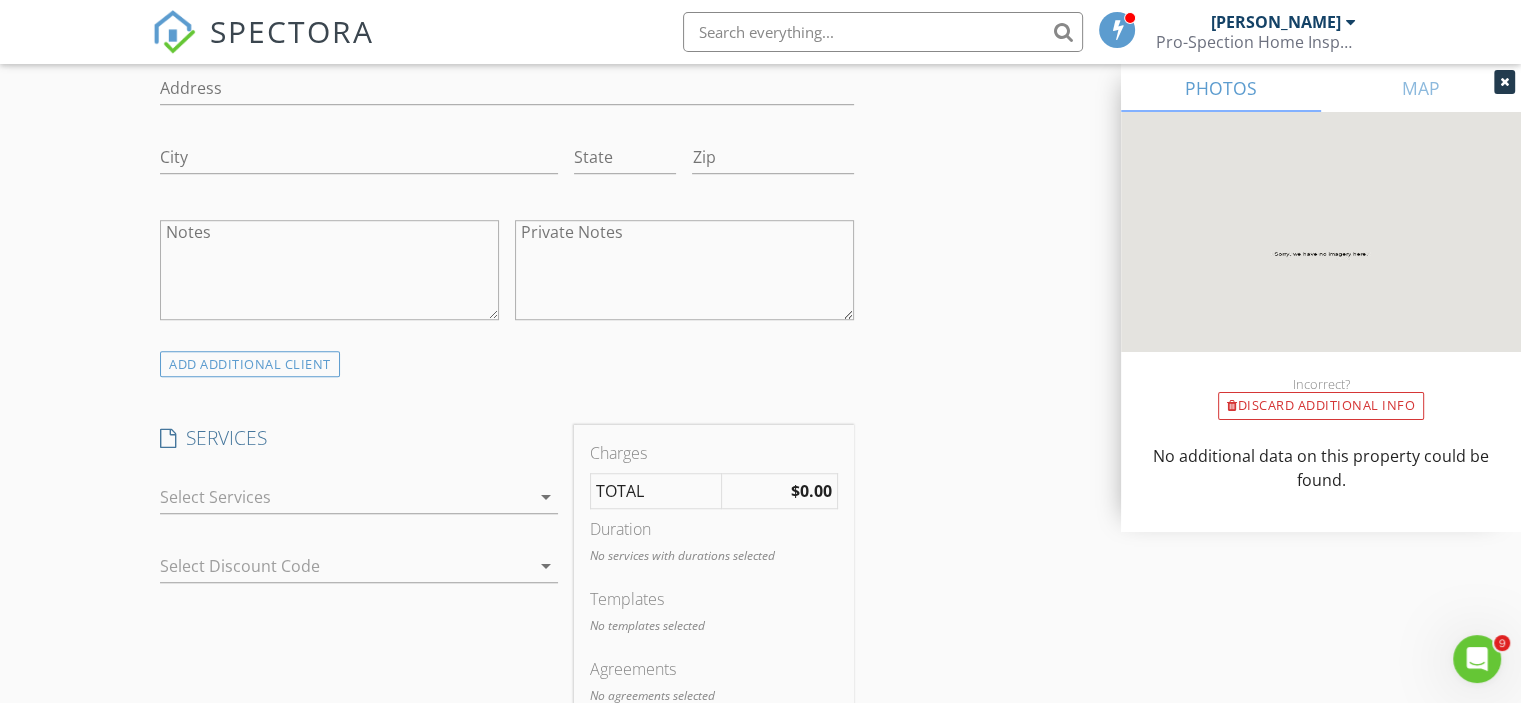 type on "802-272-9722" 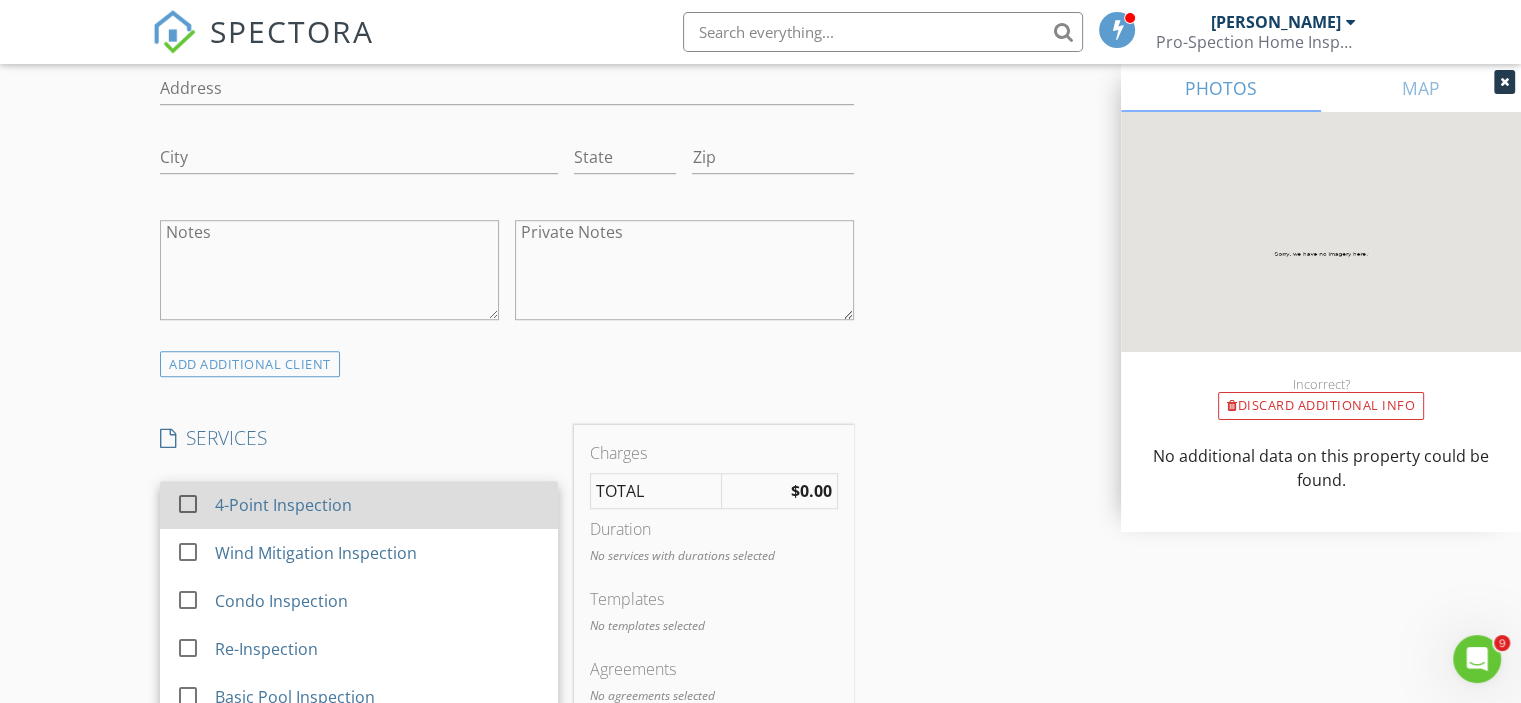 click at bounding box center [188, 504] 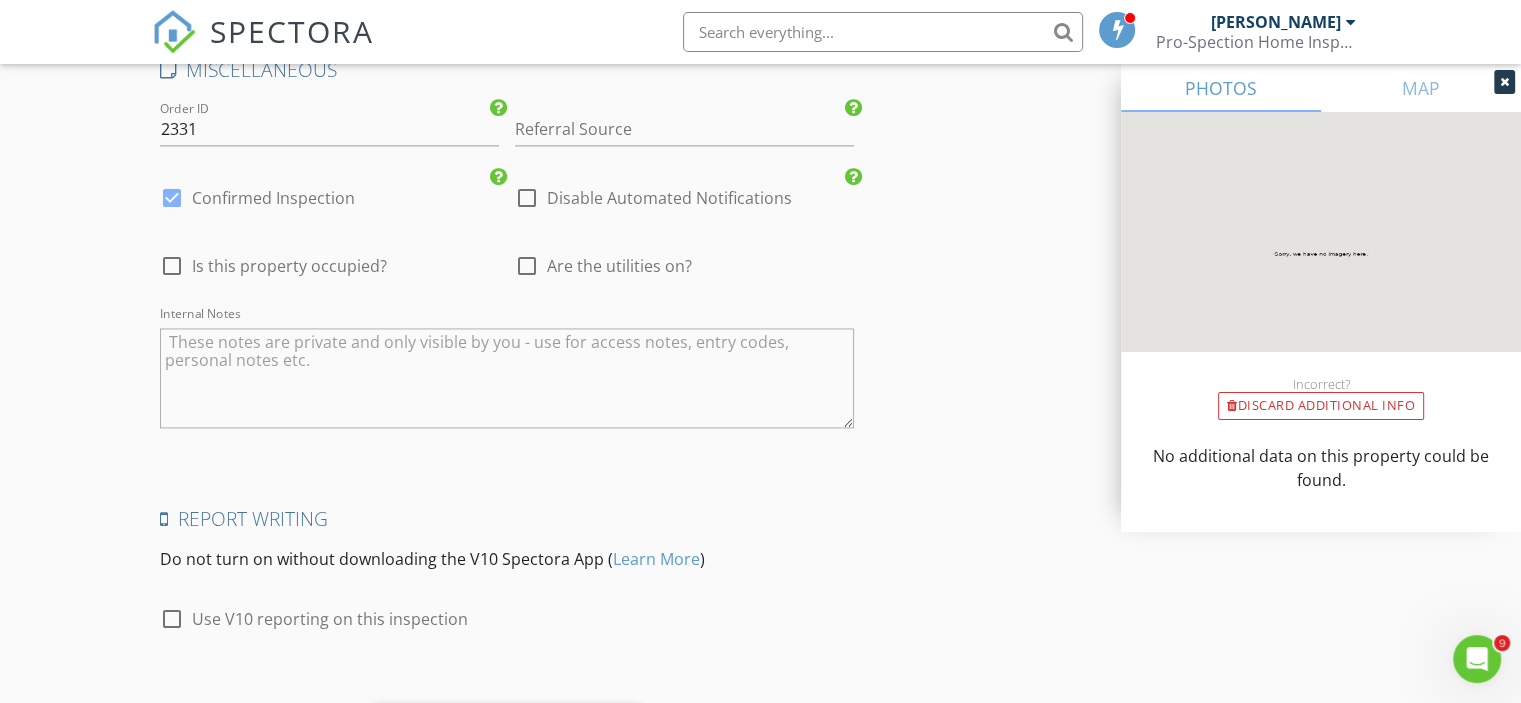 scroll, scrollTop: 3003, scrollLeft: 0, axis: vertical 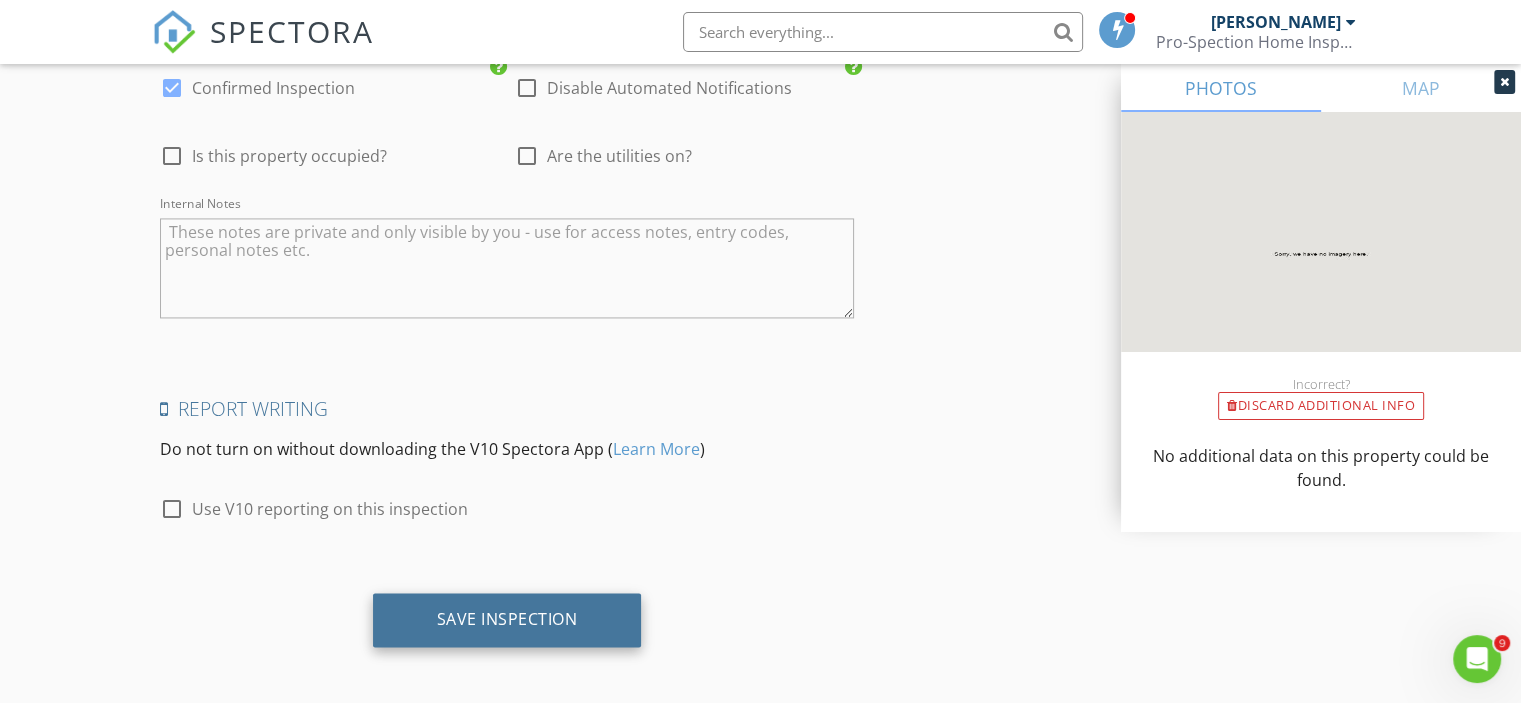 click on "Save Inspection" at bounding box center (507, 619) 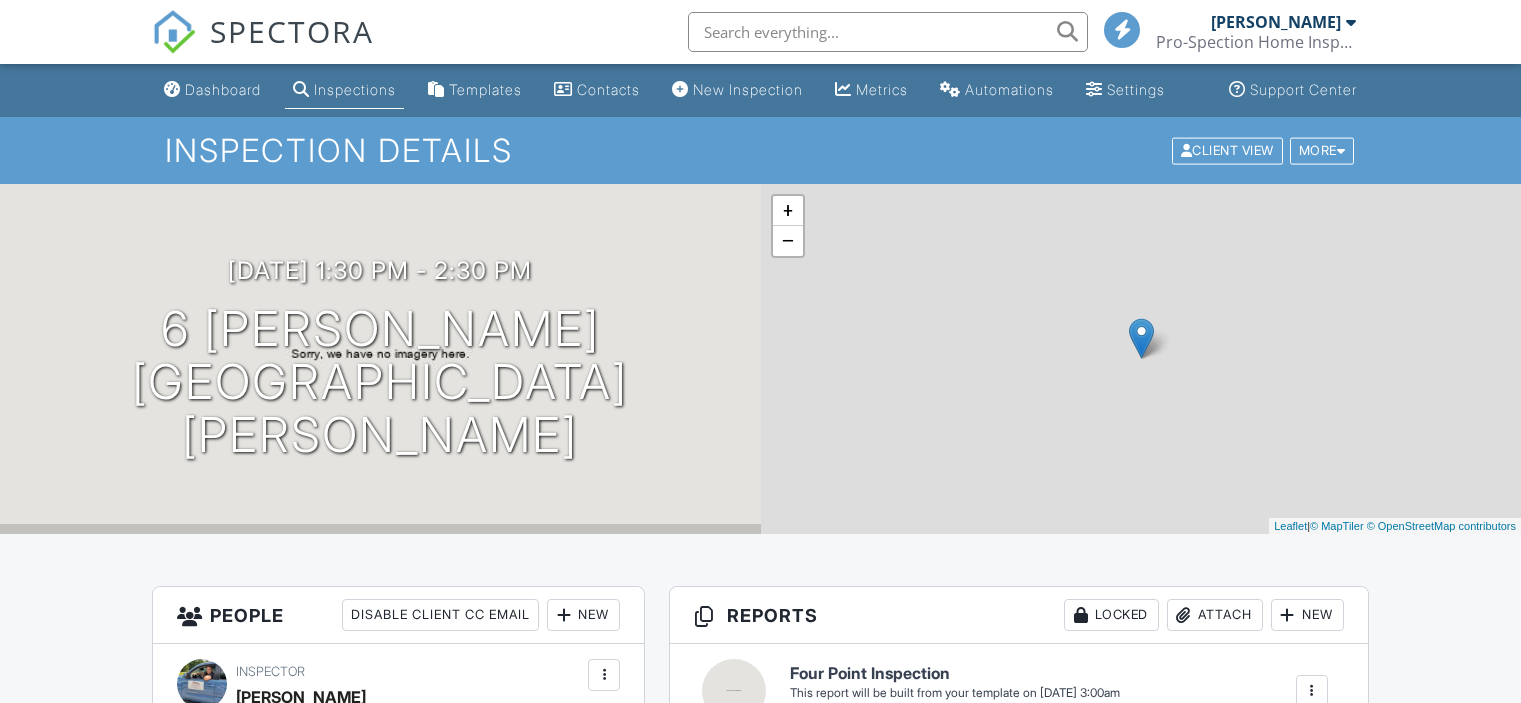 scroll, scrollTop: 0, scrollLeft: 0, axis: both 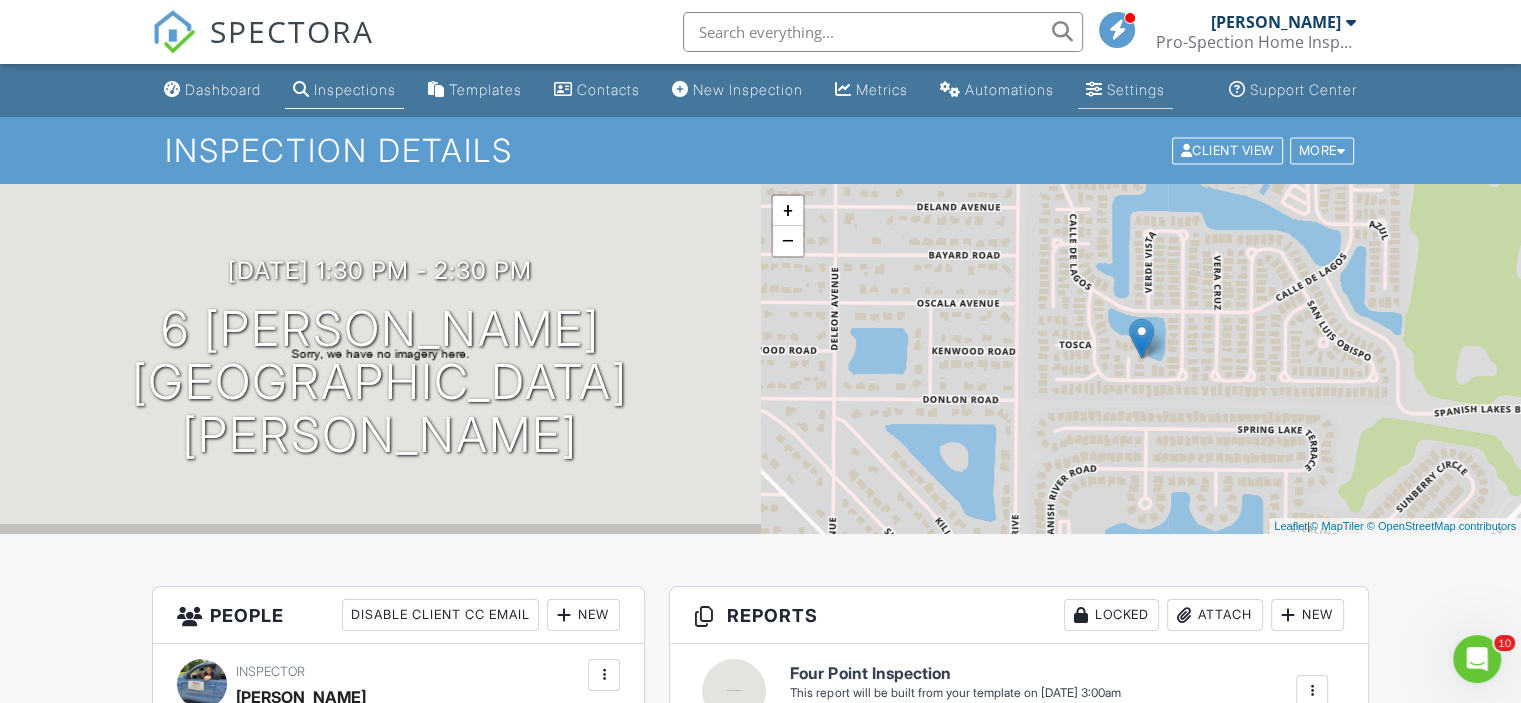 click on "Settings" at bounding box center (1136, 89) 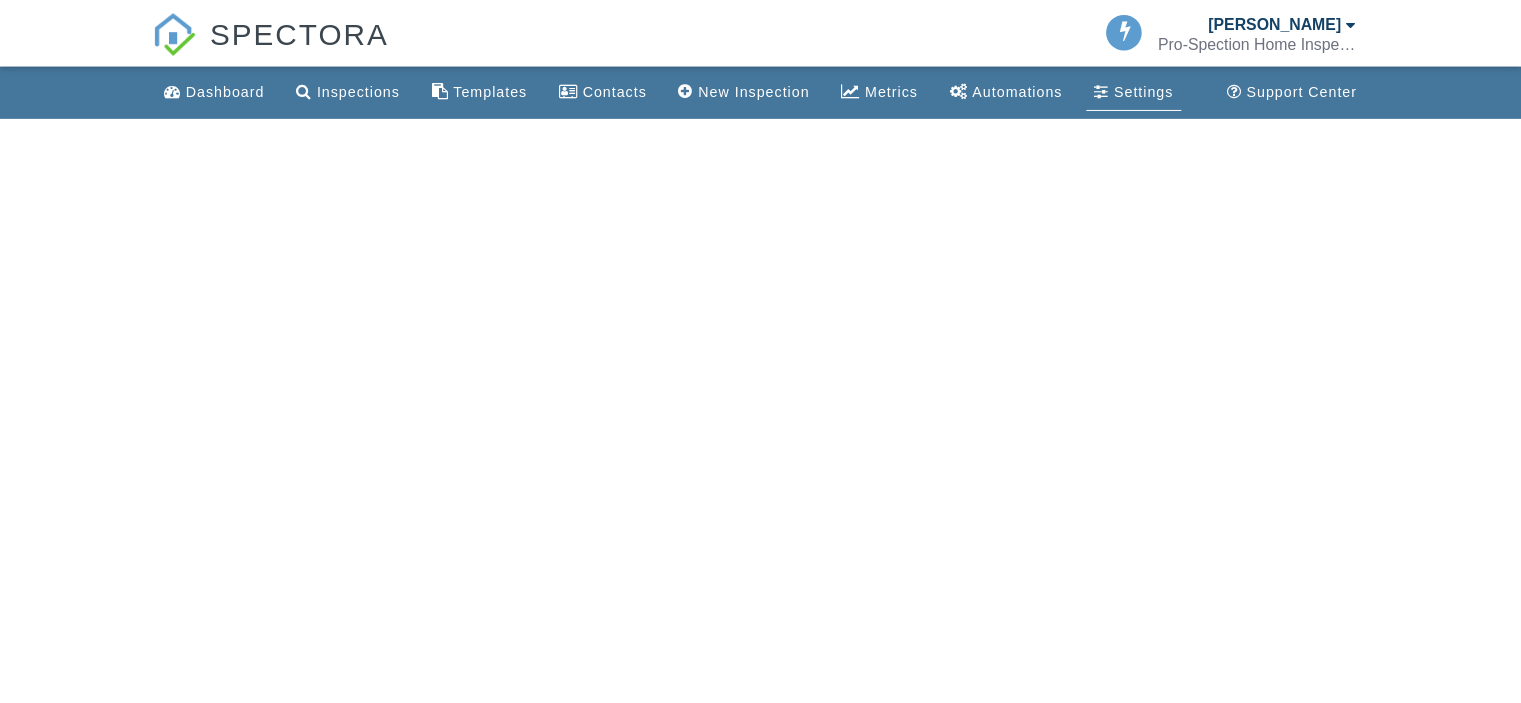 scroll, scrollTop: 0, scrollLeft: 0, axis: both 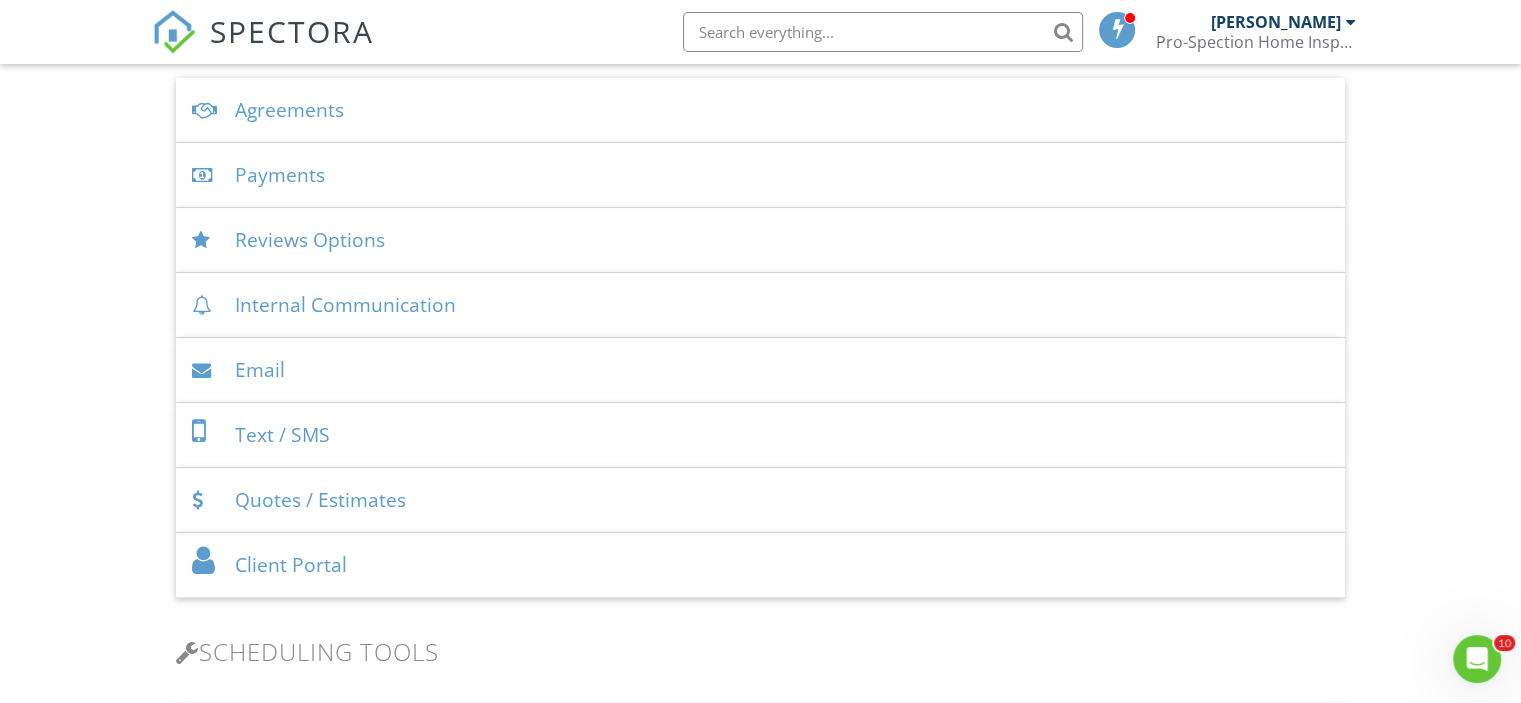 click on "Payments" at bounding box center (760, 175) 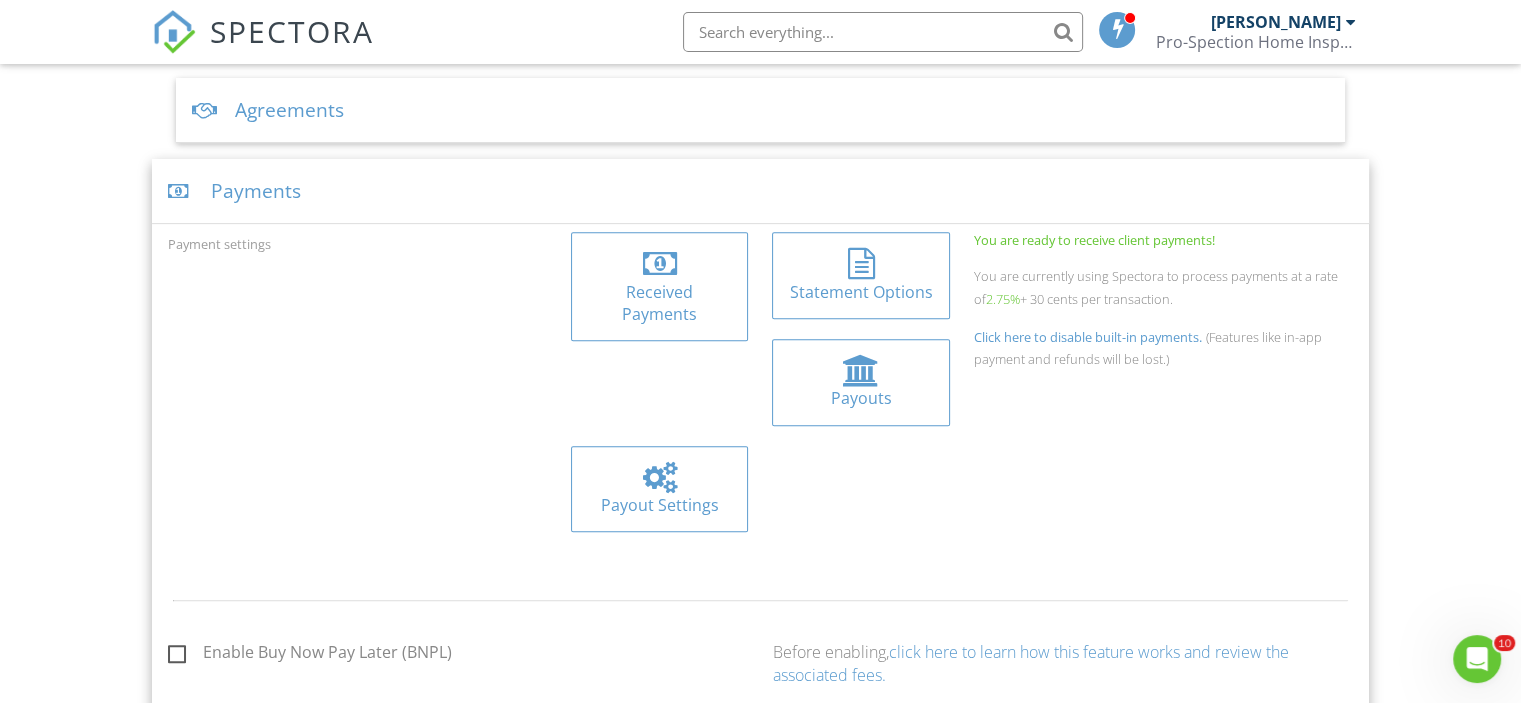 click on "Received Payments" at bounding box center (659, 303) 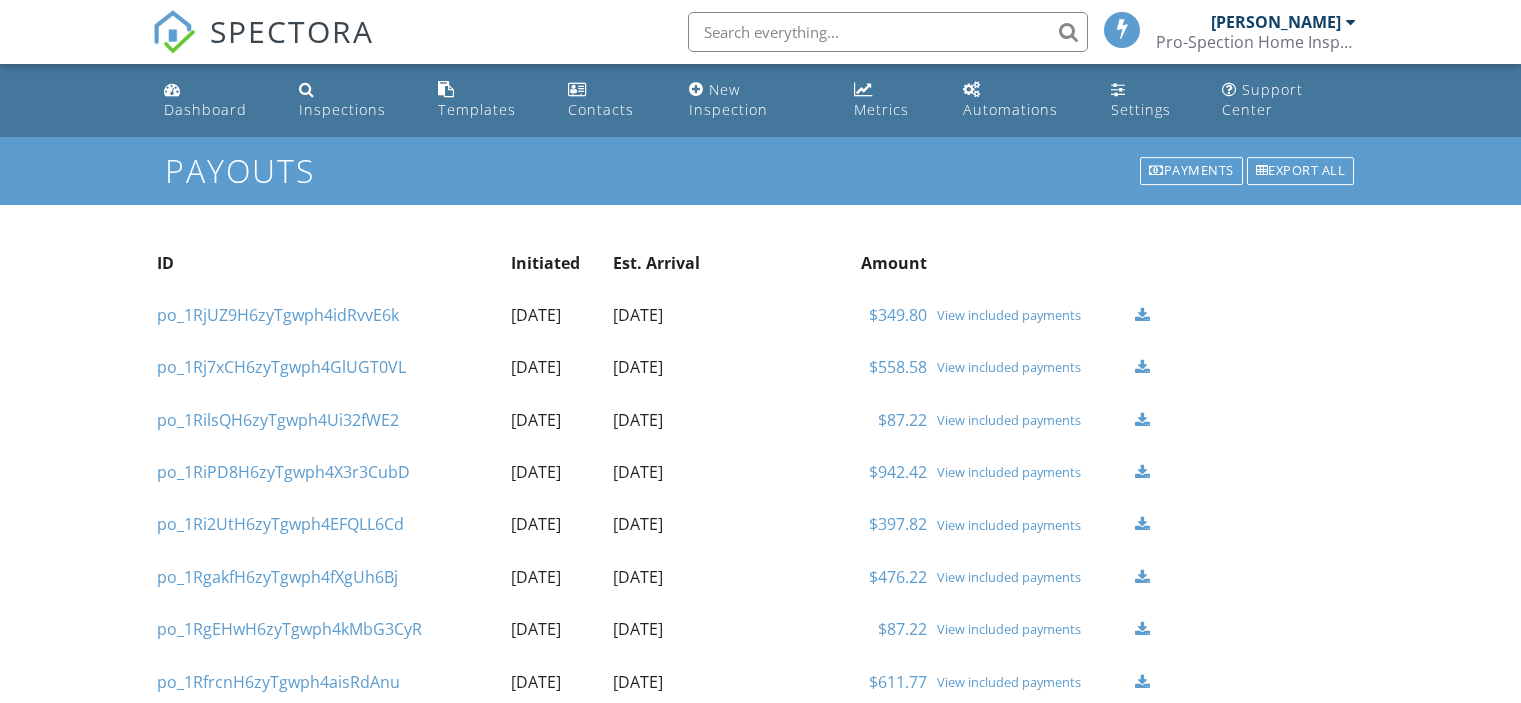 scroll, scrollTop: 0, scrollLeft: 0, axis: both 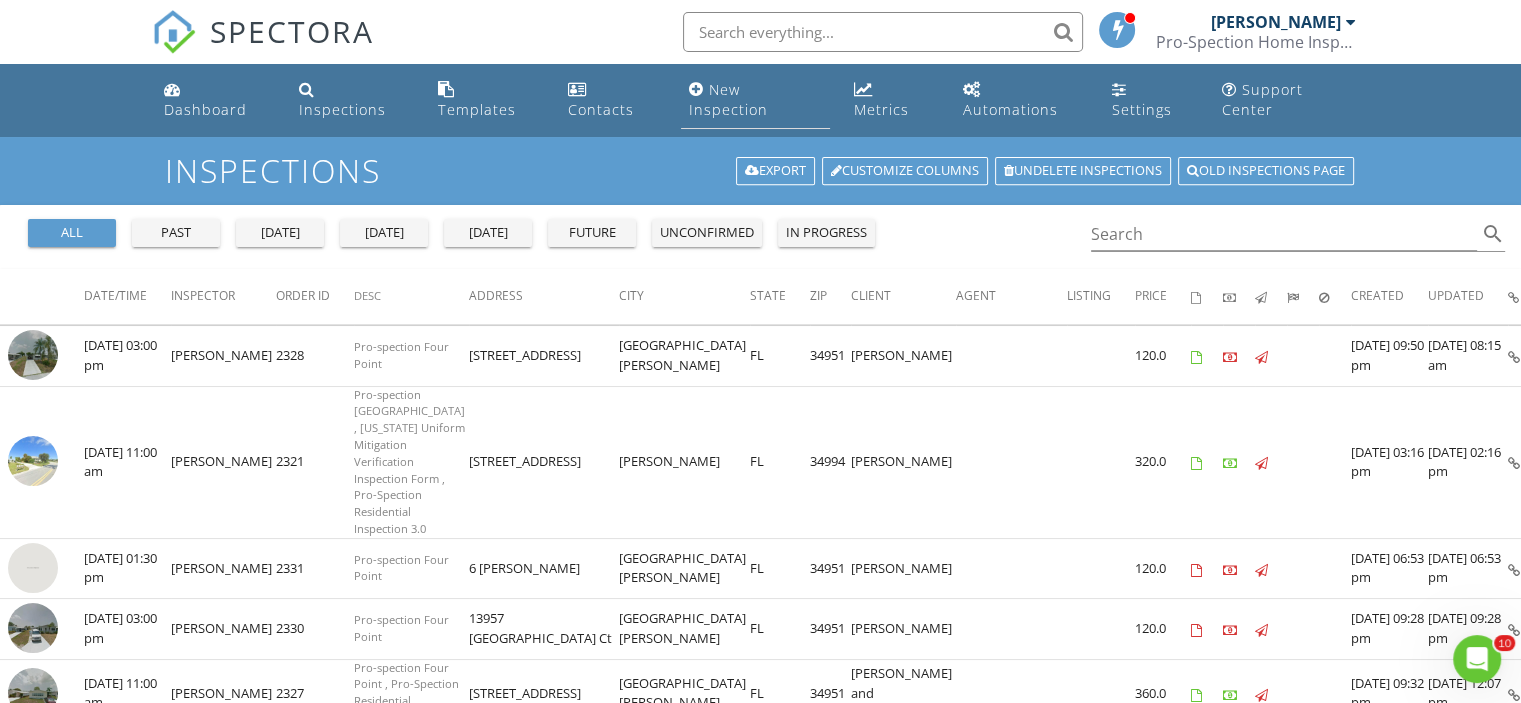 click on "New Inspection" at bounding box center (728, 99) 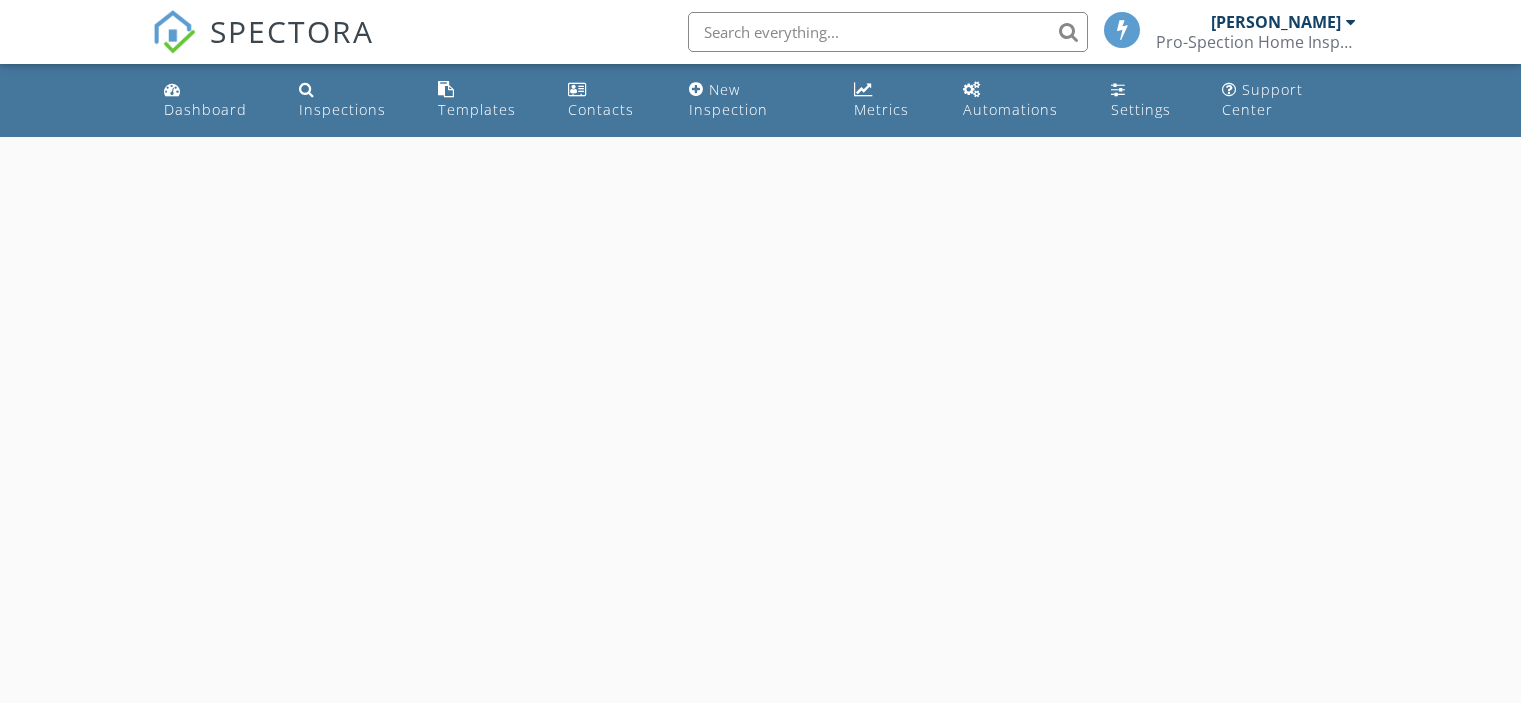 scroll, scrollTop: 0, scrollLeft: 0, axis: both 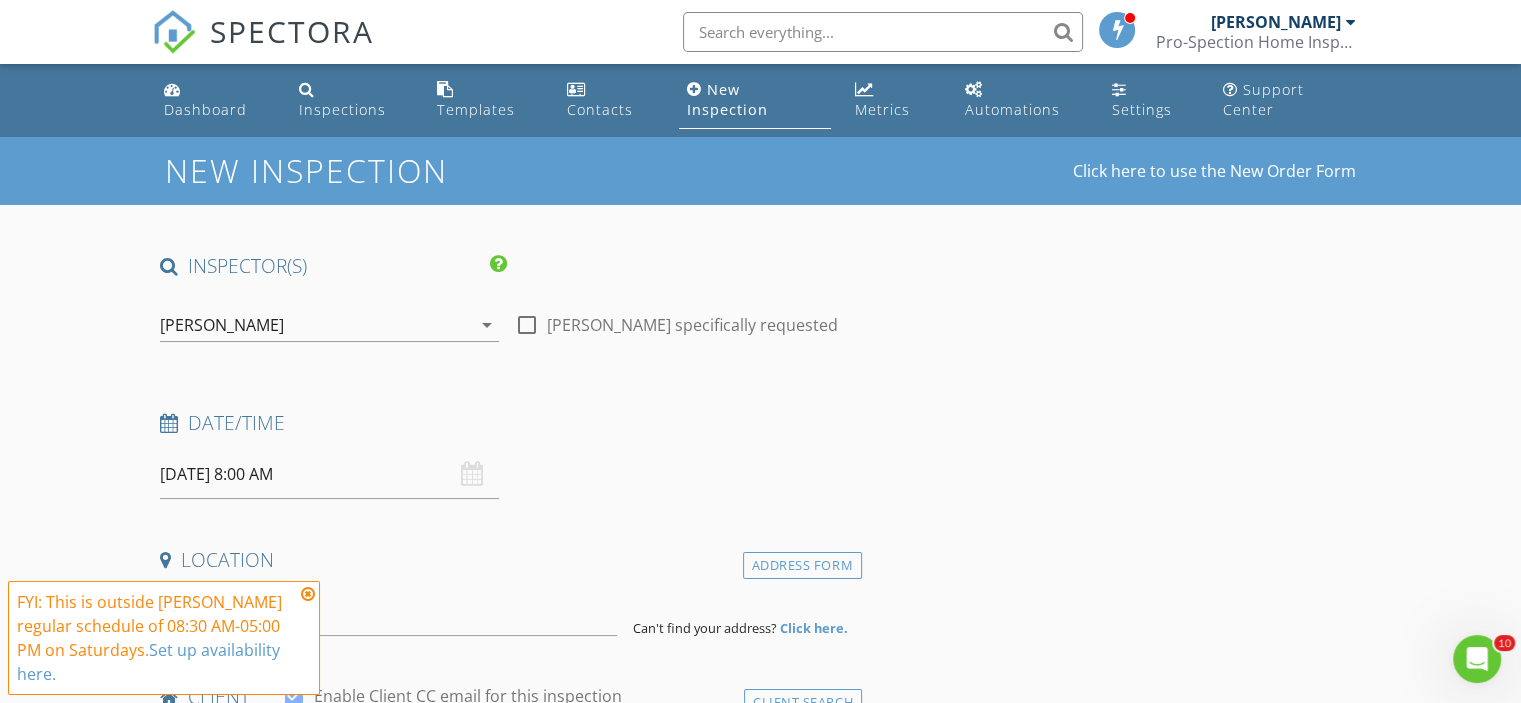 click on "07/12/2025 8:00 AM" at bounding box center (329, 474) 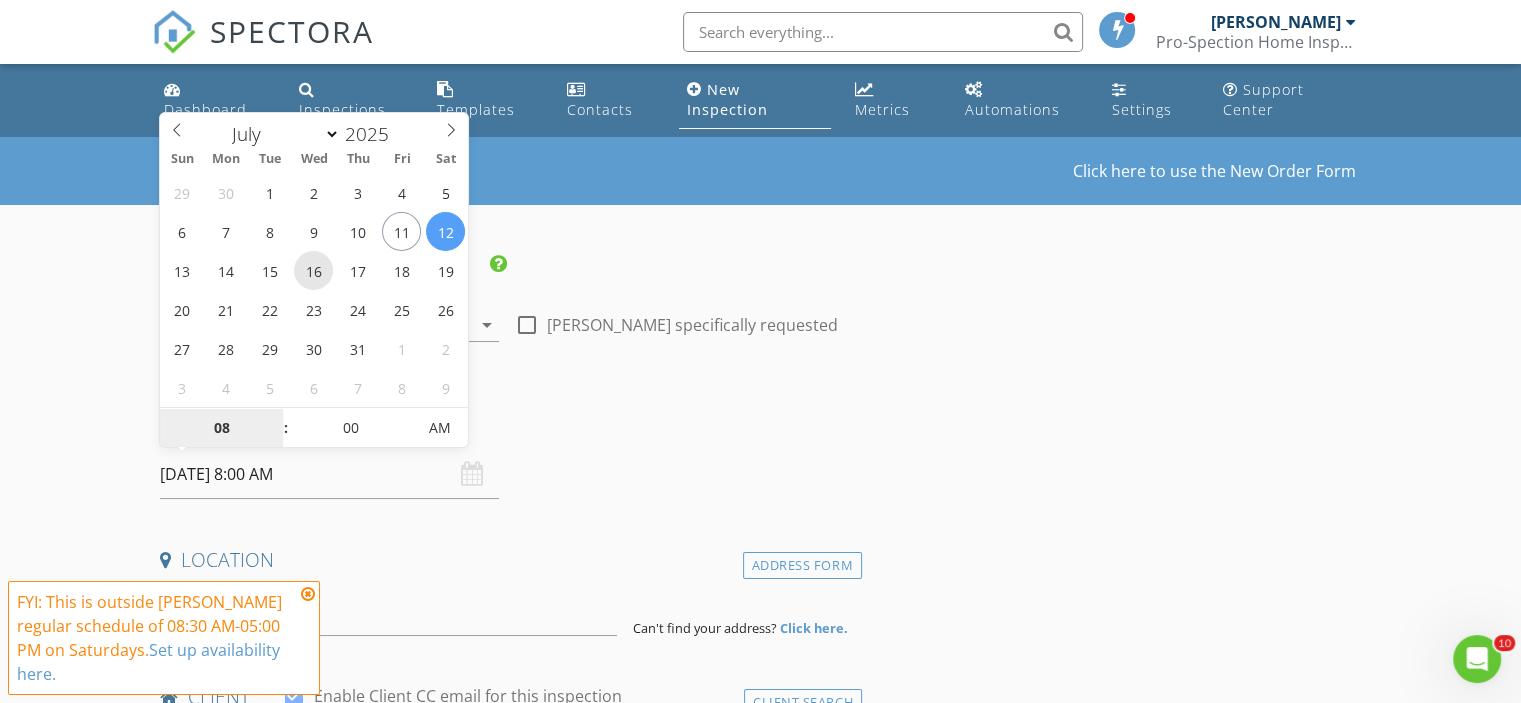 type on "[DATE] 8:00 AM" 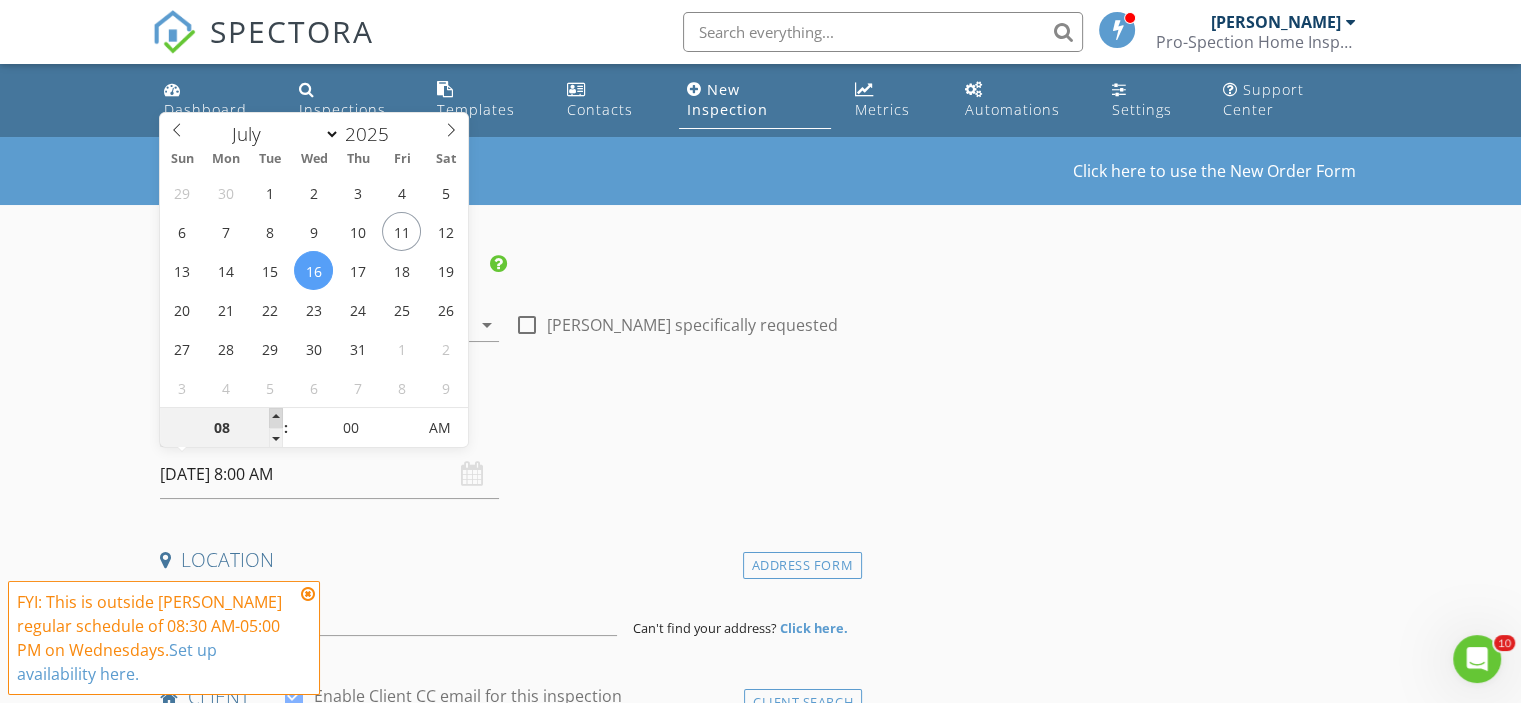 type on "09" 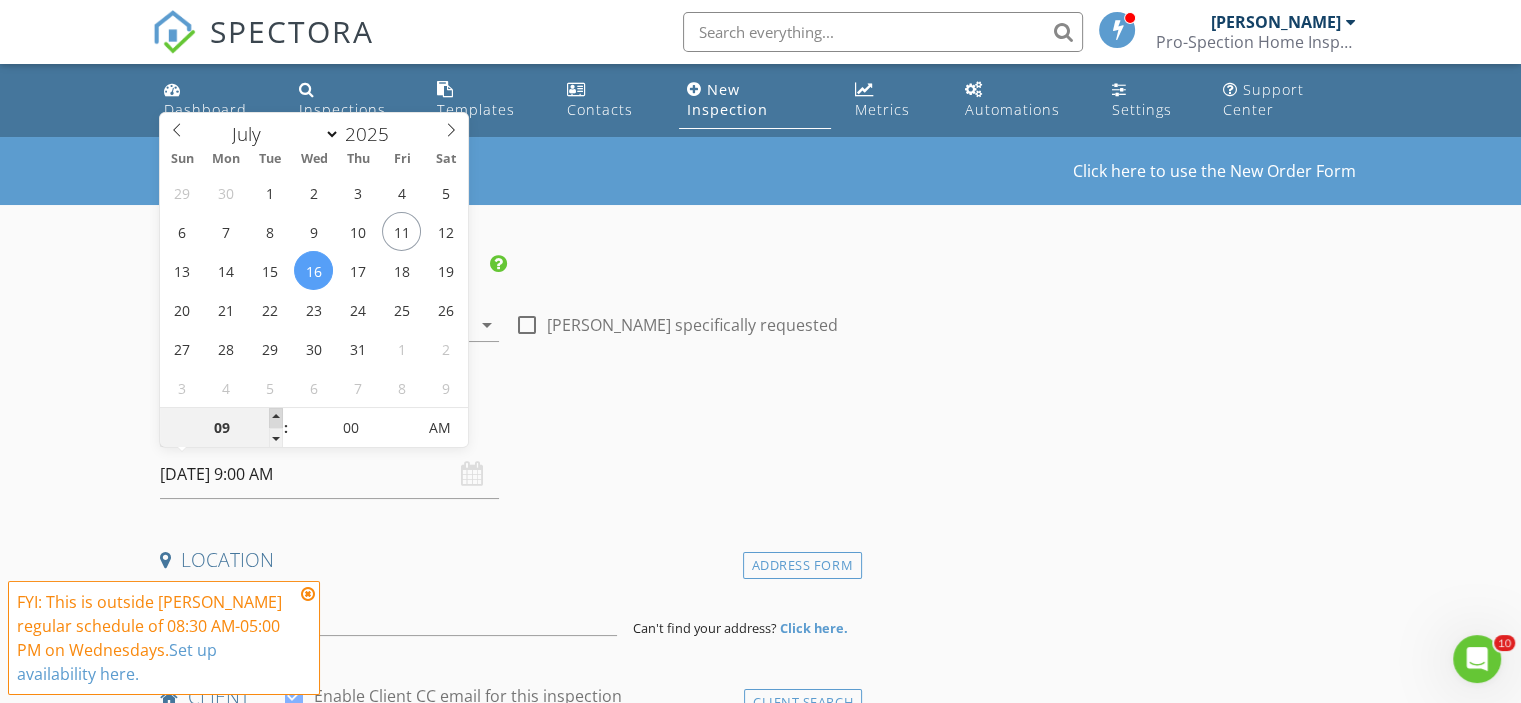 click at bounding box center [276, 418] 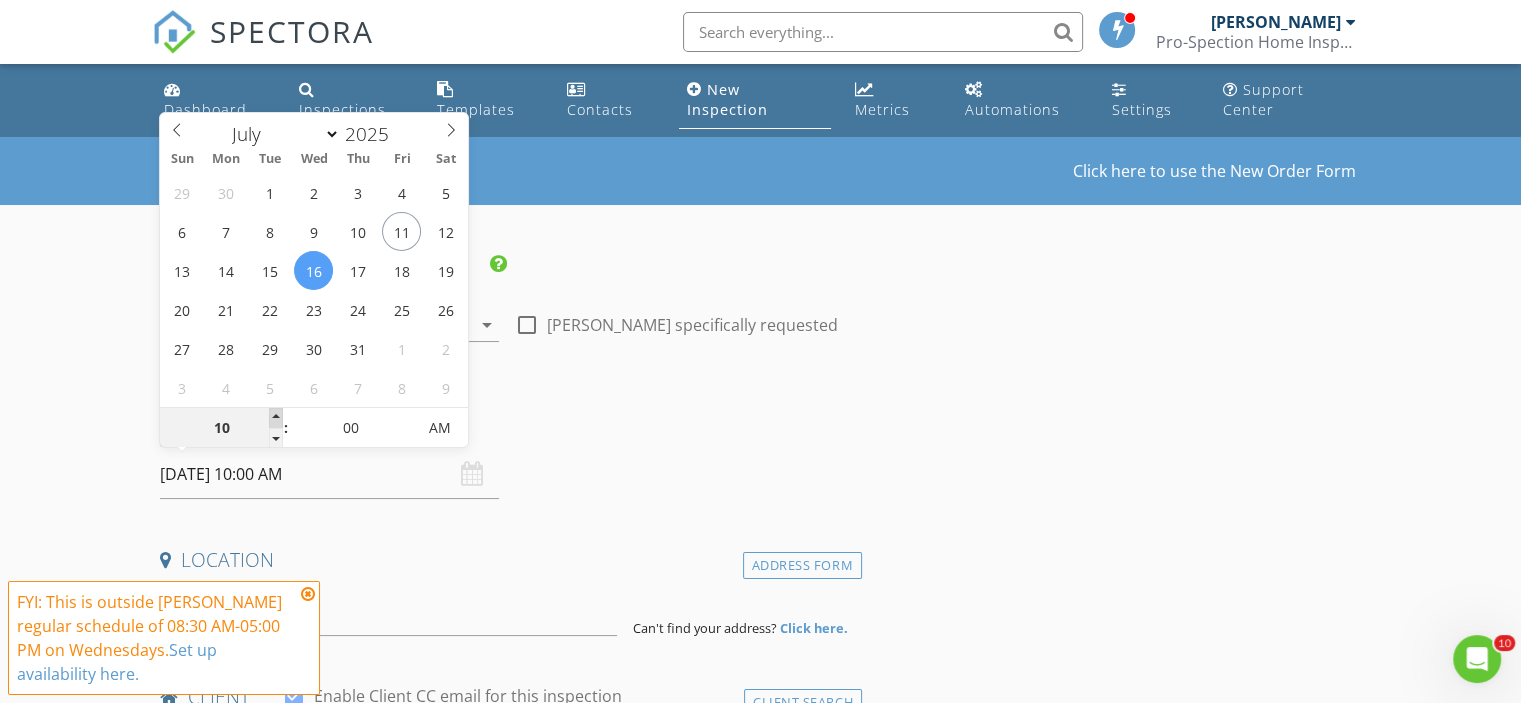 click at bounding box center (276, 418) 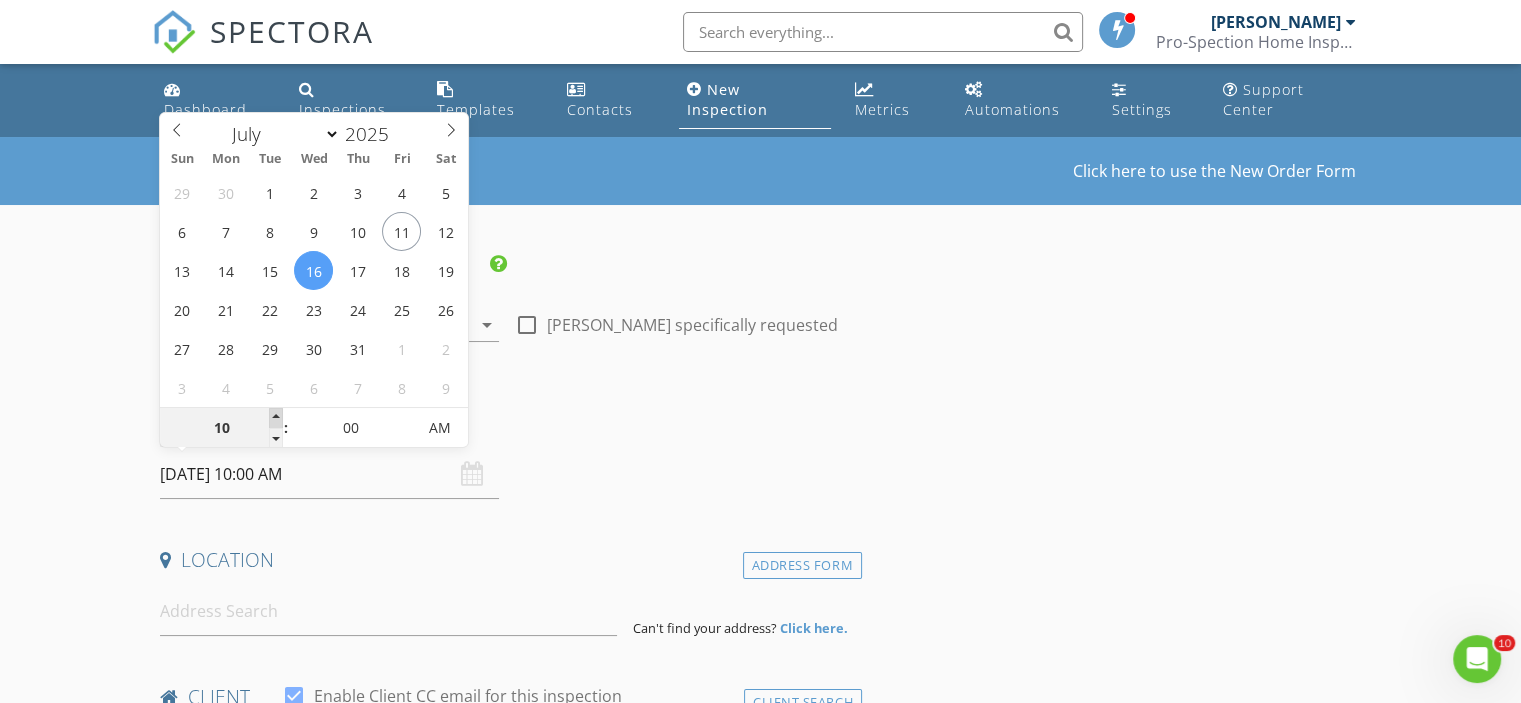 type on "11" 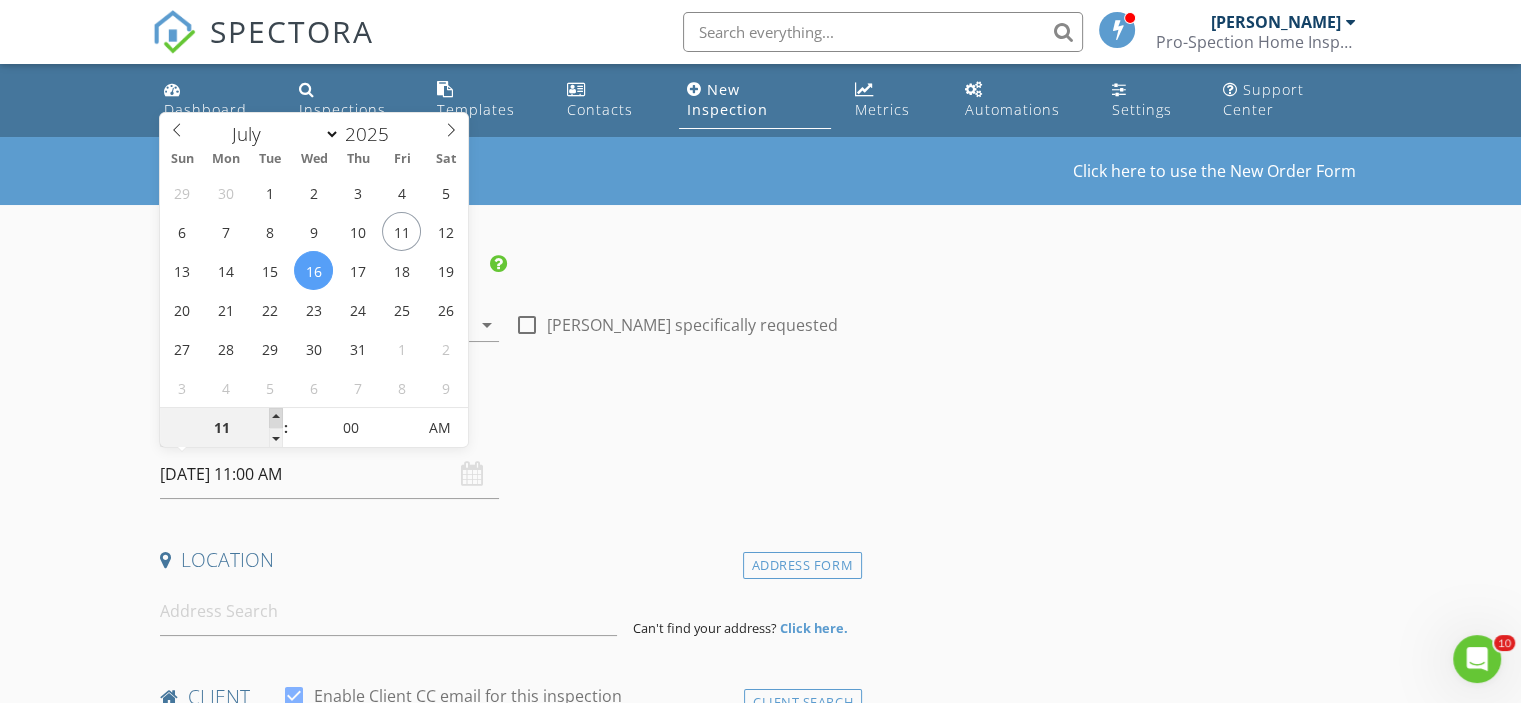 click at bounding box center [276, 418] 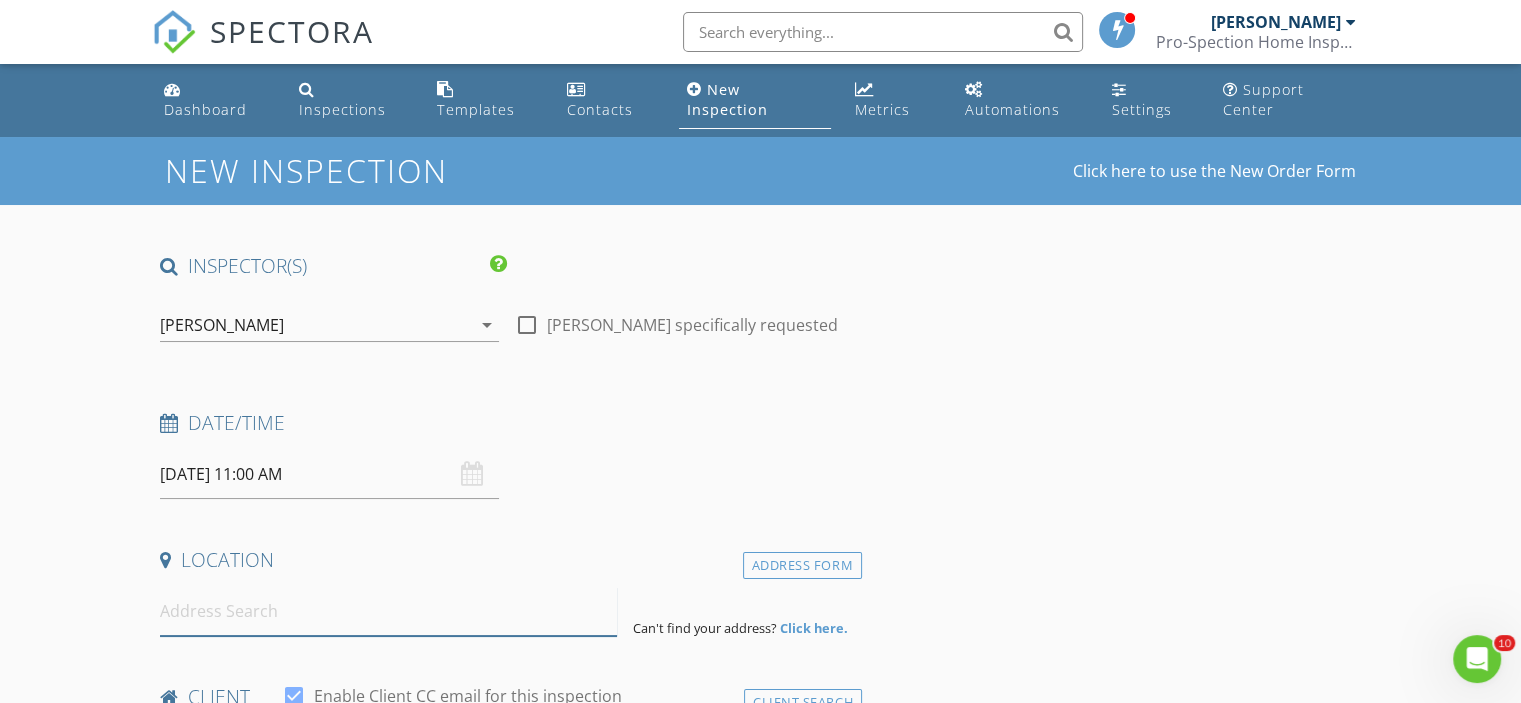 click at bounding box center [388, 611] 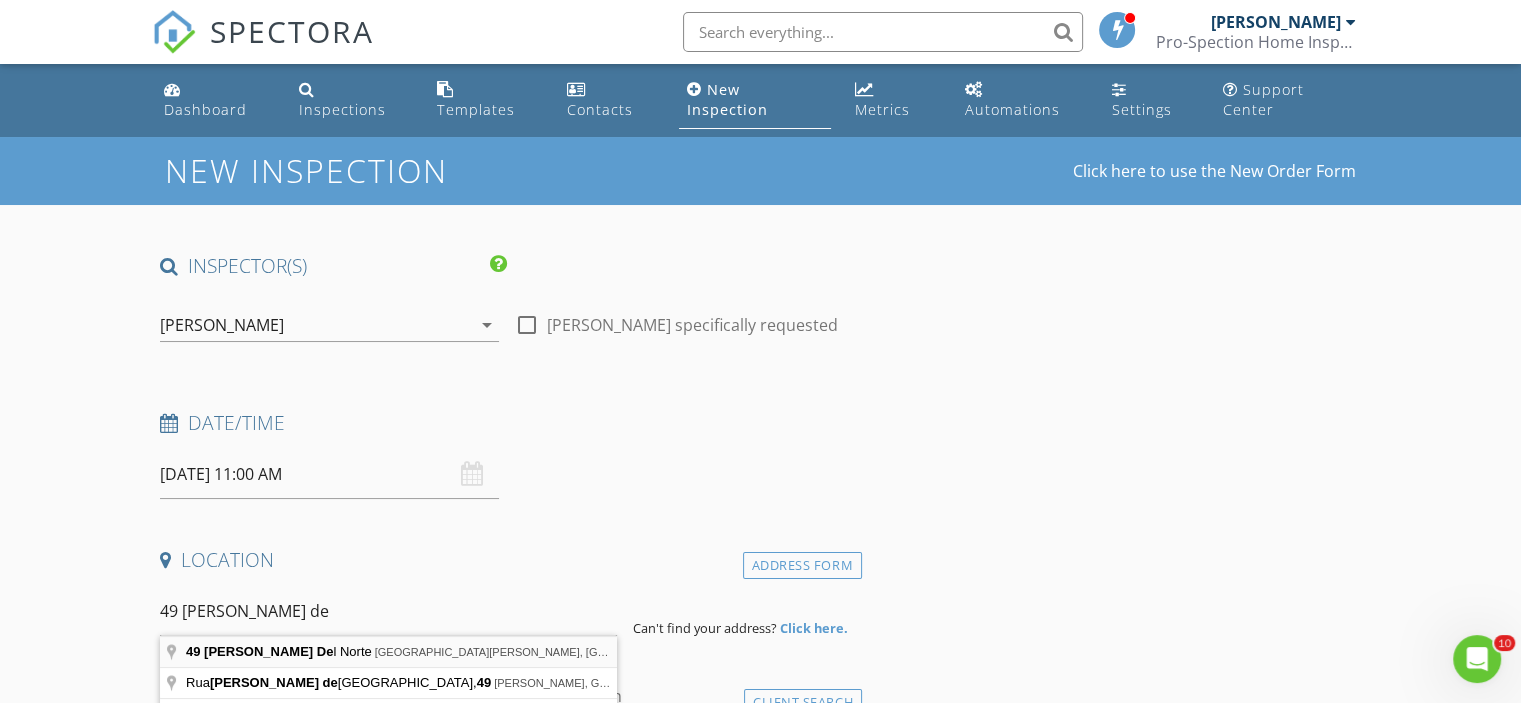 type on "49 Flores Del Norte, Fort Pierce, FL, USA" 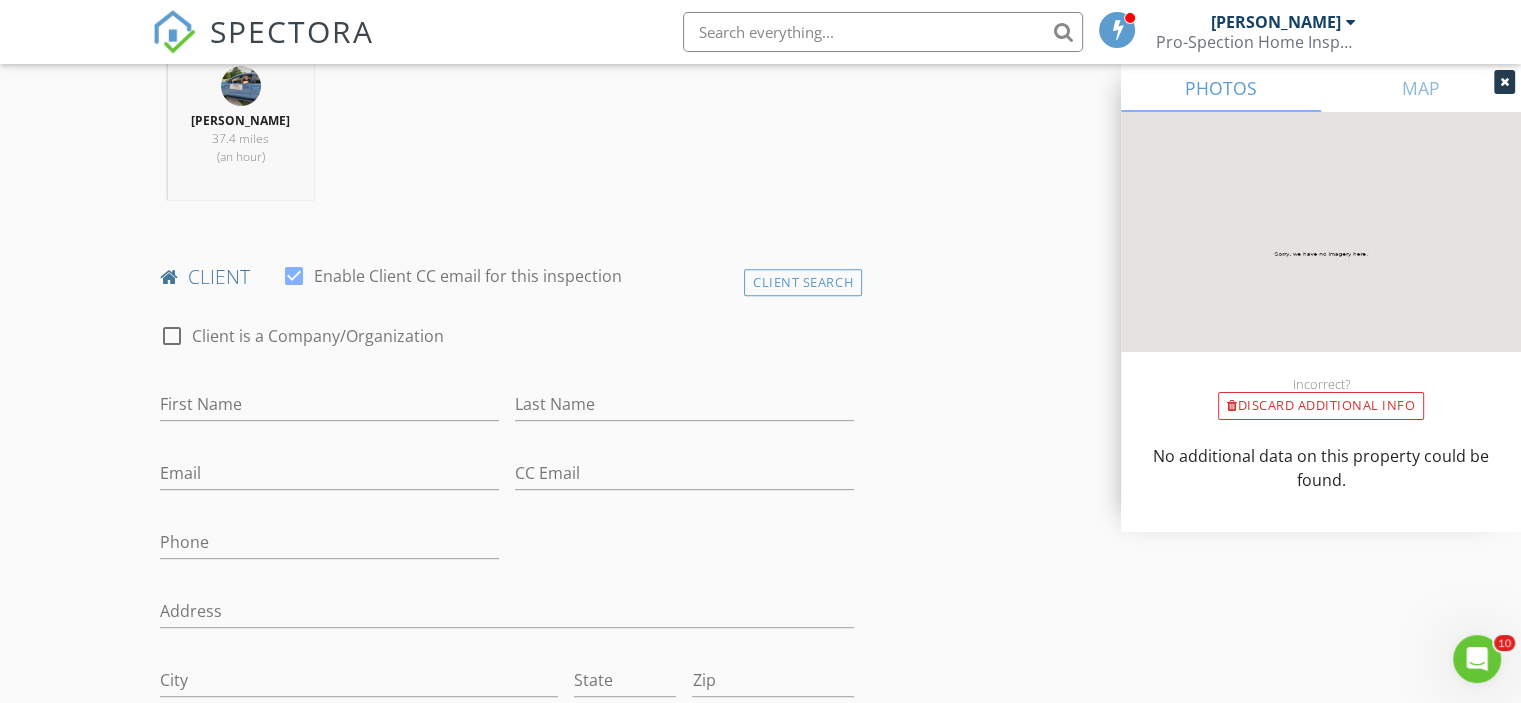scroll, scrollTop: 830, scrollLeft: 0, axis: vertical 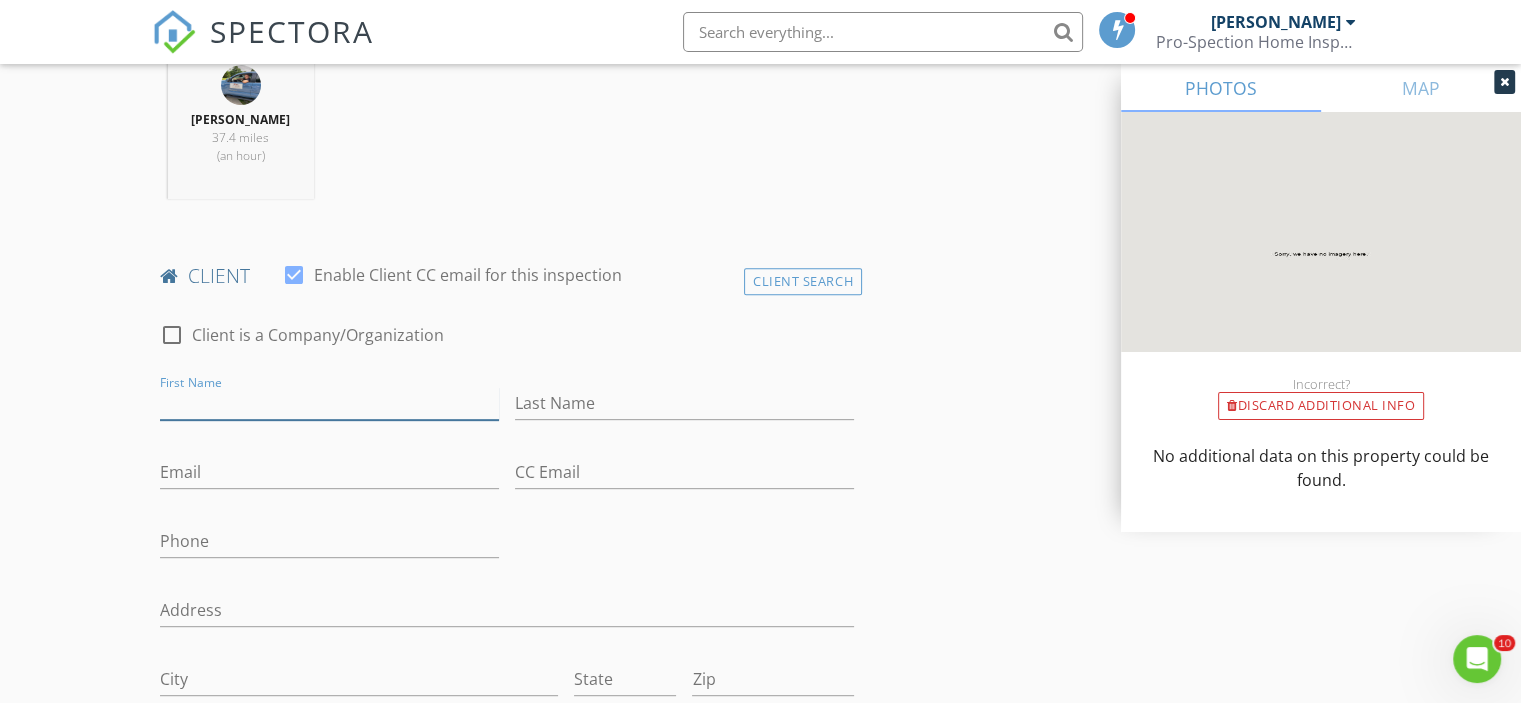 click on "First Name" at bounding box center (329, 403) 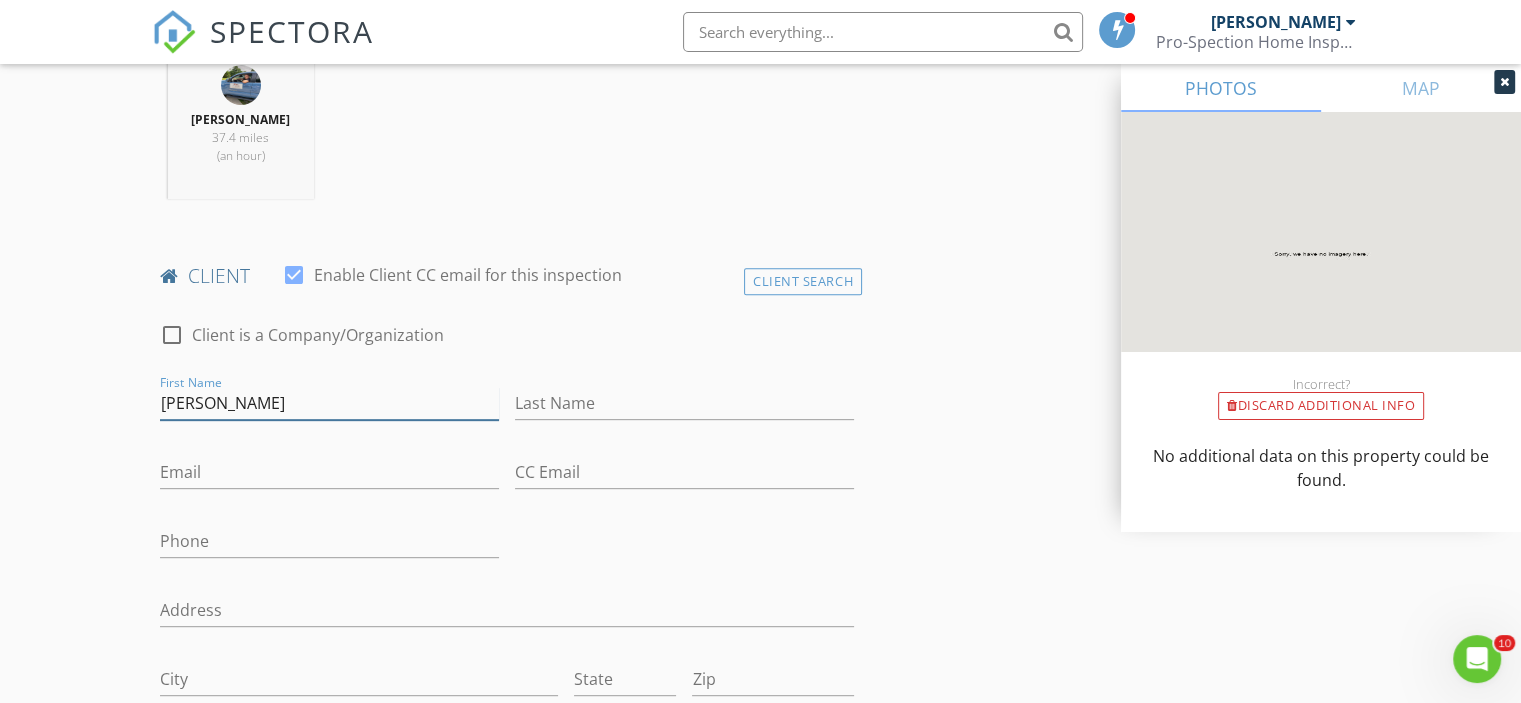 type on "Shelly" 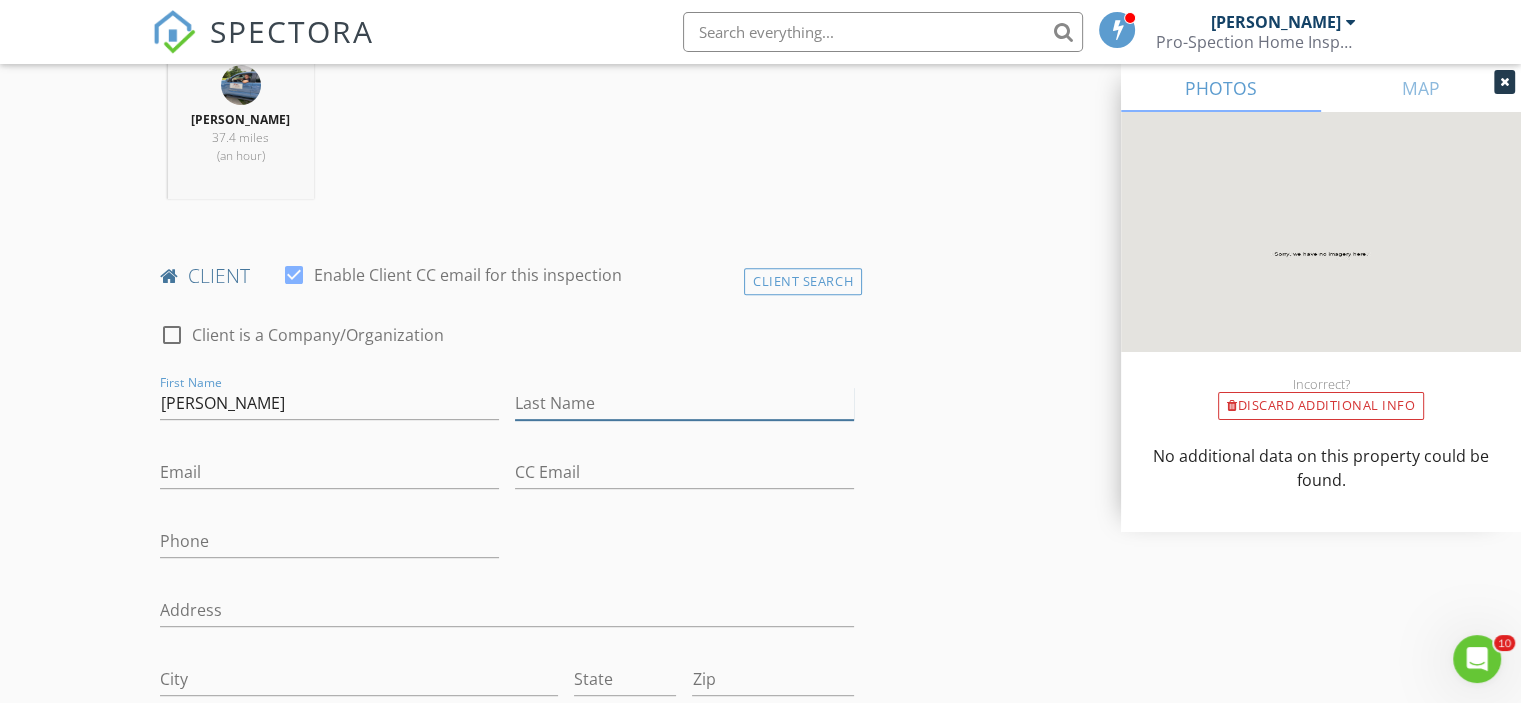 click on "Last Name" at bounding box center [684, 403] 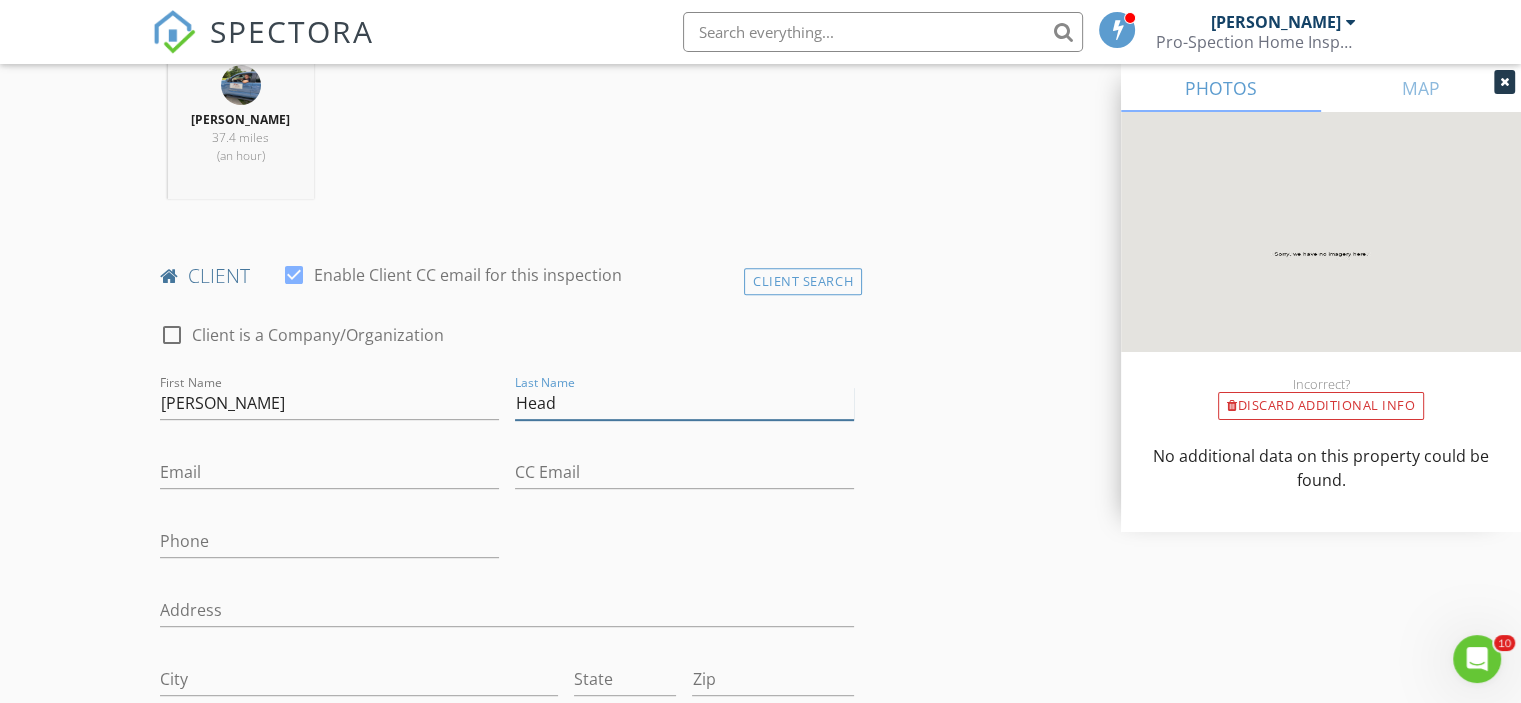 type on "Head" 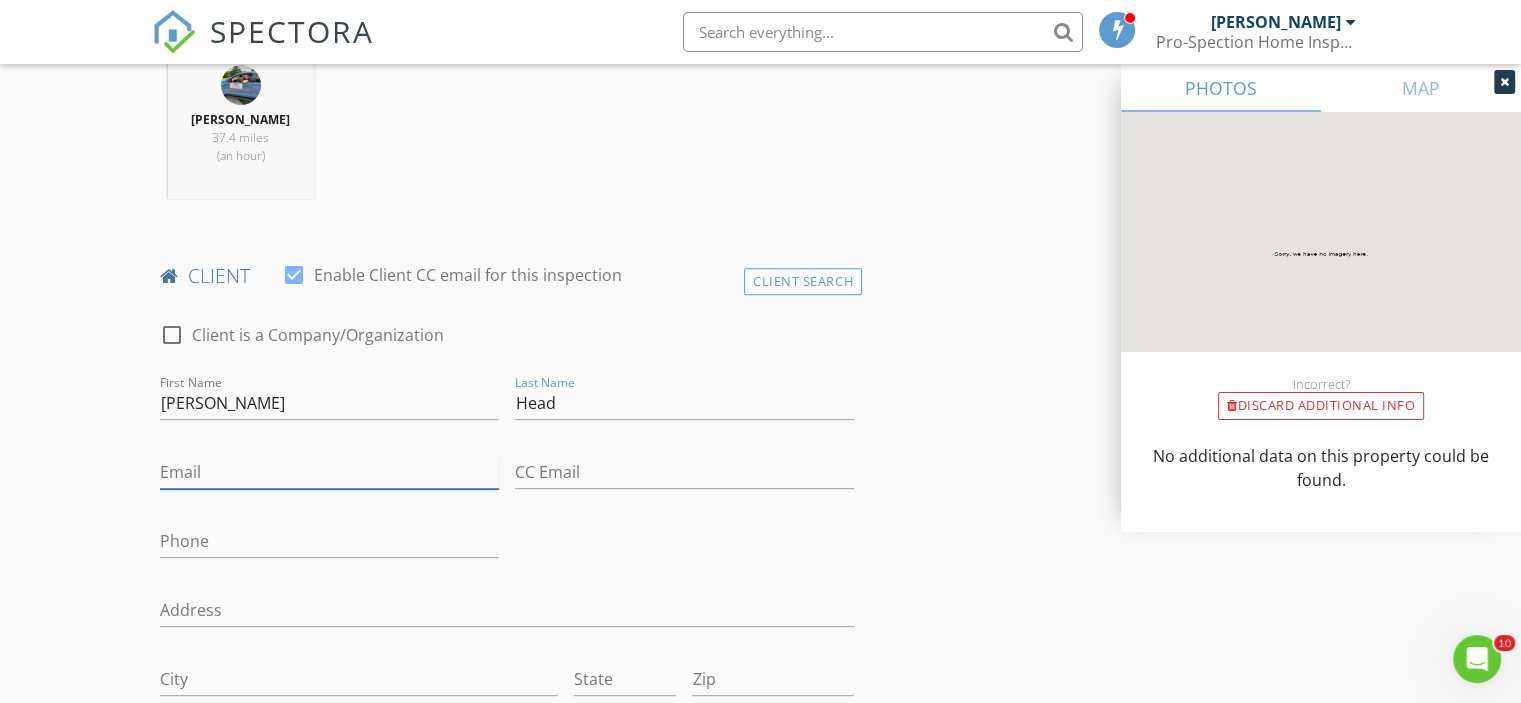 click on "Email" at bounding box center (329, 472) 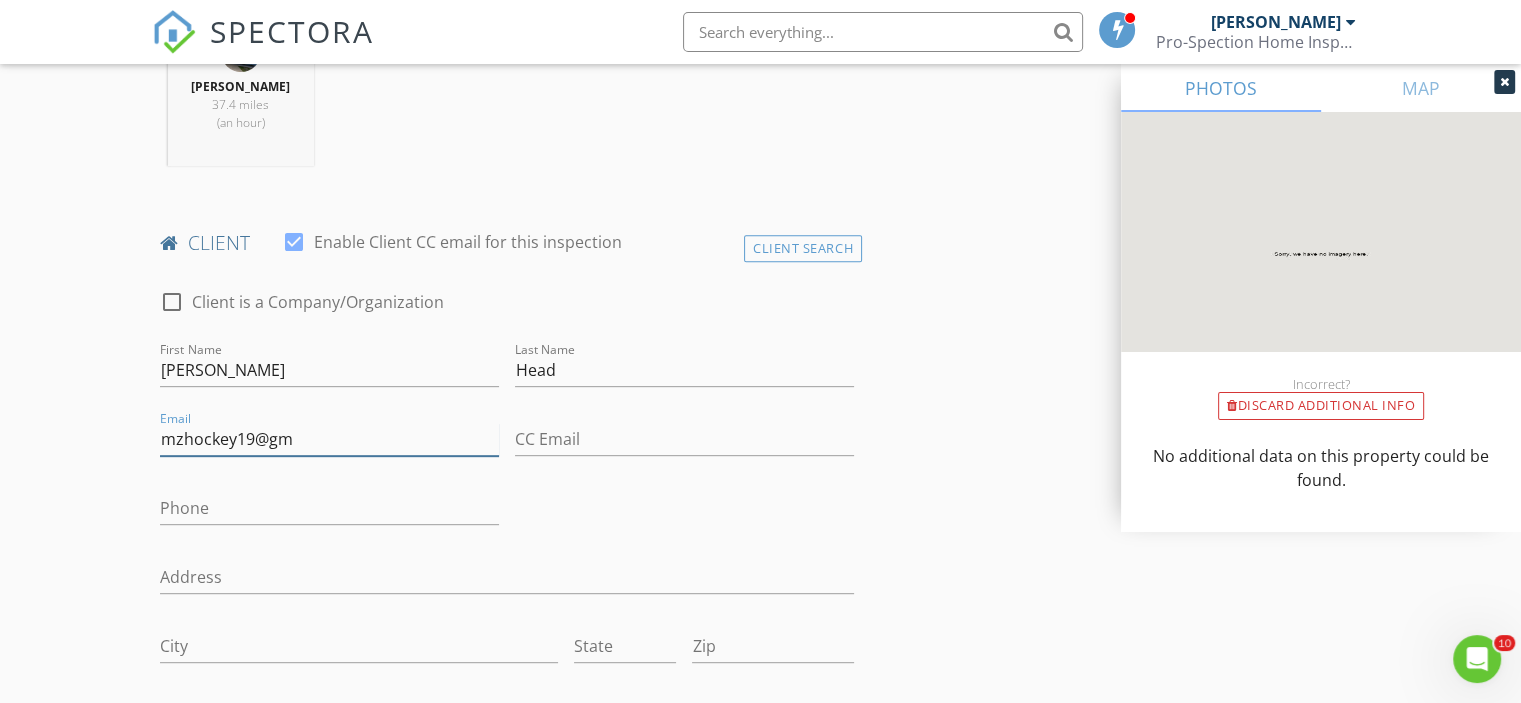 scroll, scrollTop: 884, scrollLeft: 0, axis: vertical 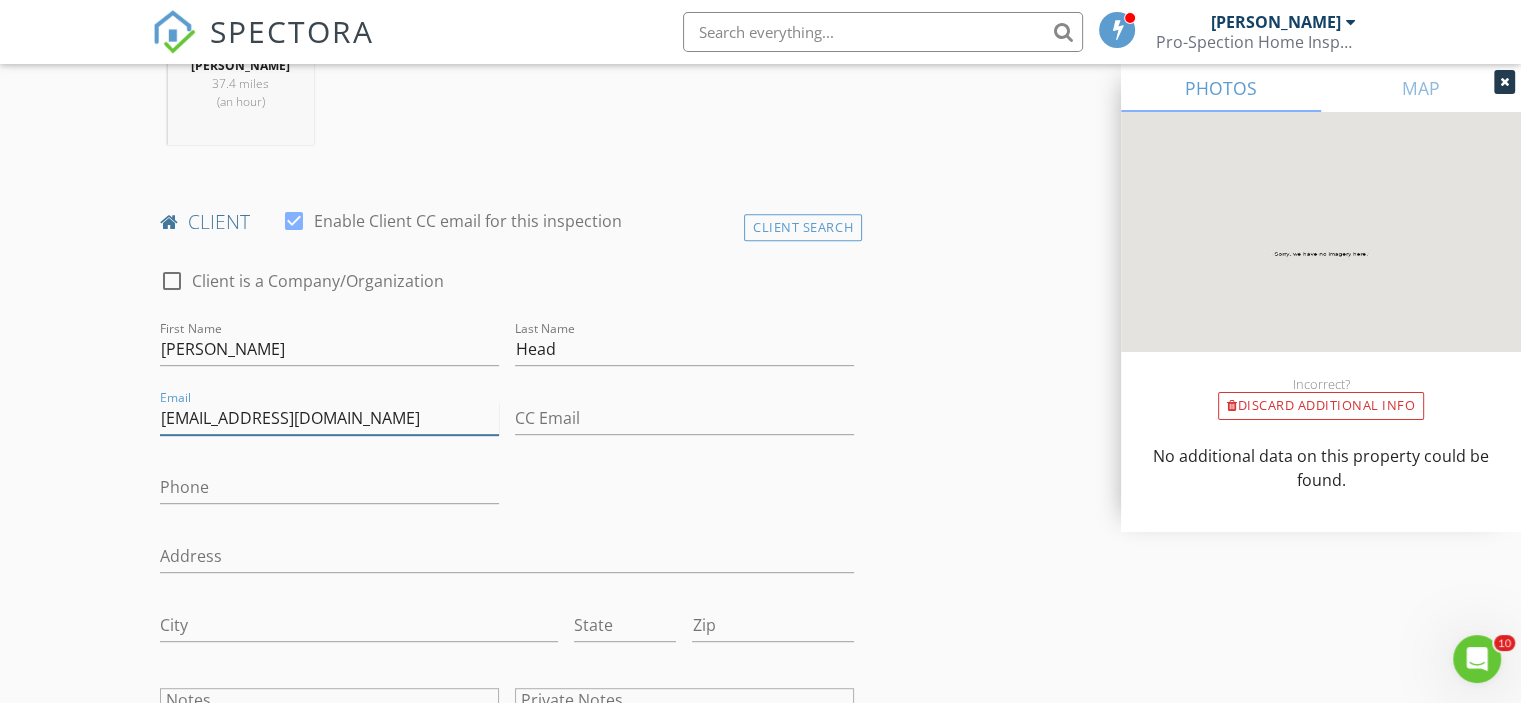 type on "mzhockey19@gmail.com" 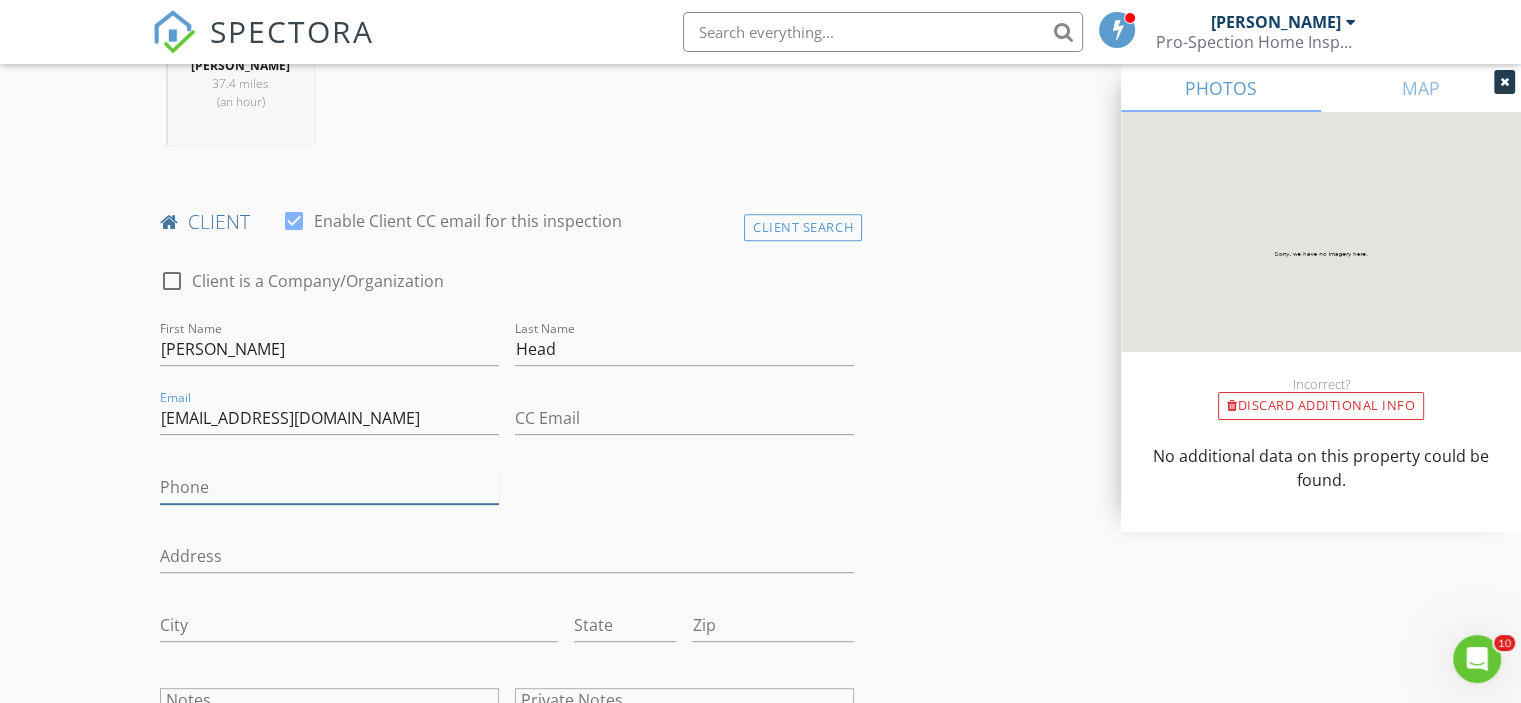 click on "Phone" at bounding box center [329, 487] 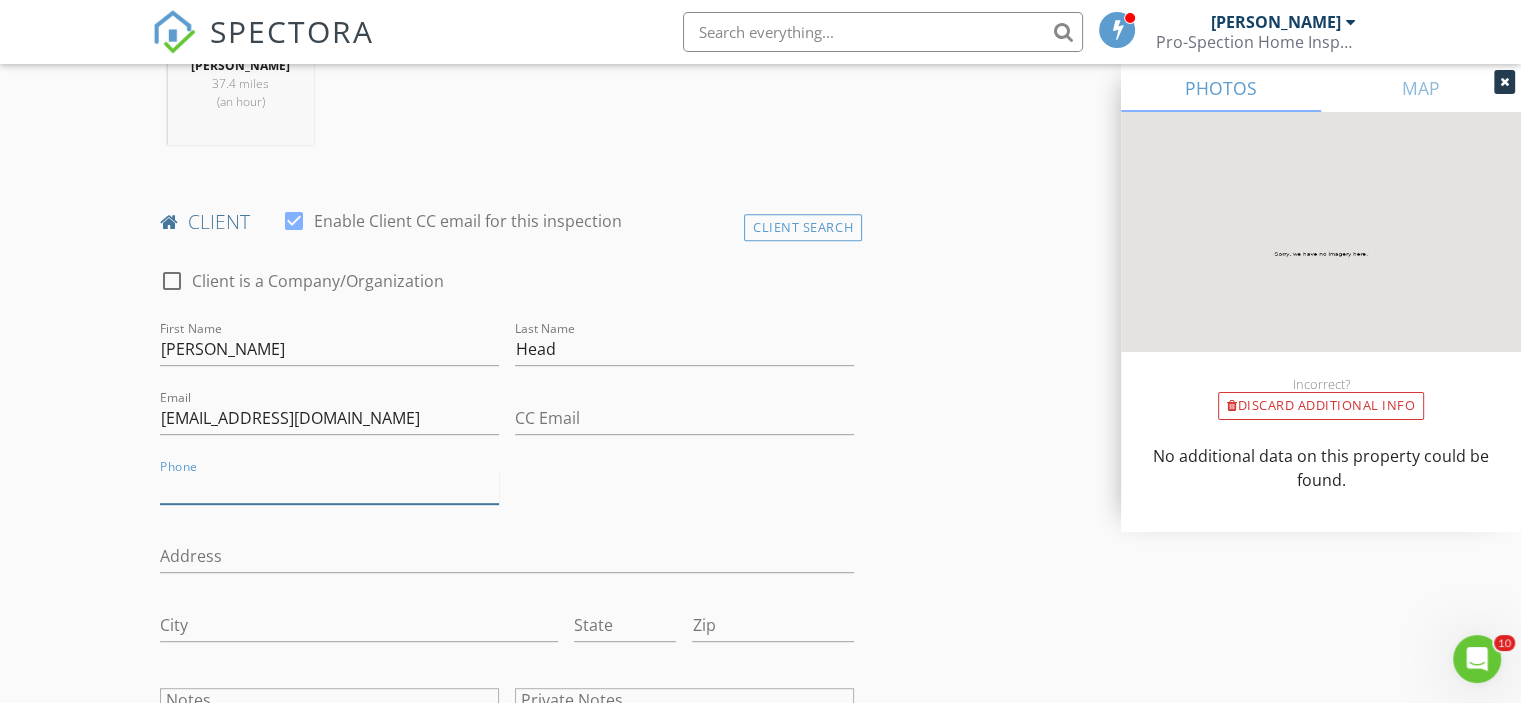 click on "Phone" at bounding box center [329, 487] 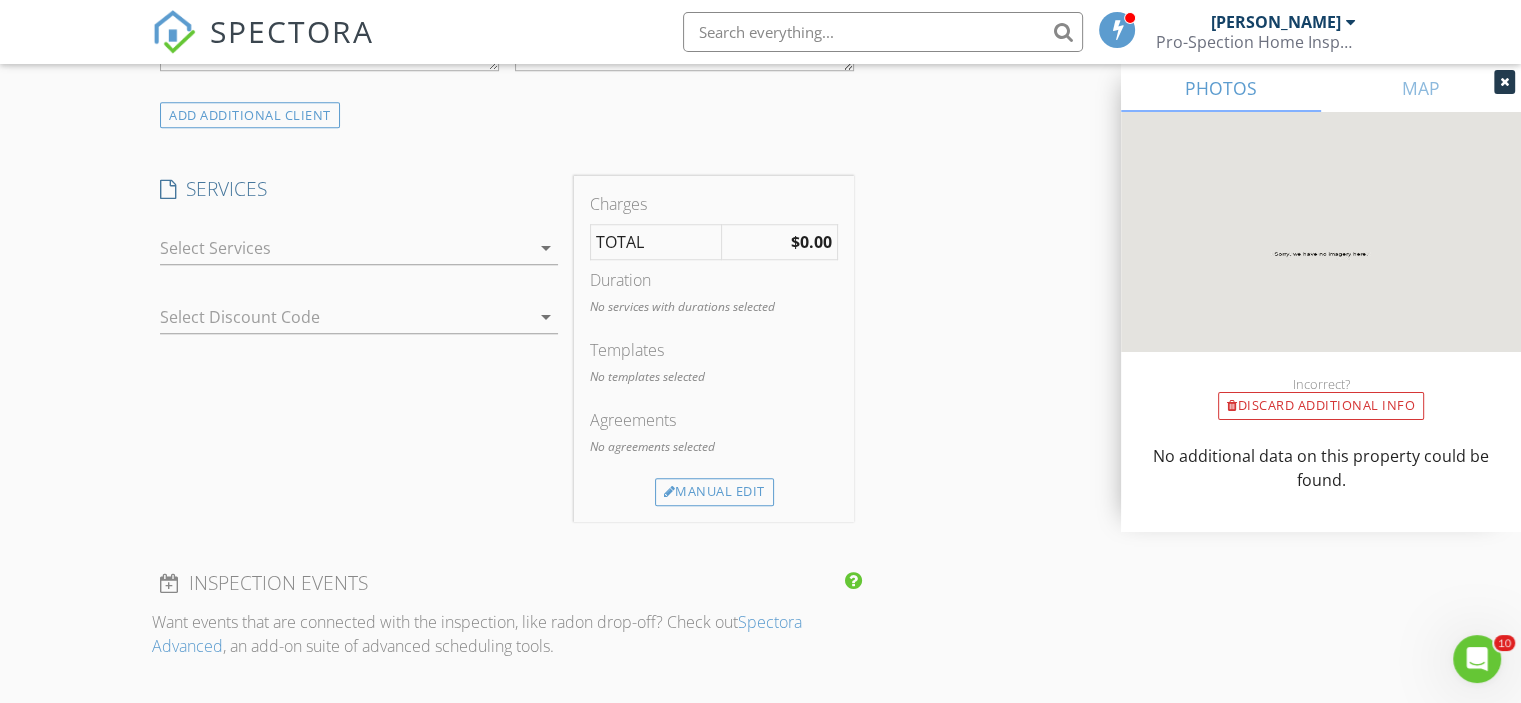 scroll, scrollTop: 1609, scrollLeft: 0, axis: vertical 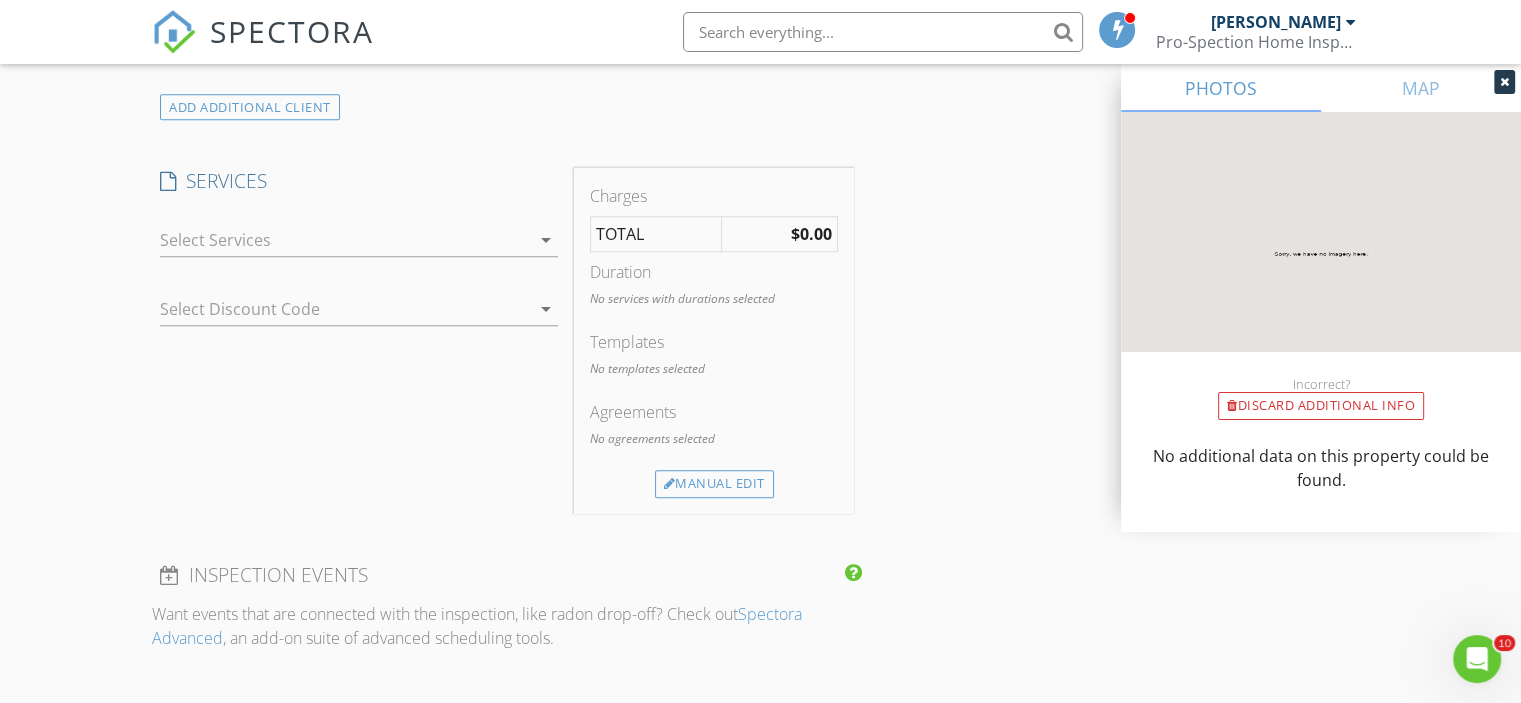 type on "[PHONE_NUMBER]" 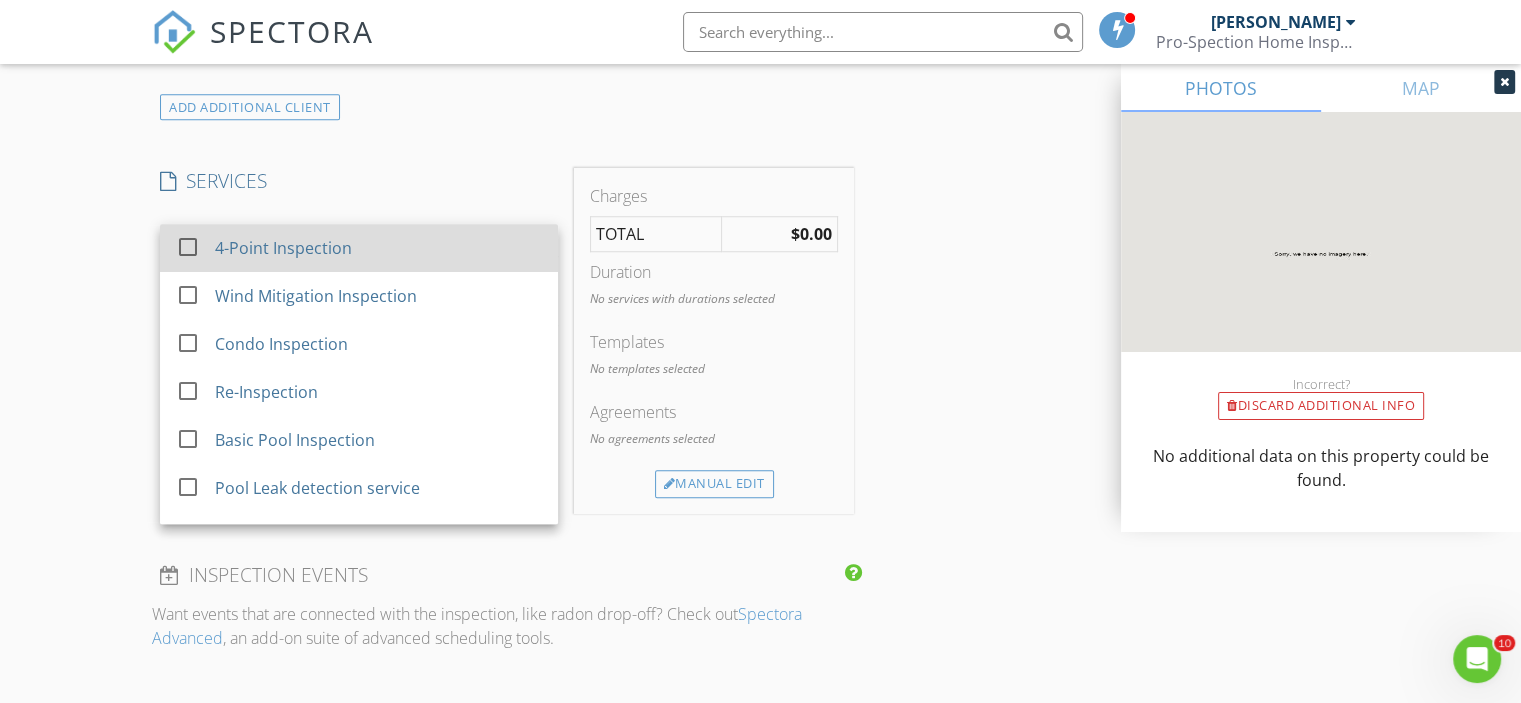 click at bounding box center (188, 247) 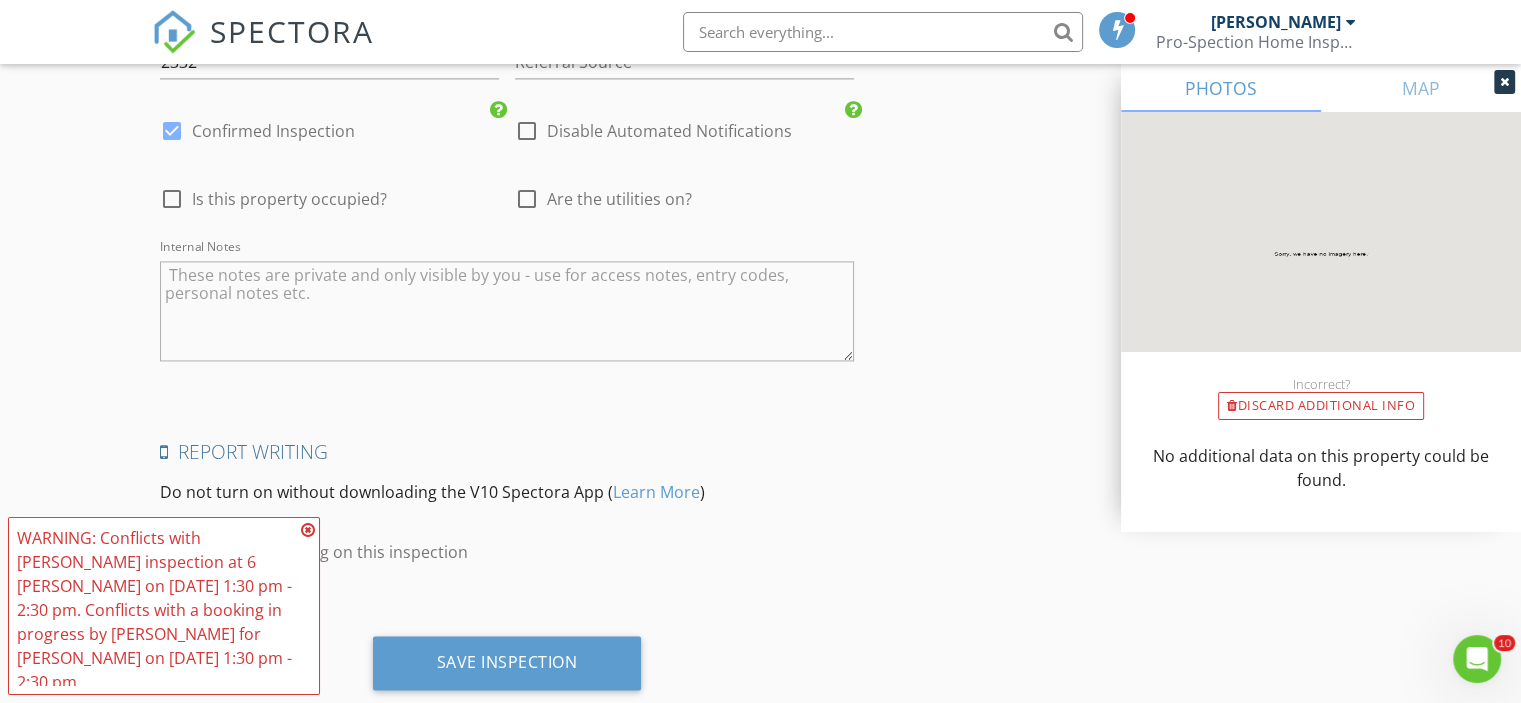 scroll, scrollTop: 3003, scrollLeft: 0, axis: vertical 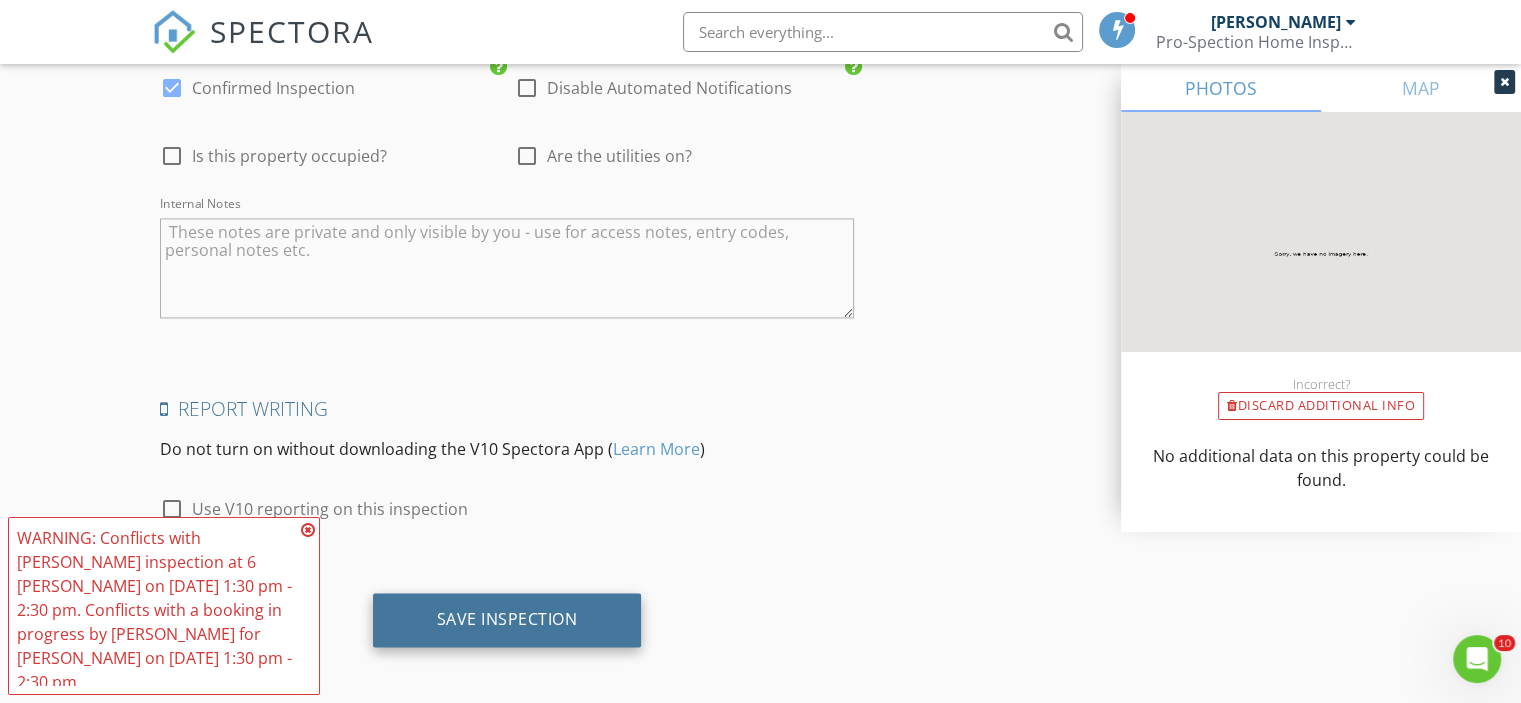 click on "Save Inspection" at bounding box center (507, 619) 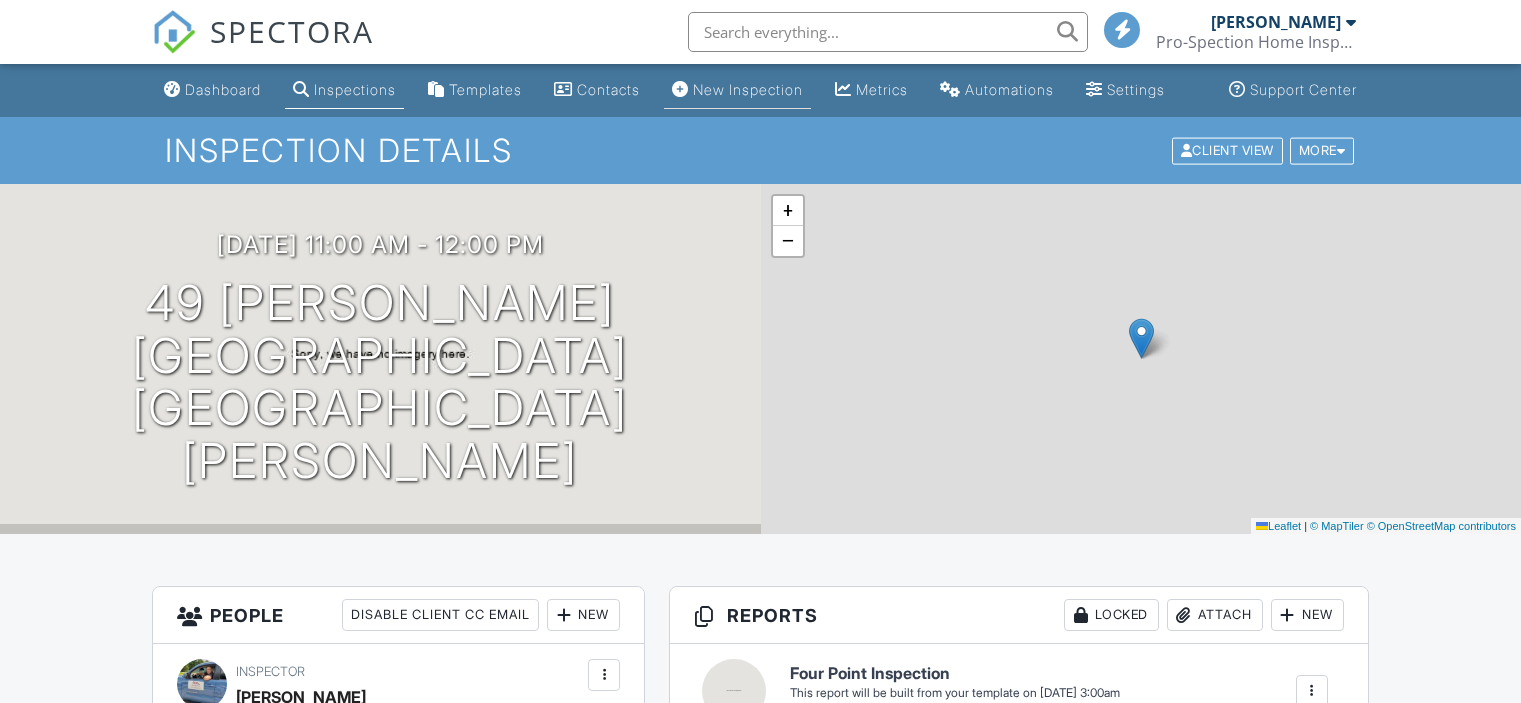 scroll, scrollTop: 0, scrollLeft: 0, axis: both 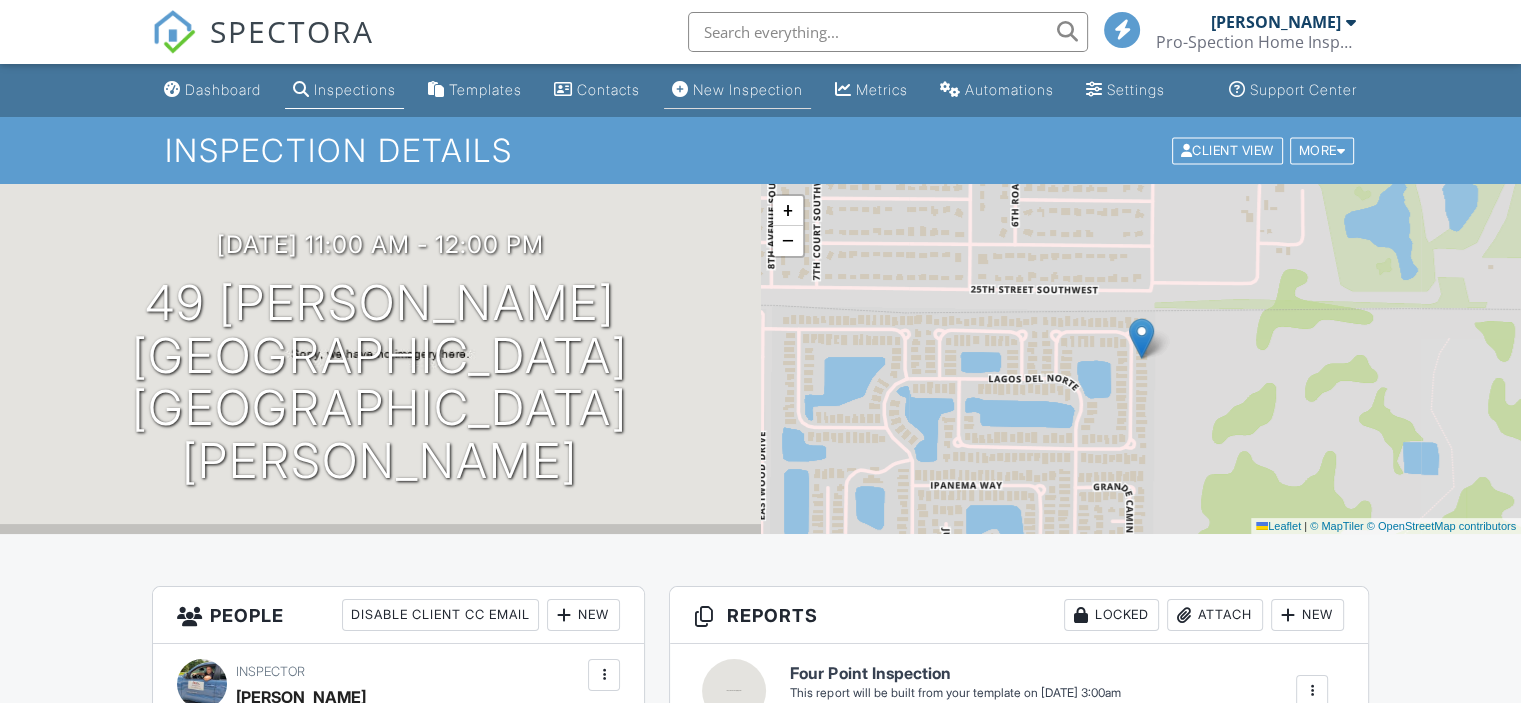 click on "New Inspection" at bounding box center (748, 89) 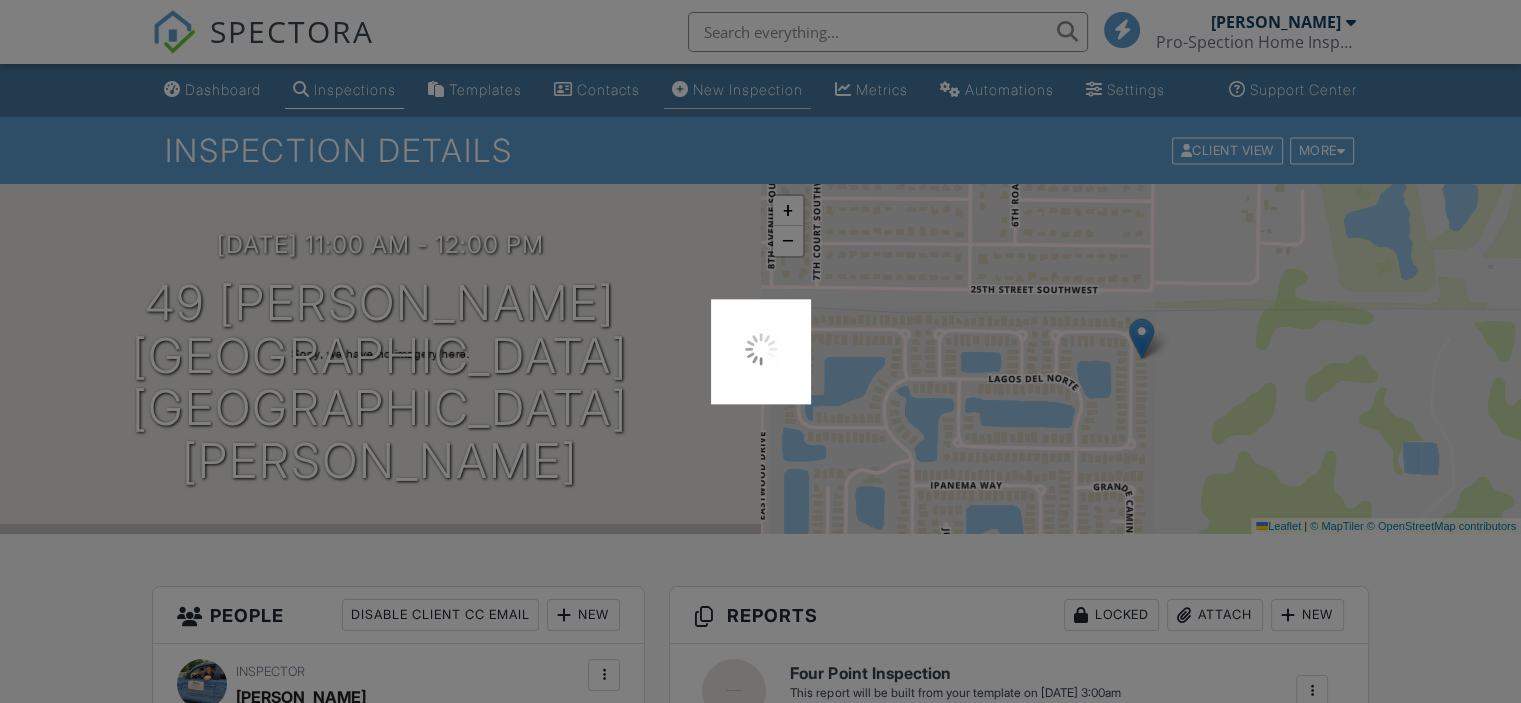 scroll, scrollTop: 0, scrollLeft: 0, axis: both 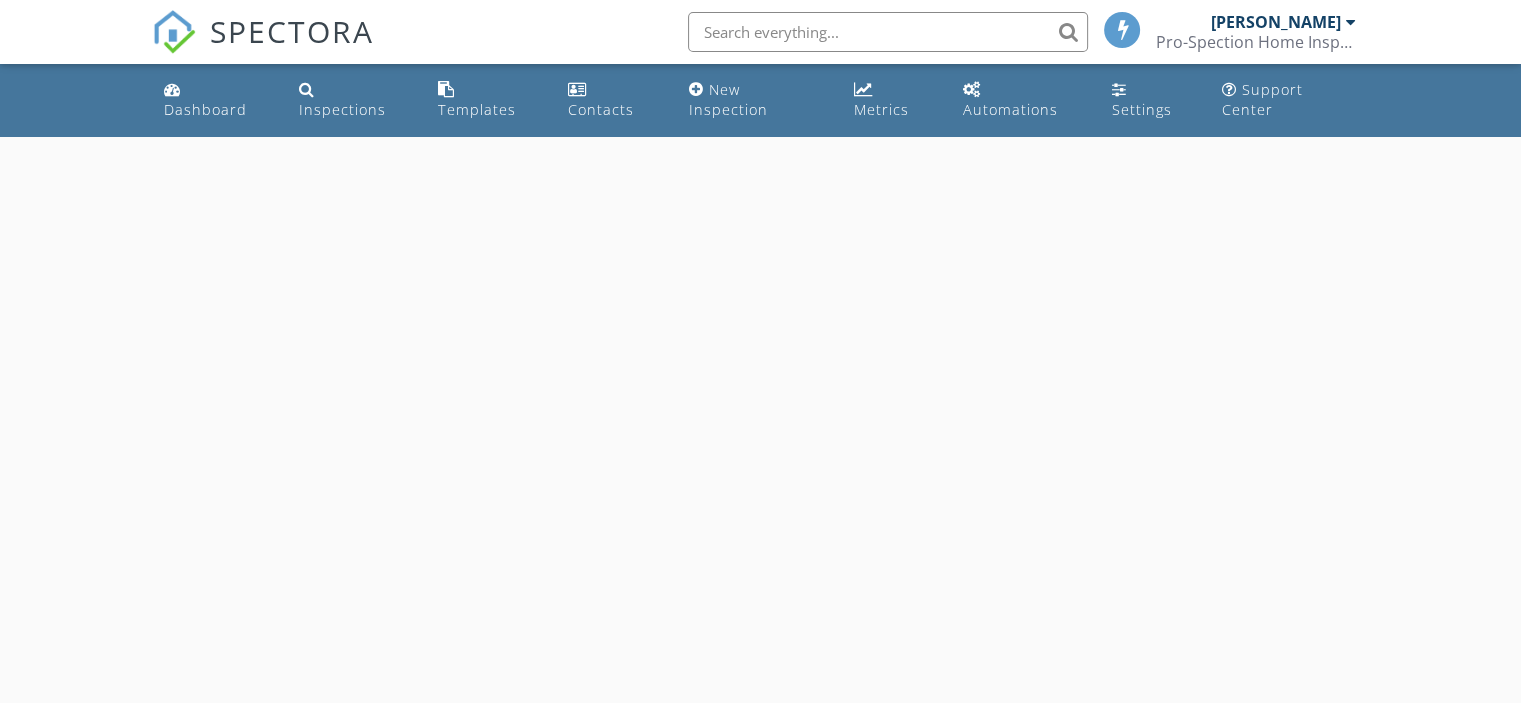 select on "6" 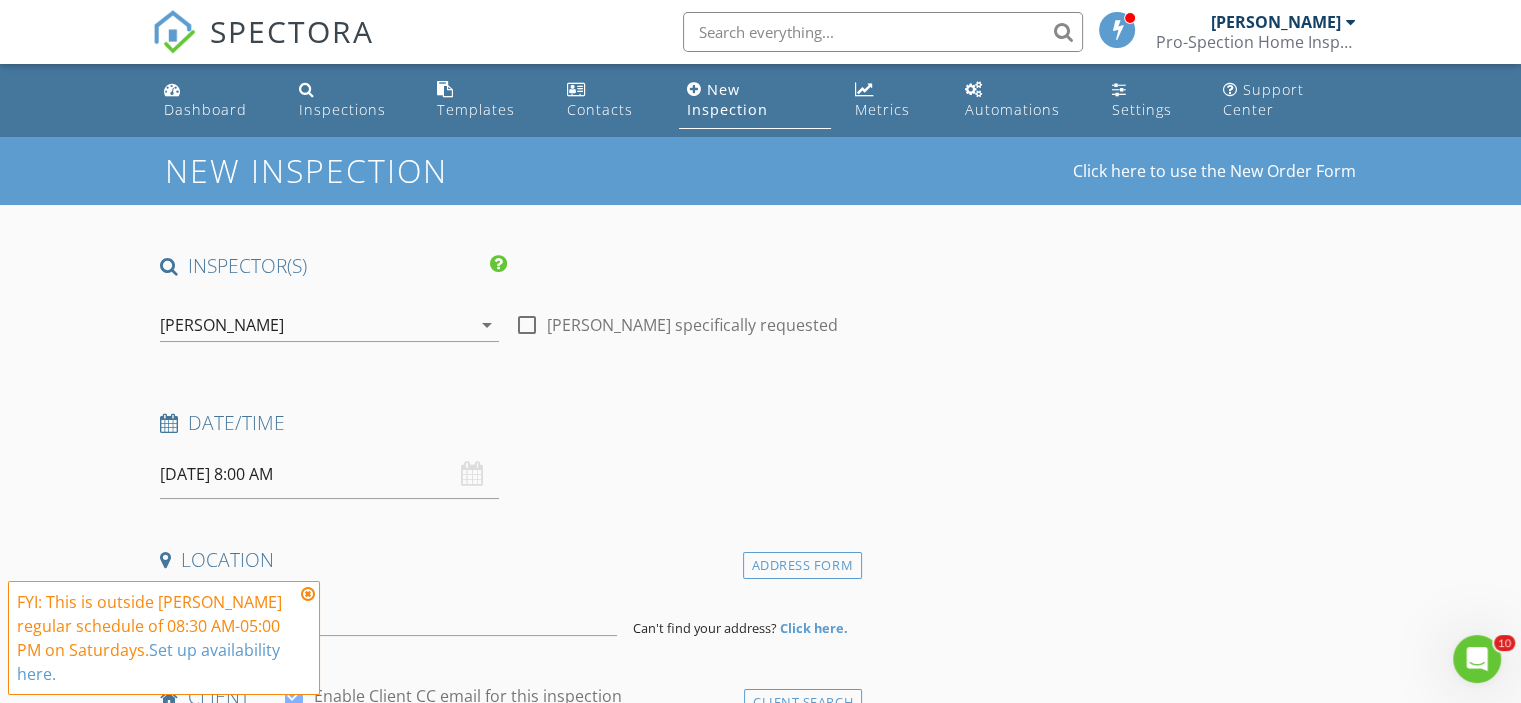 scroll, scrollTop: 0, scrollLeft: 0, axis: both 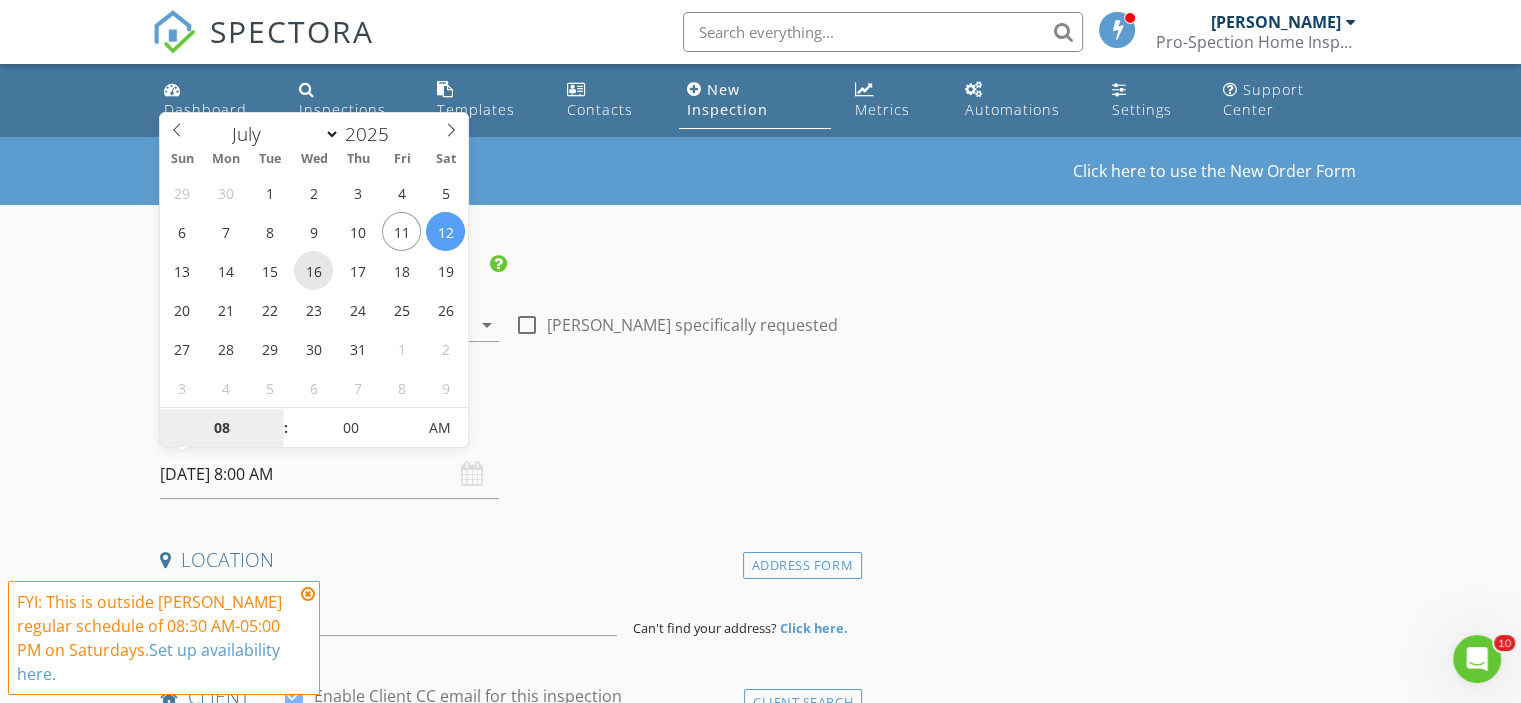 type on "07/16/2025 8:00 AM" 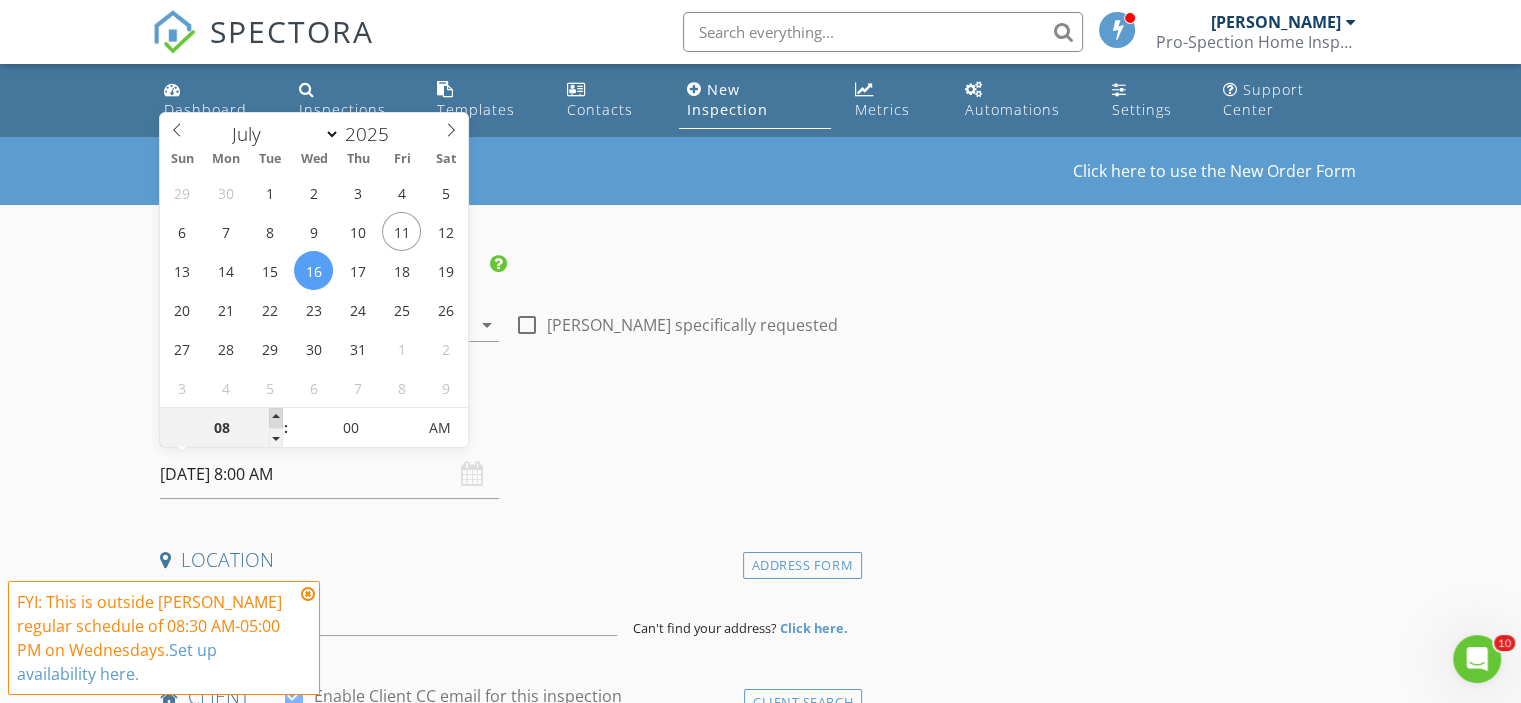 type on "09" 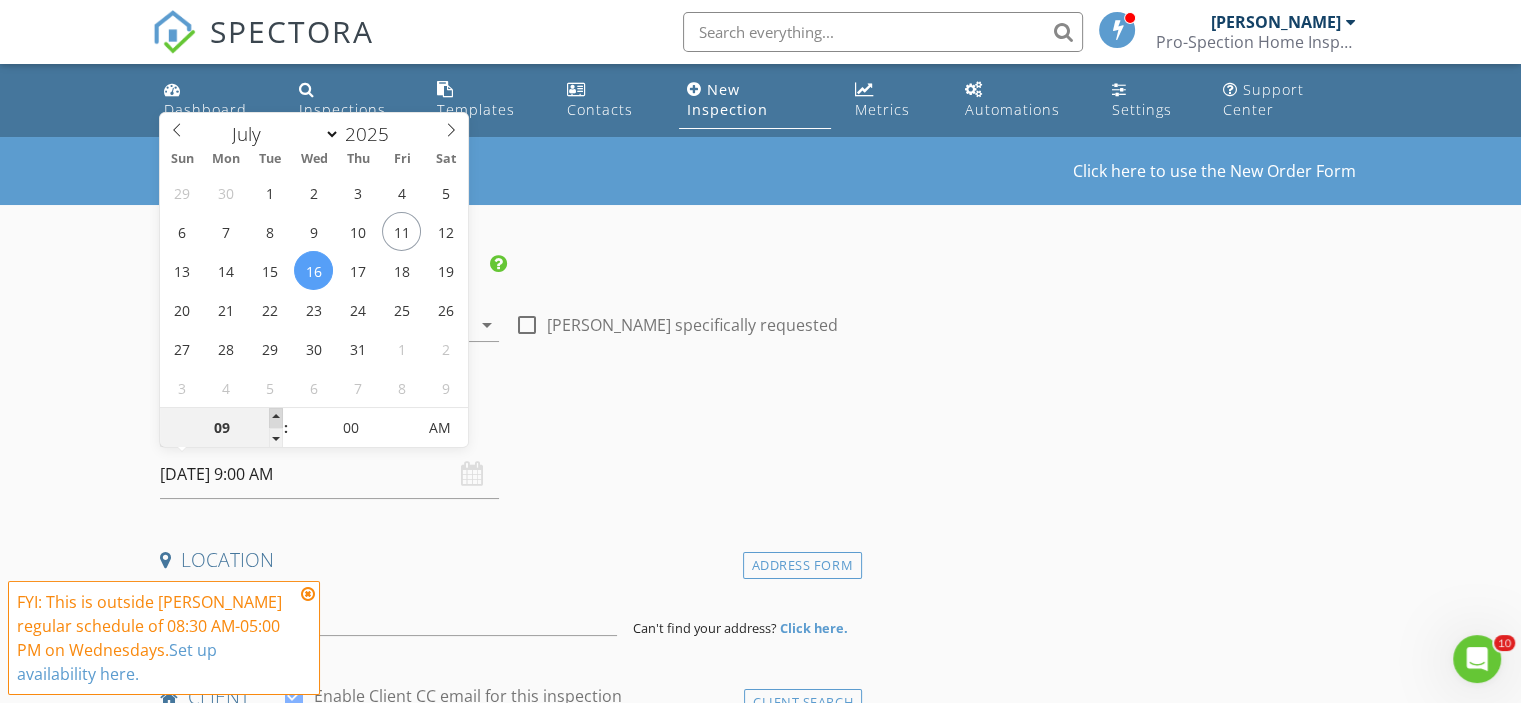 click at bounding box center [276, 418] 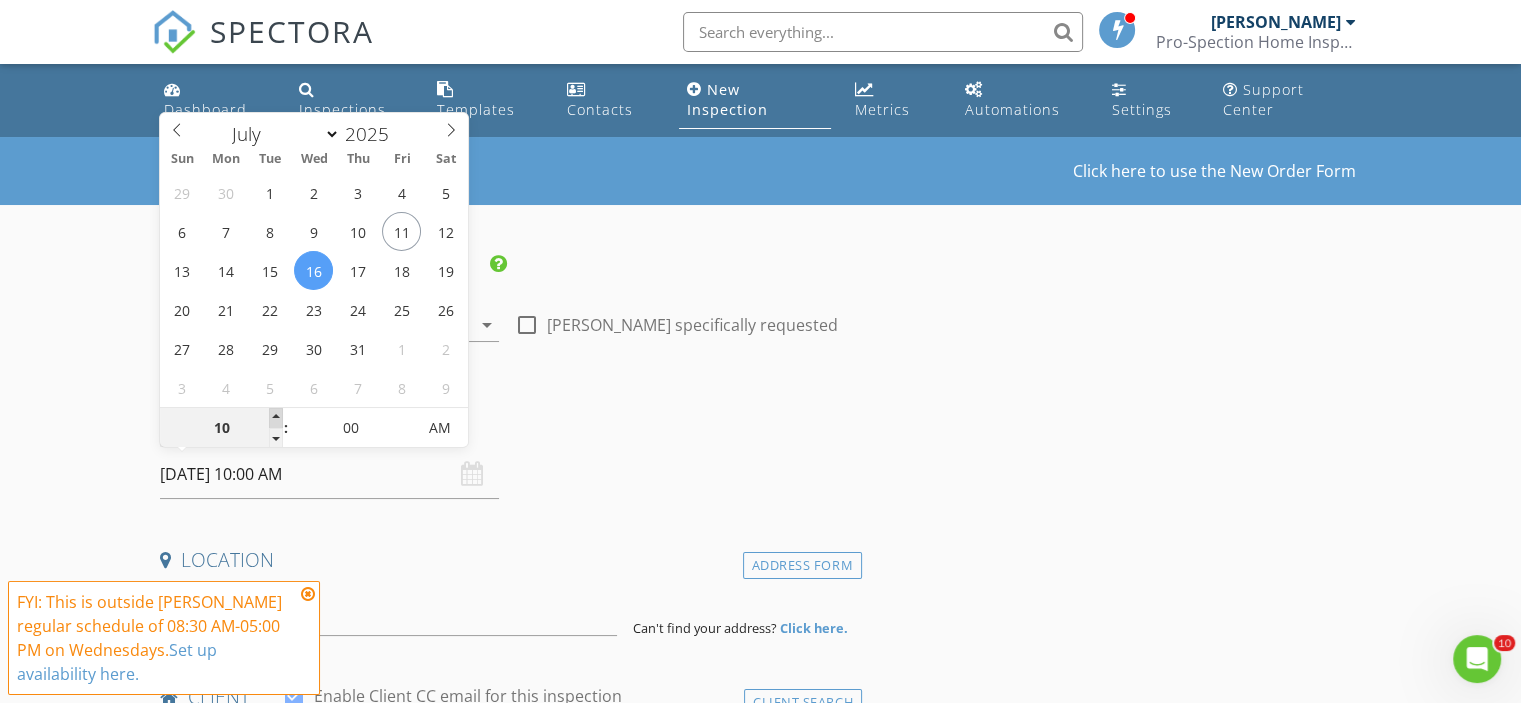 type on "11" 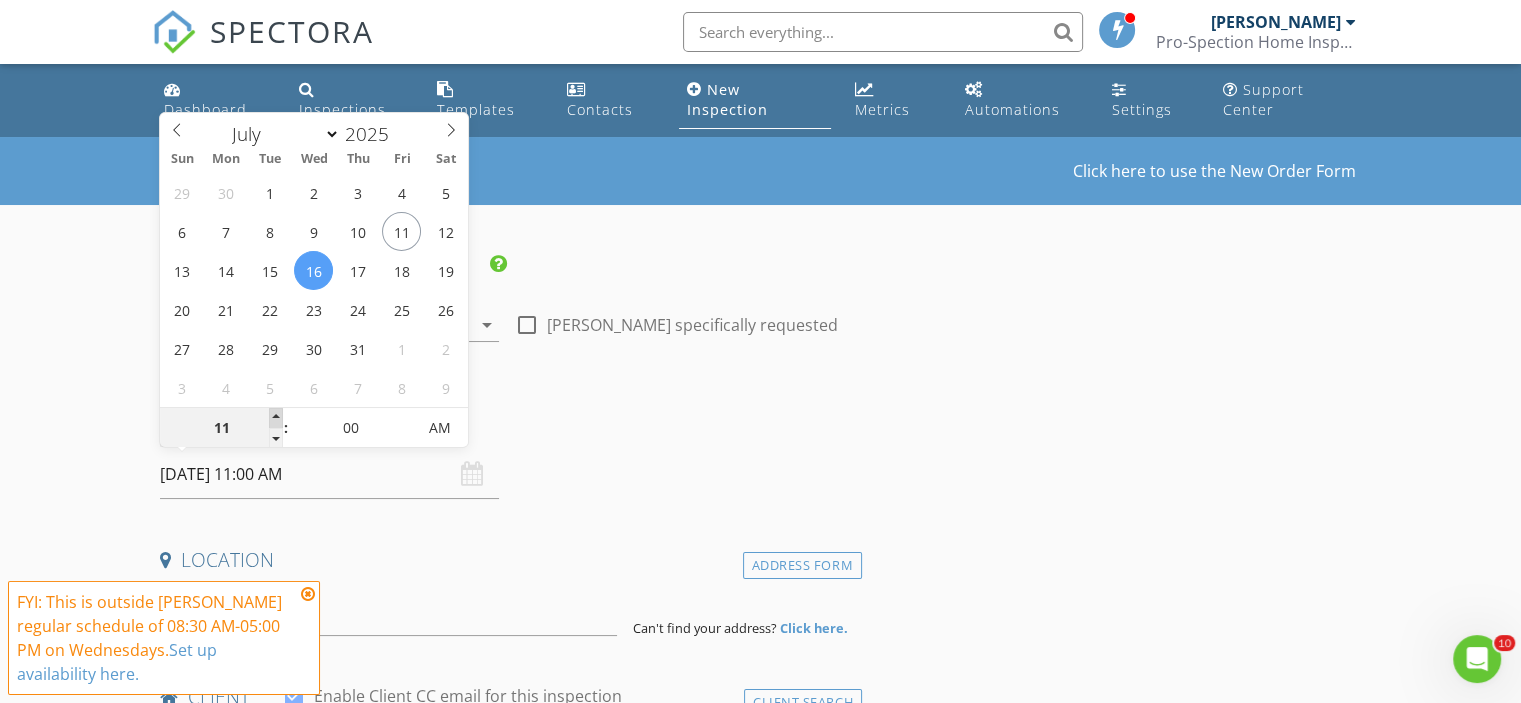 click at bounding box center (276, 418) 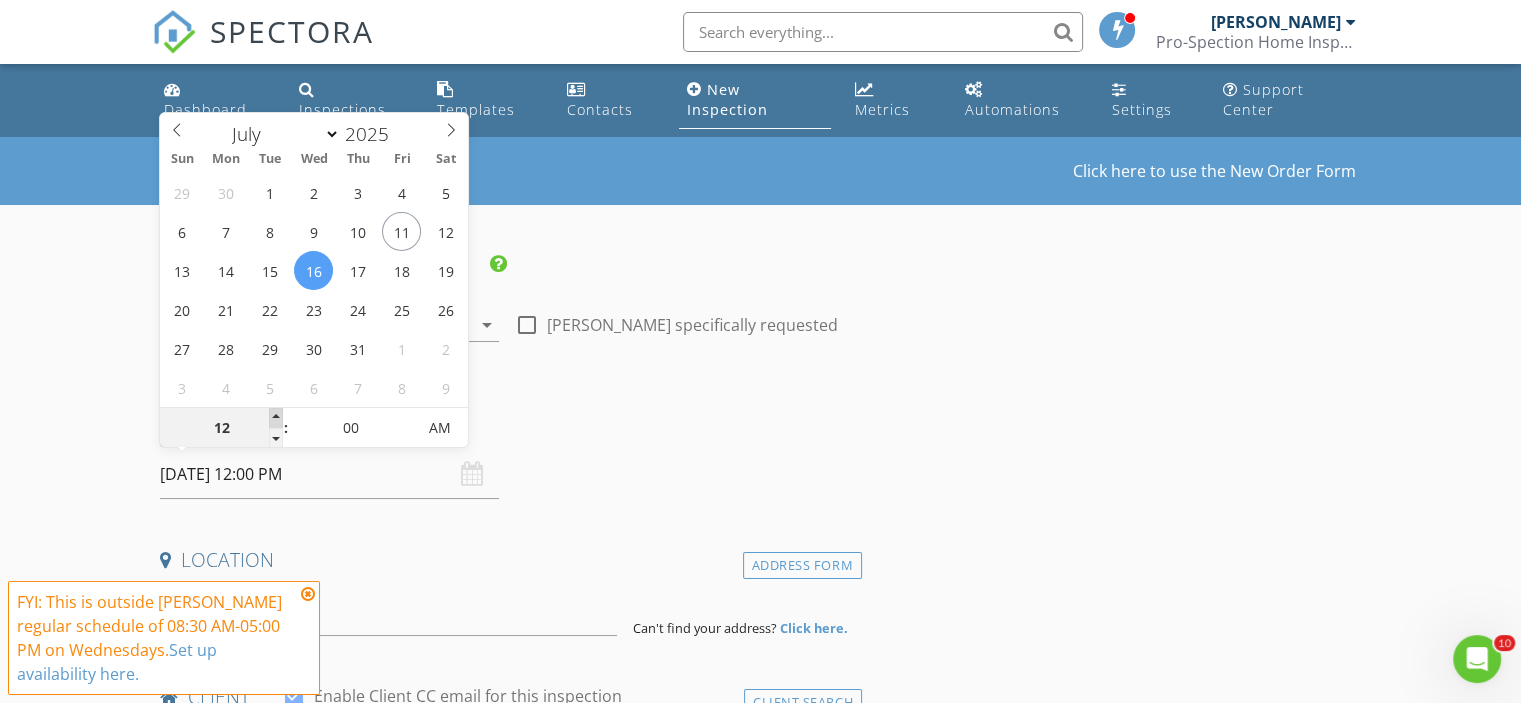 click at bounding box center (276, 418) 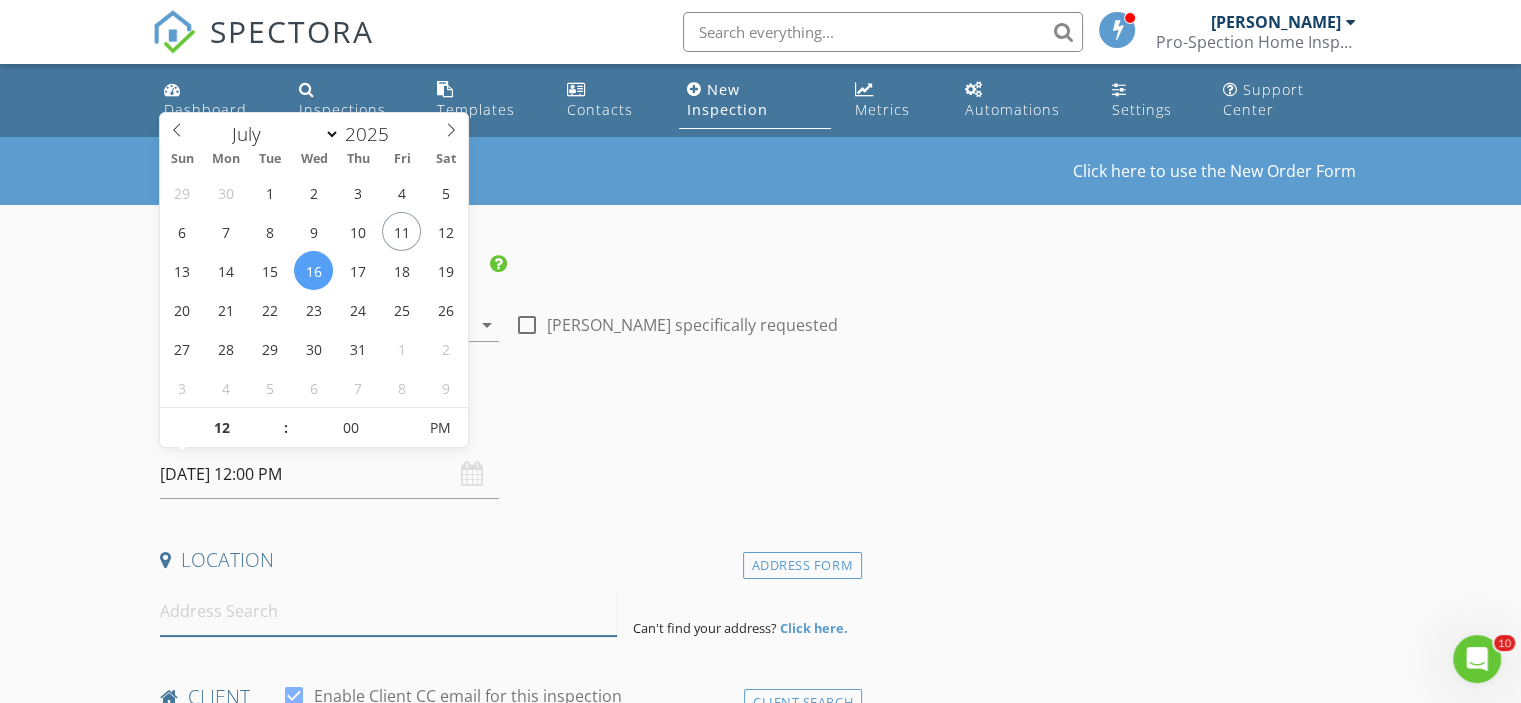 click at bounding box center [388, 611] 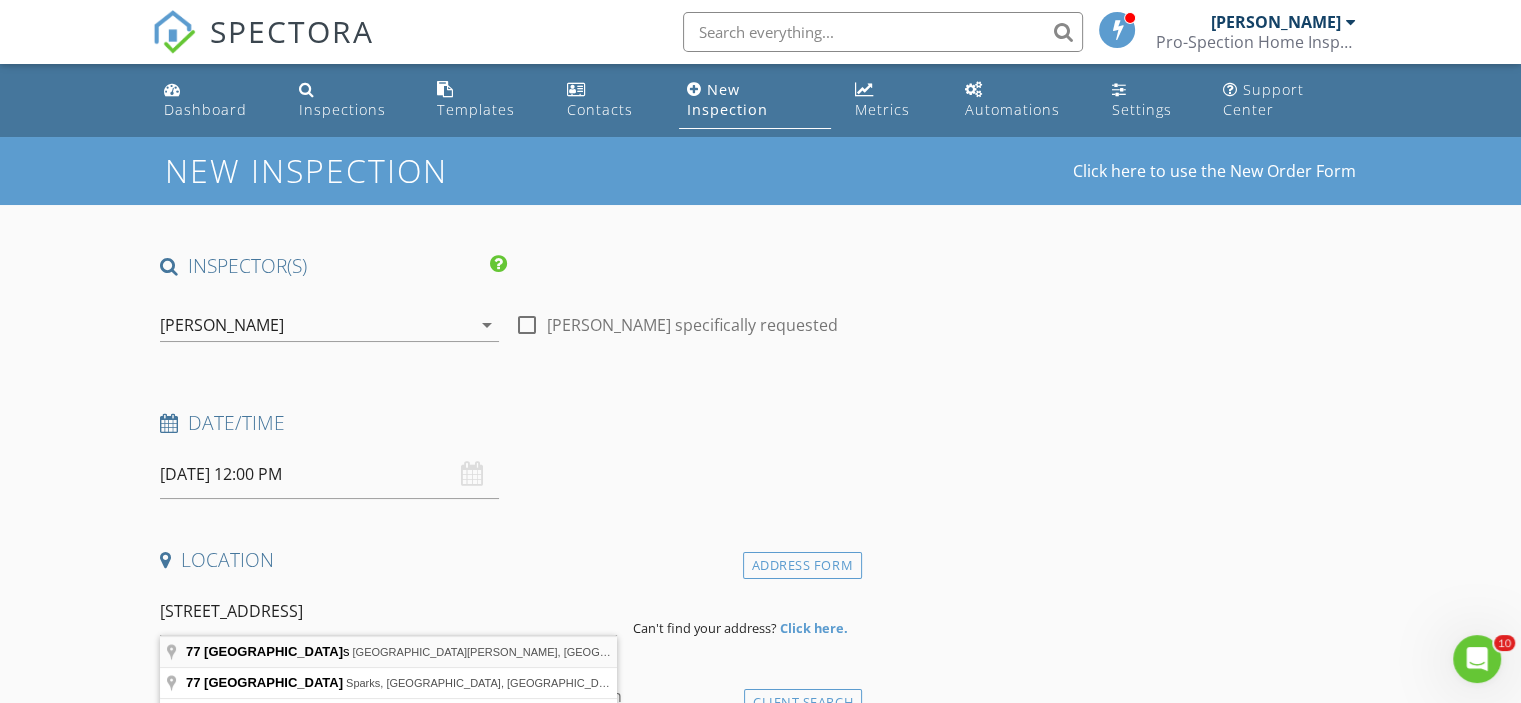 type on "77 Calle de Lagos, Fort Pierce, FL, USA" 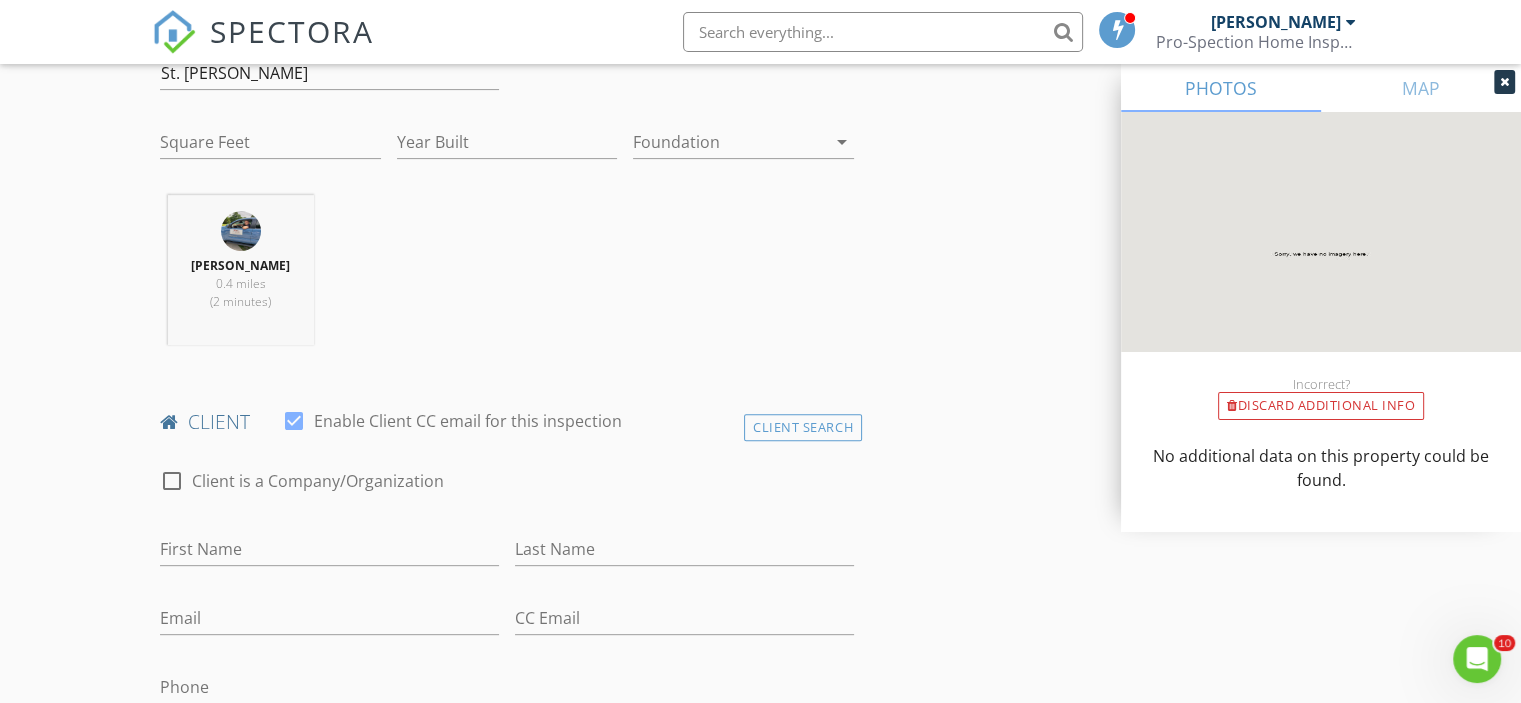 scroll, scrollTop: 685, scrollLeft: 0, axis: vertical 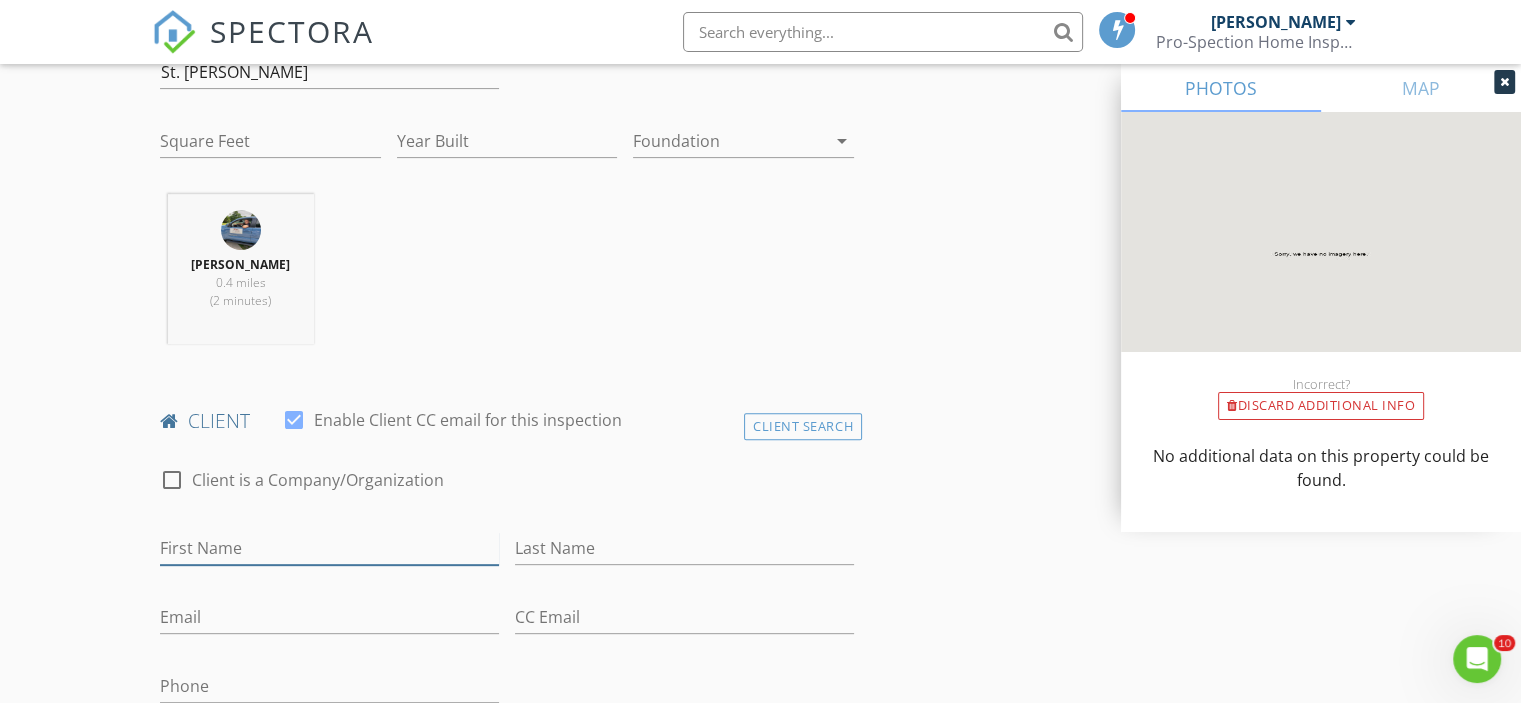 click on "First Name" at bounding box center (329, 548) 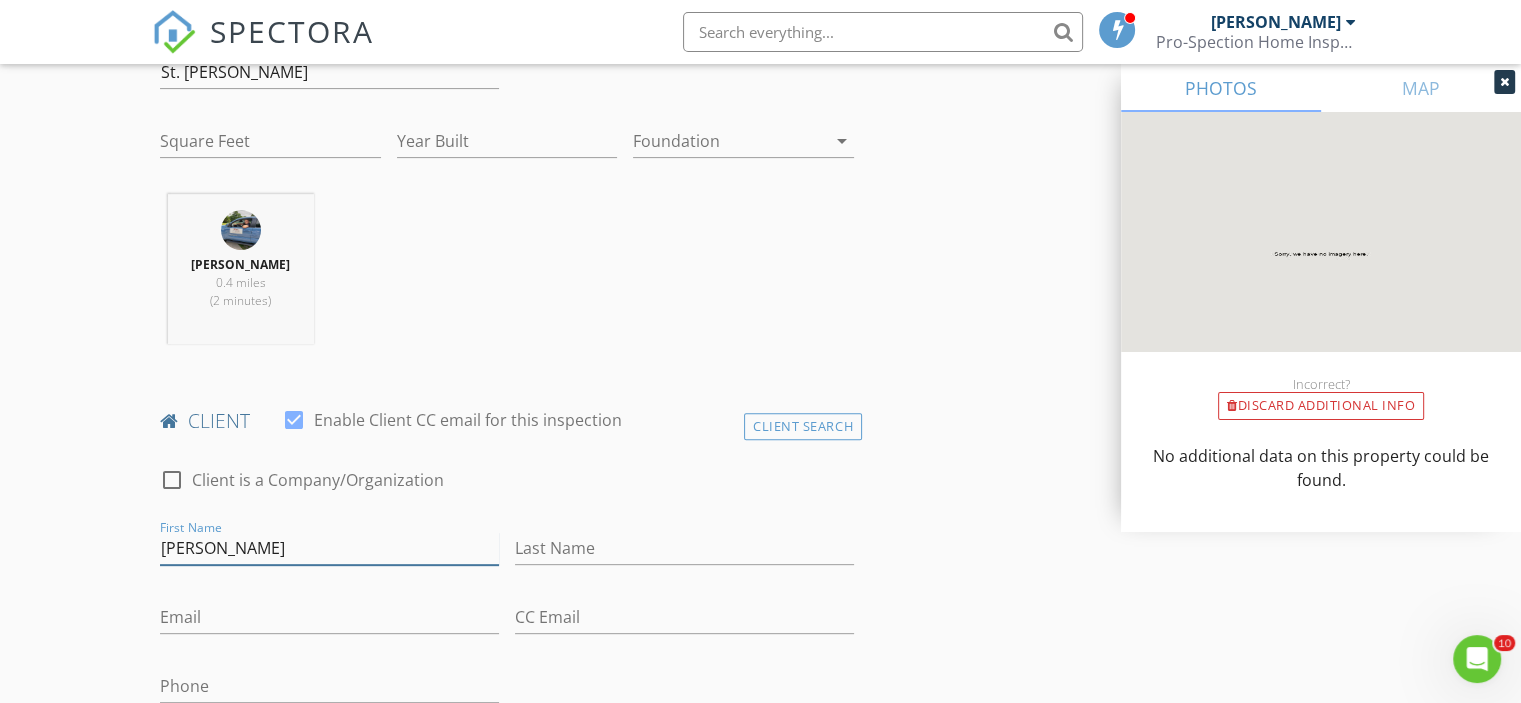type on "[PERSON_NAME]" 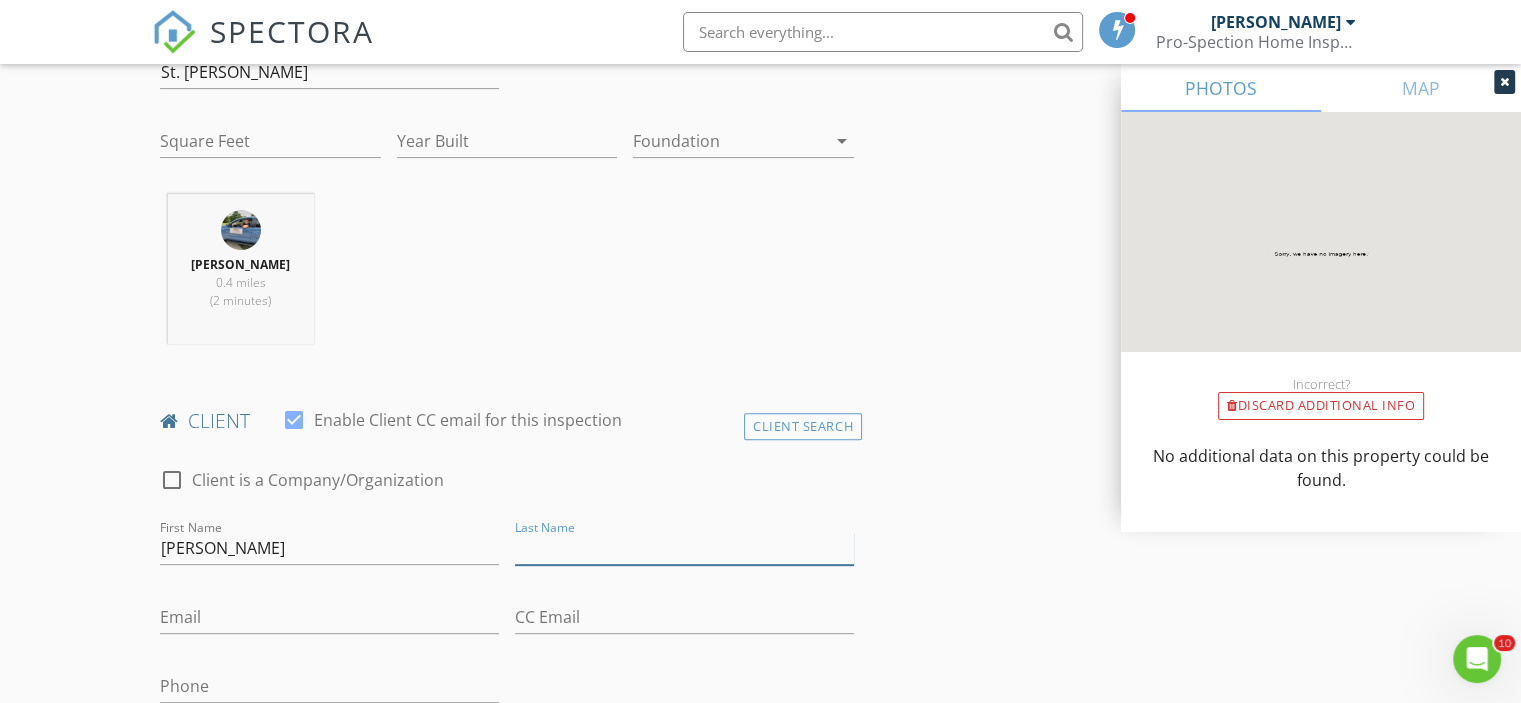 click on "Last Name" at bounding box center (684, 548) 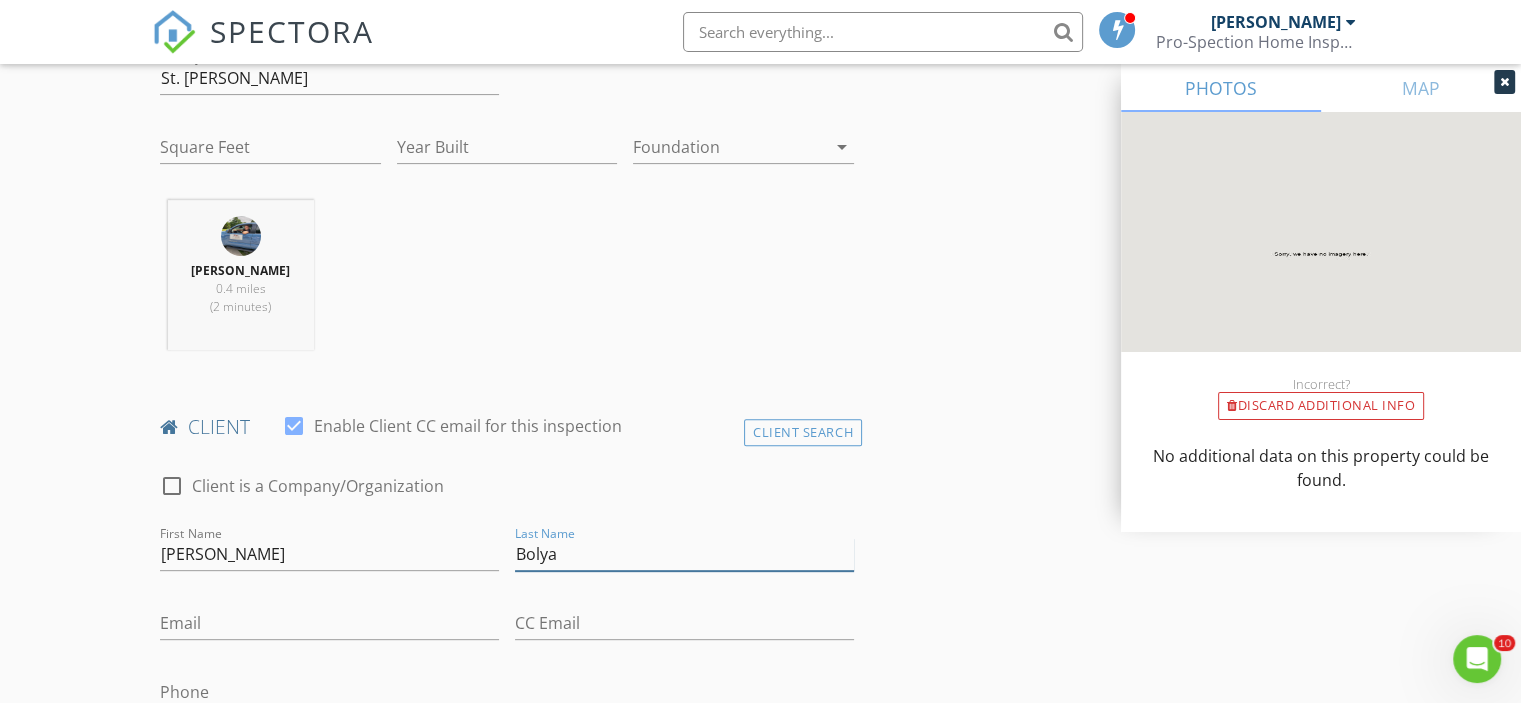 scroll, scrollTop: 678, scrollLeft: 0, axis: vertical 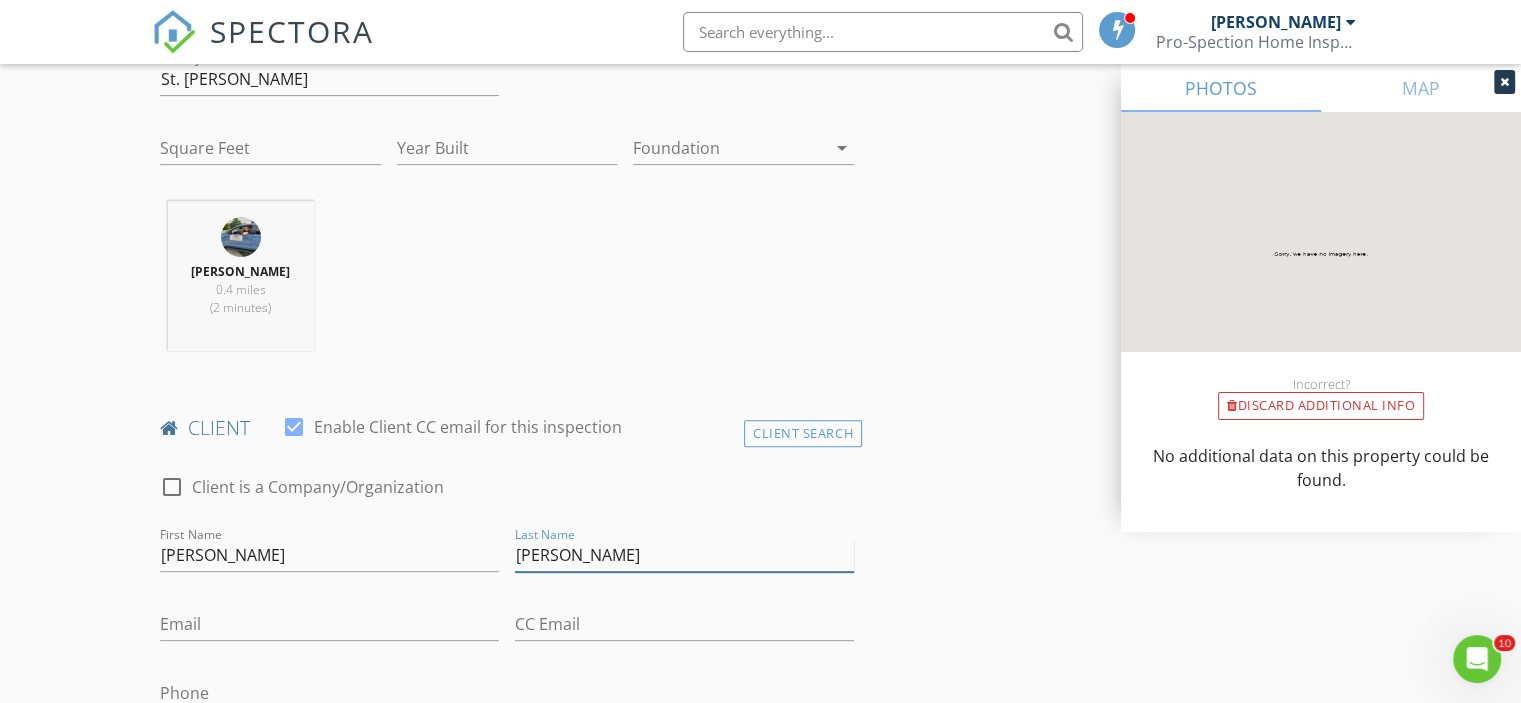 type on "[PERSON_NAME]" 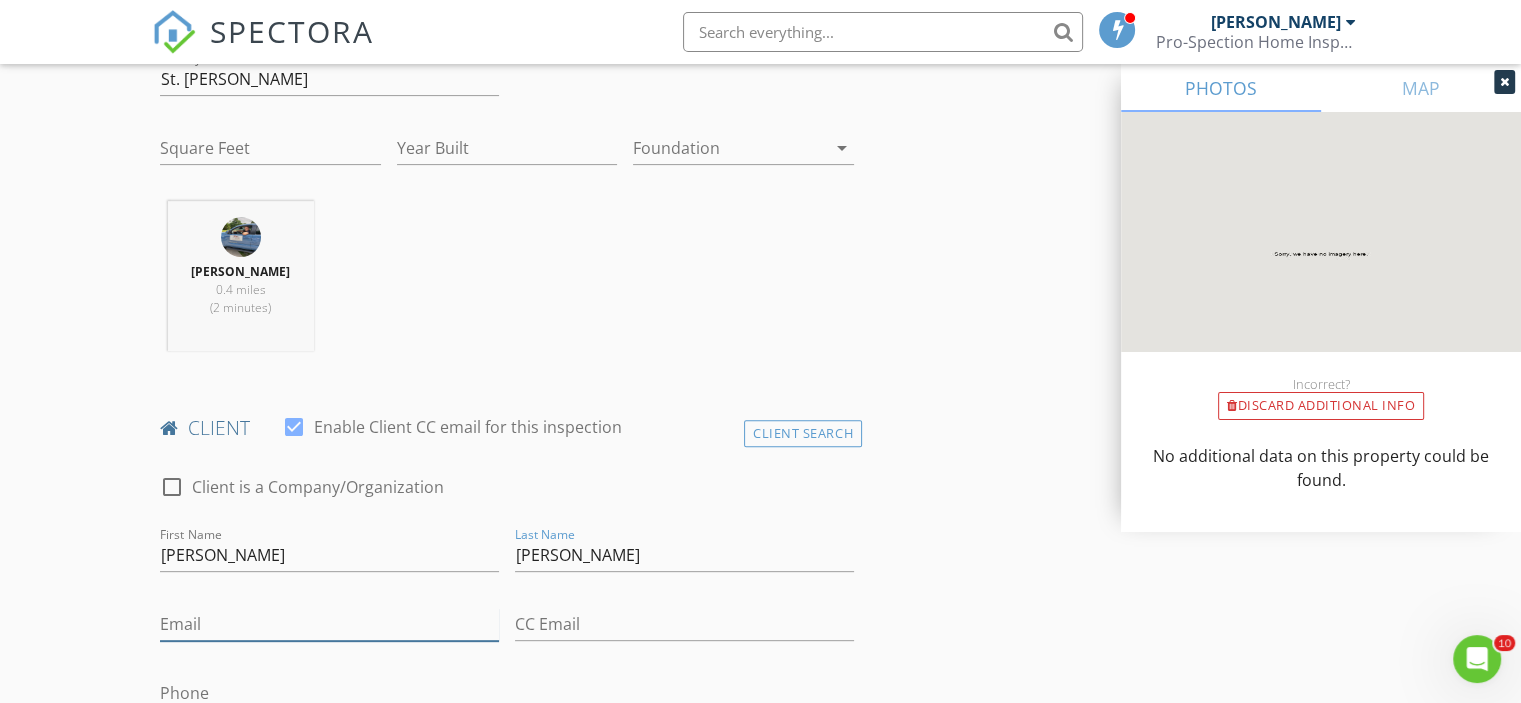 click on "Email" at bounding box center (329, 624) 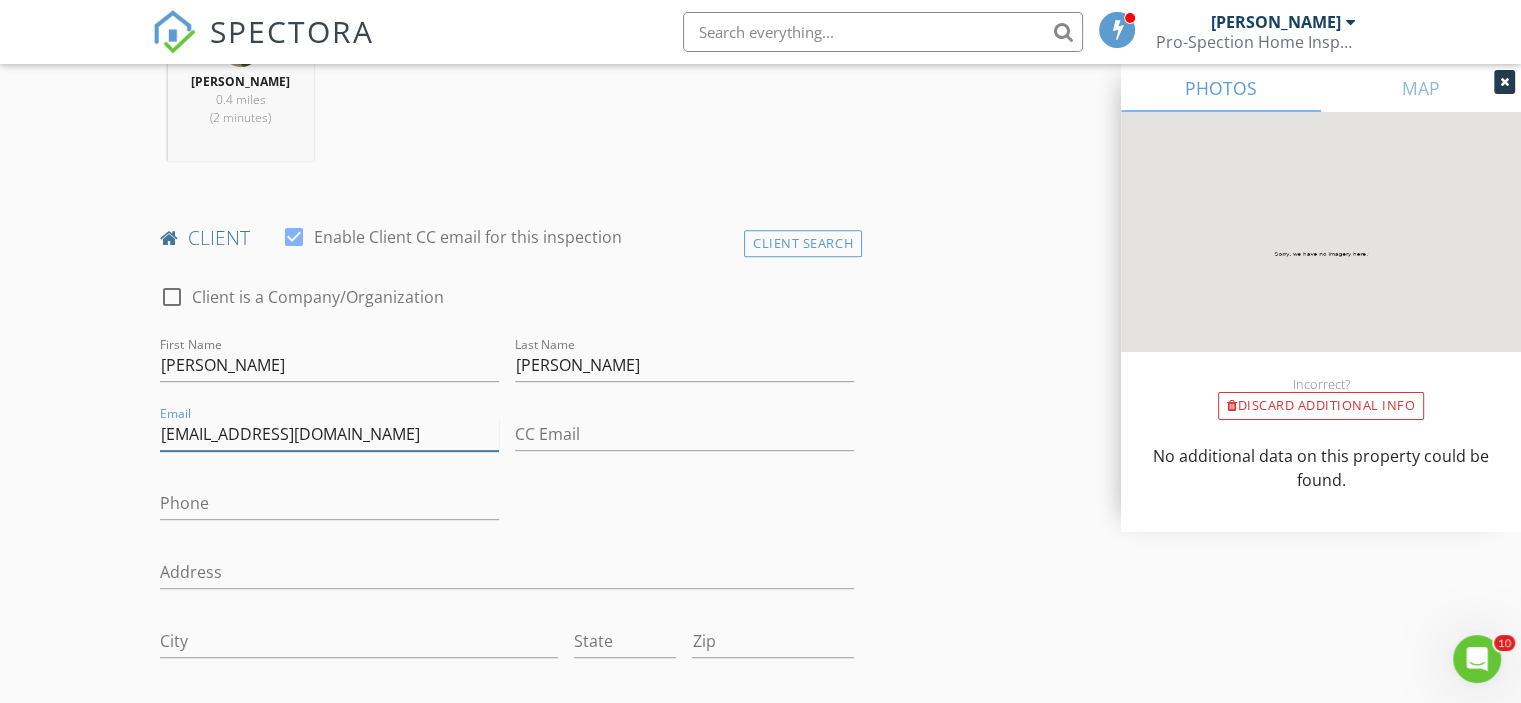 scroll, scrollTop: 867, scrollLeft: 0, axis: vertical 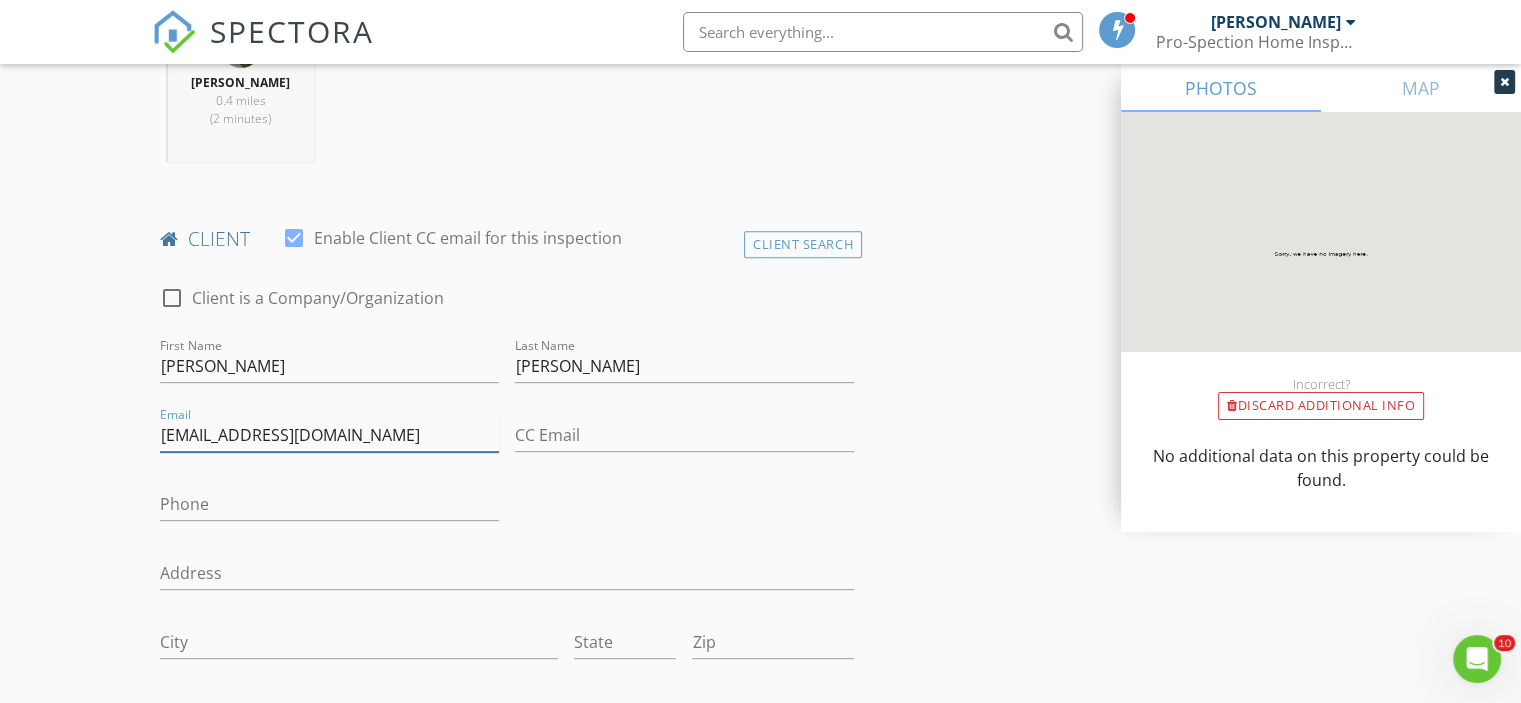 type on "[EMAIL_ADDRESS][DOMAIN_NAME]" 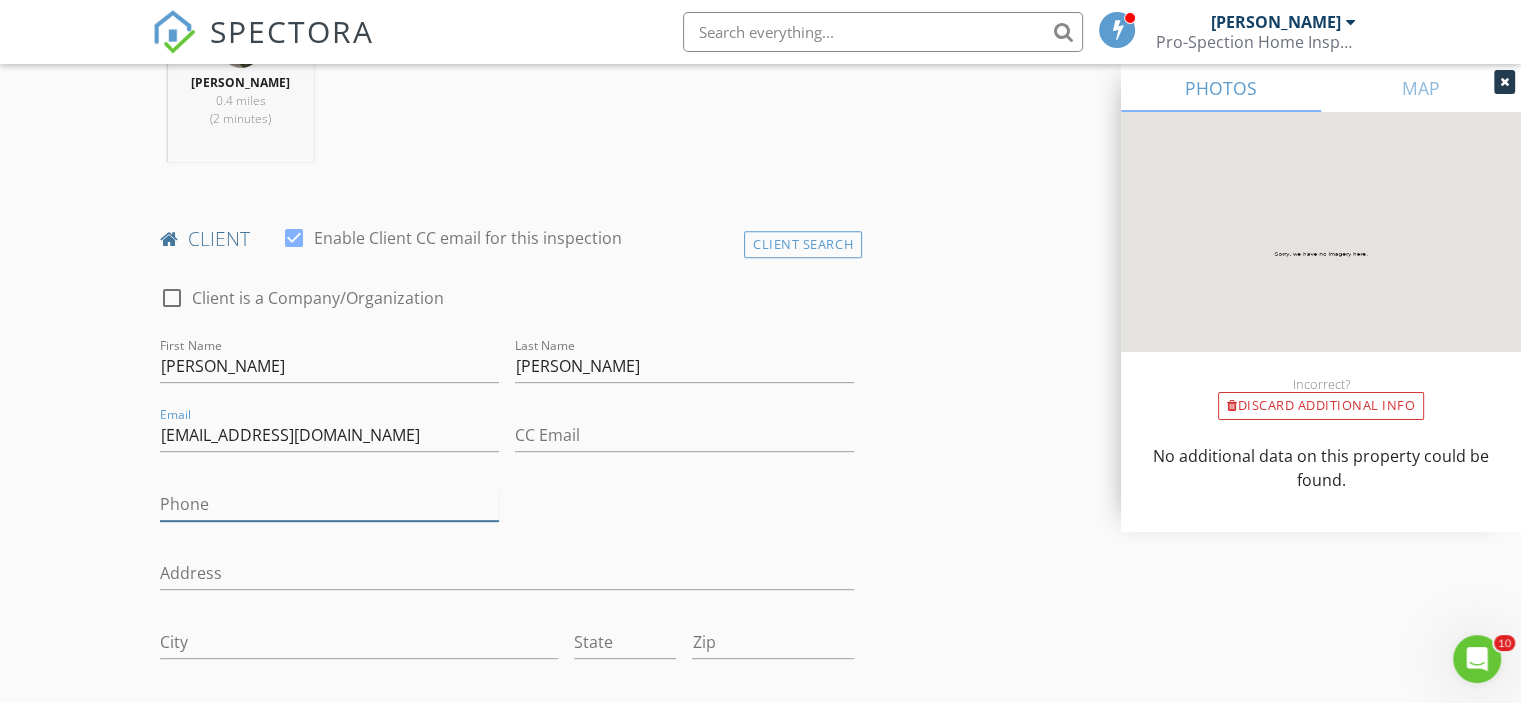 click on "Phone" at bounding box center [329, 504] 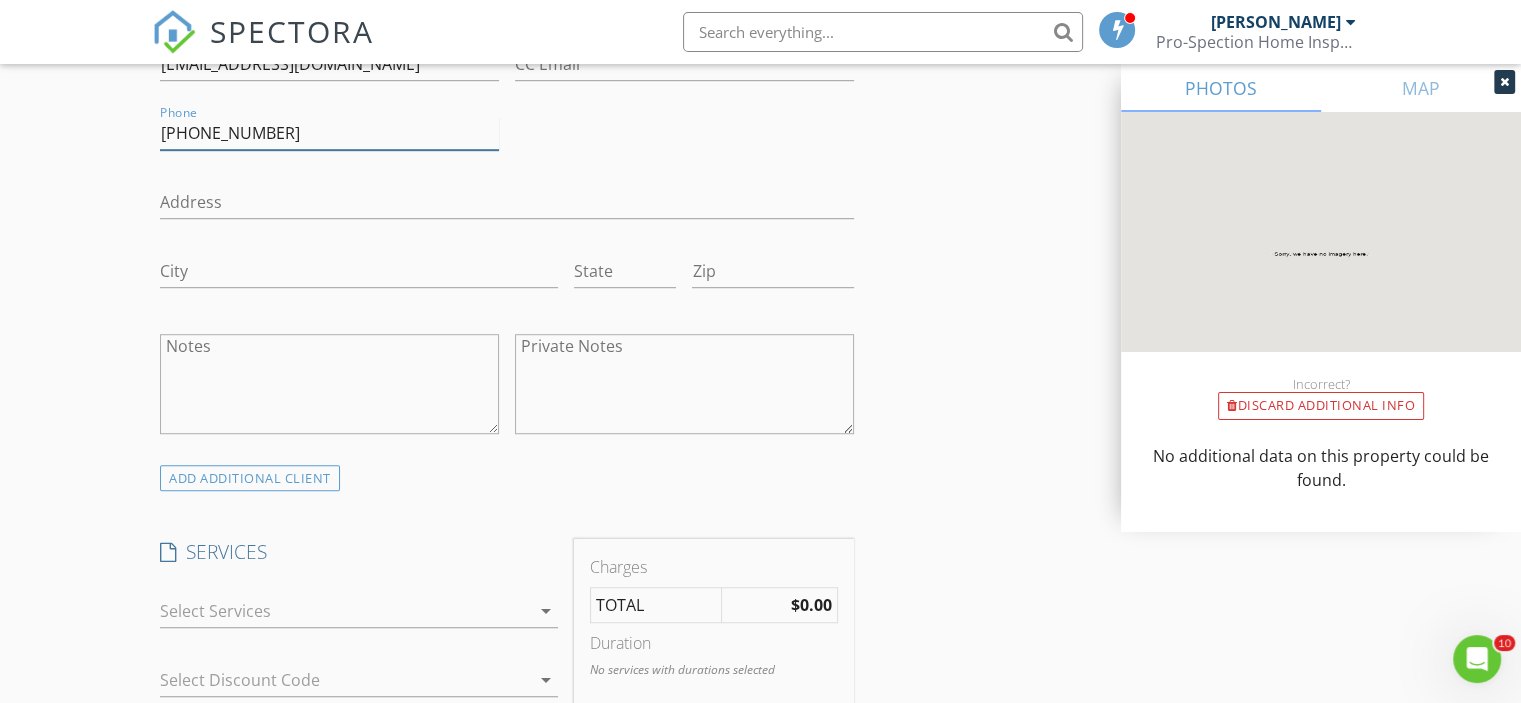 scroll, scrollTop: 1260, scrollLeft: 0, axis: vertical 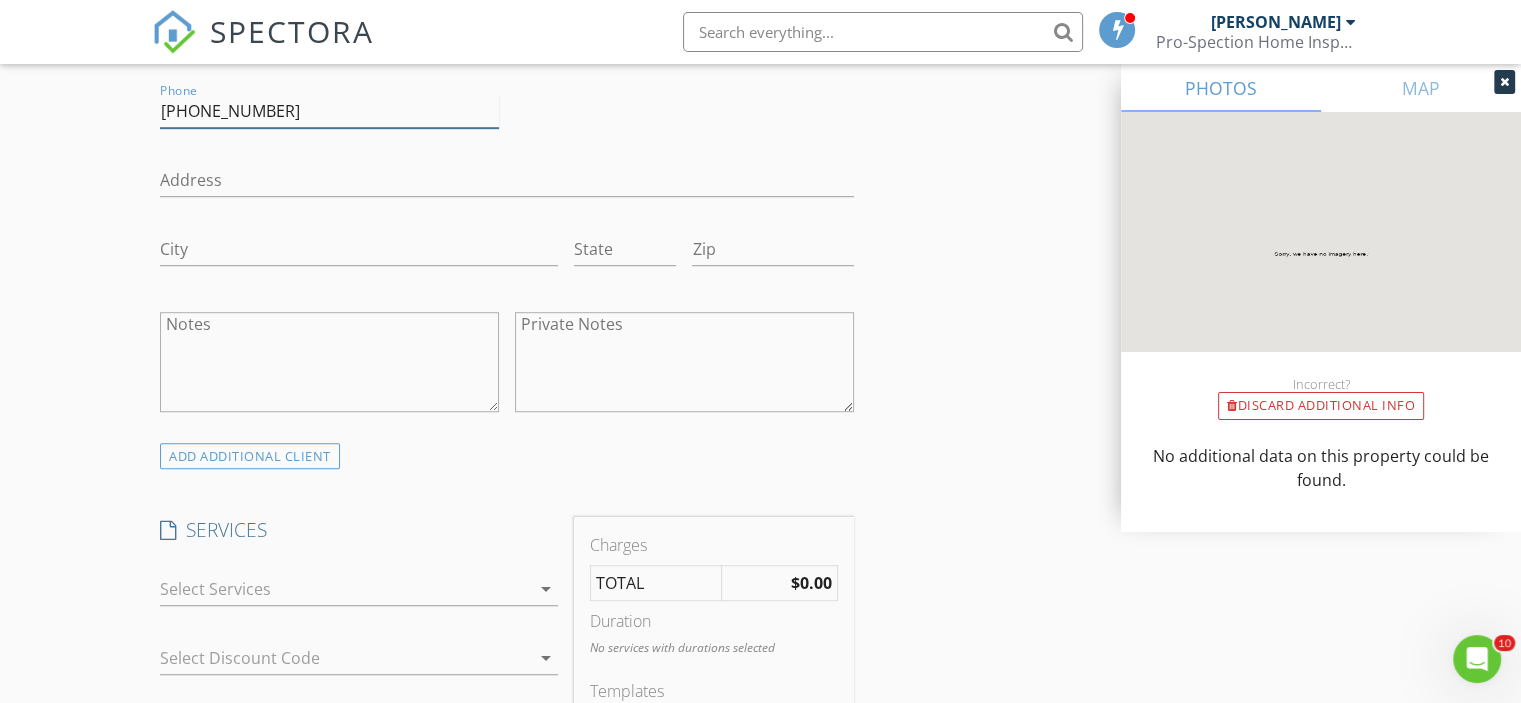 type on "[PHONE_NUMBER]" 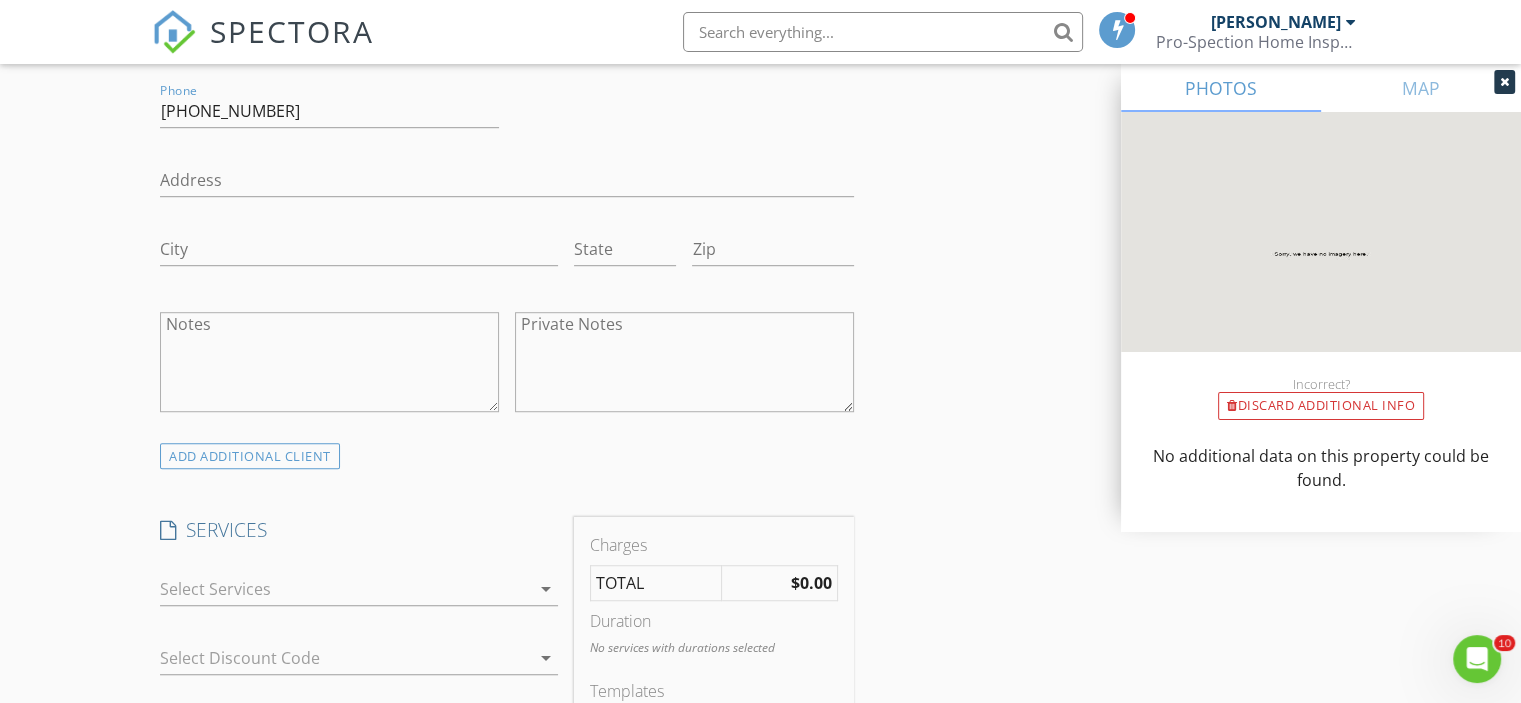 click on "arrow_drop_down" at bounding box center (546, 589) 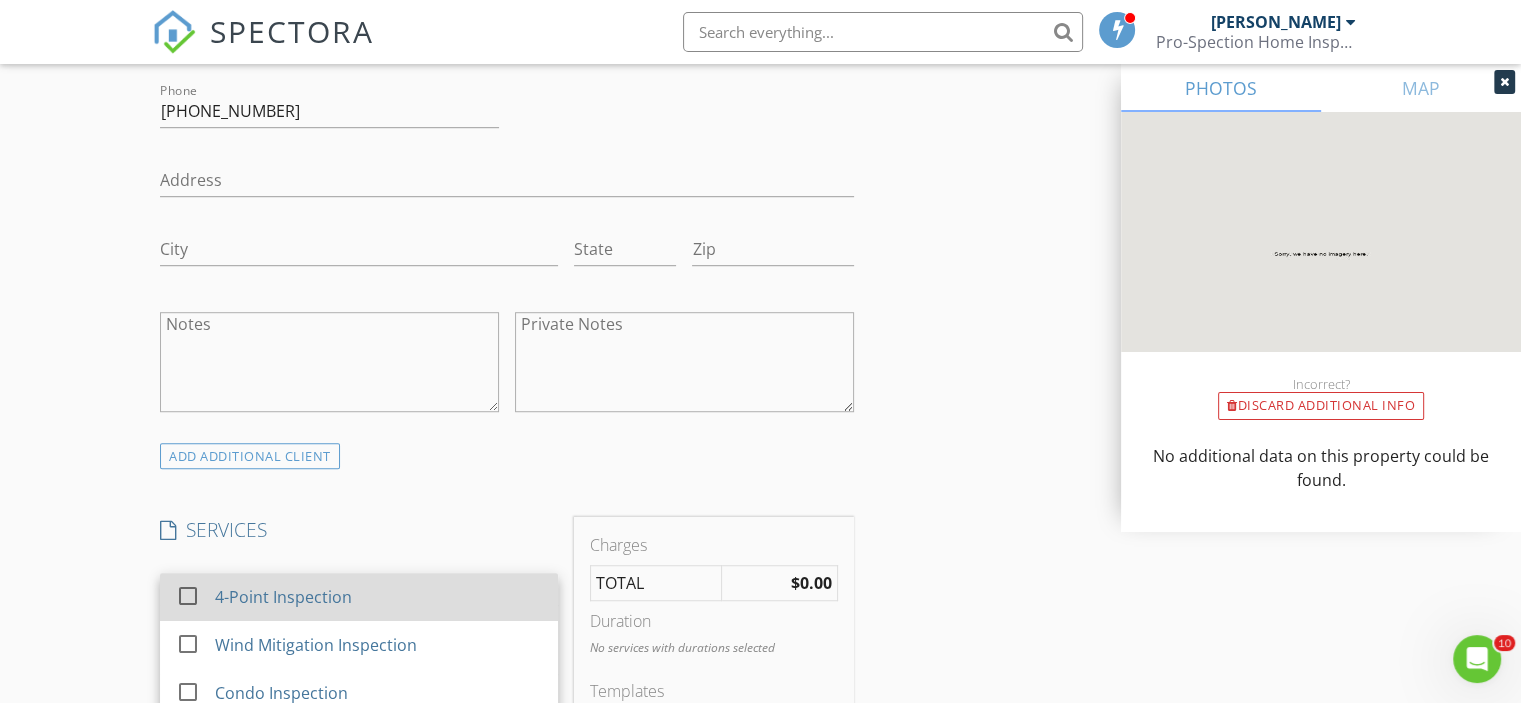 click at bounding box center (188, 596) 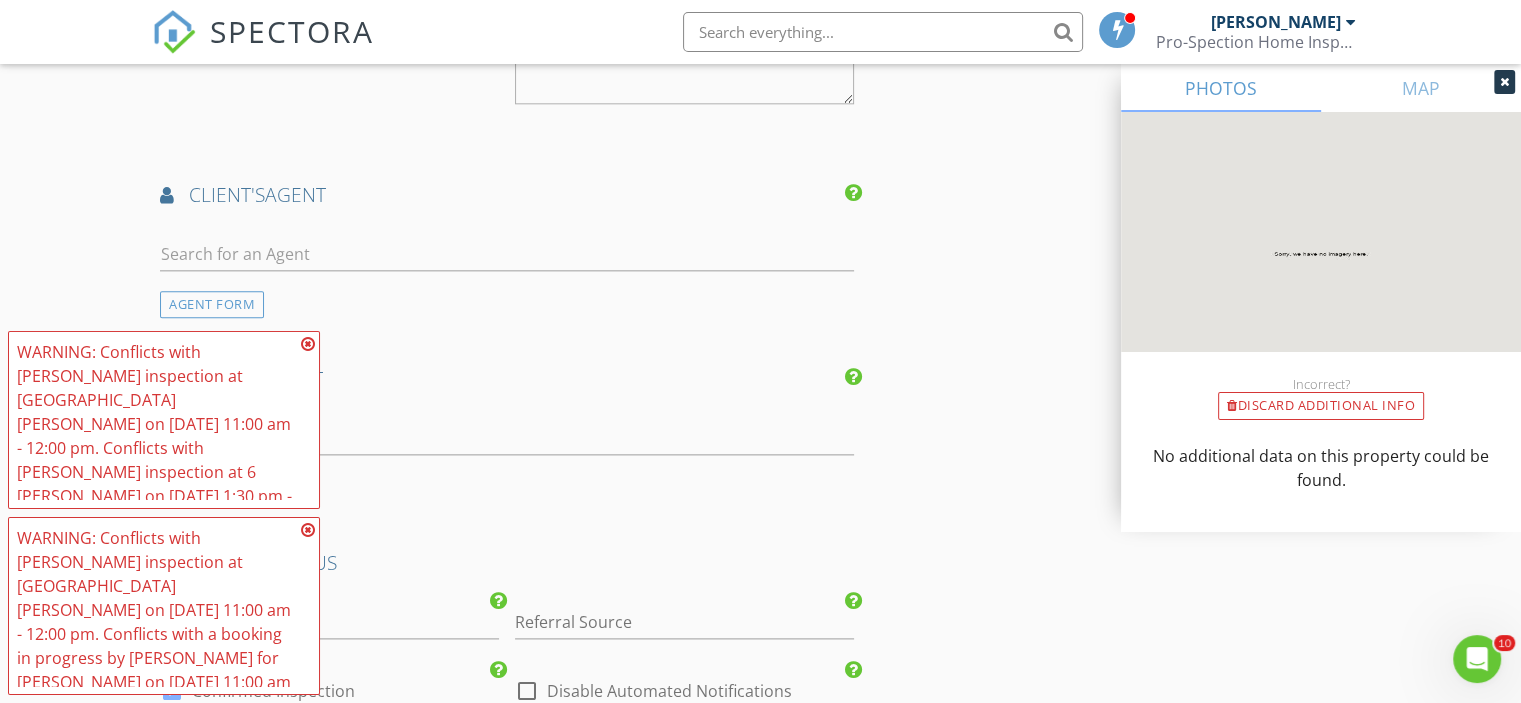 scroll, scrollTop: 3003, scrollLeft: 0, axis: vertical 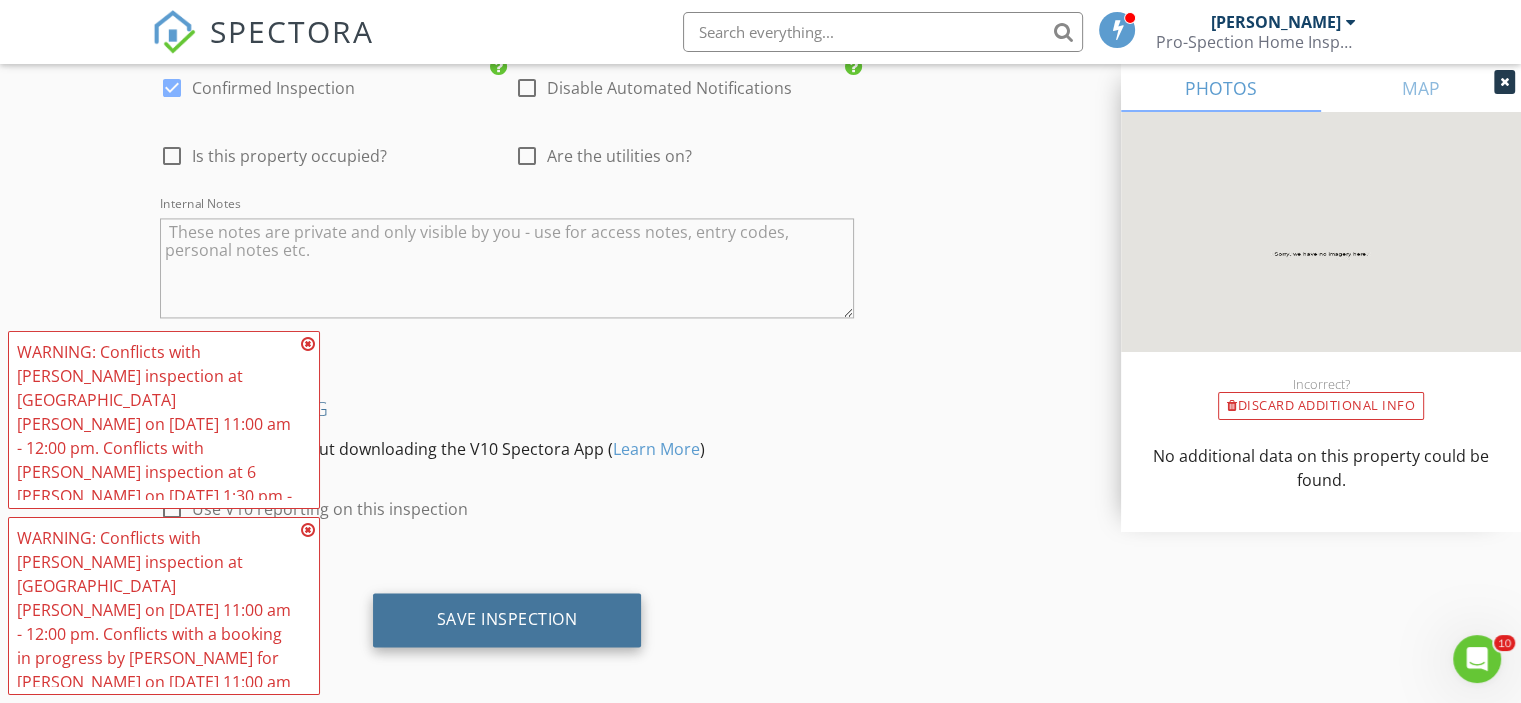 click on "Save Inspection" at bounding box center [507, 619] 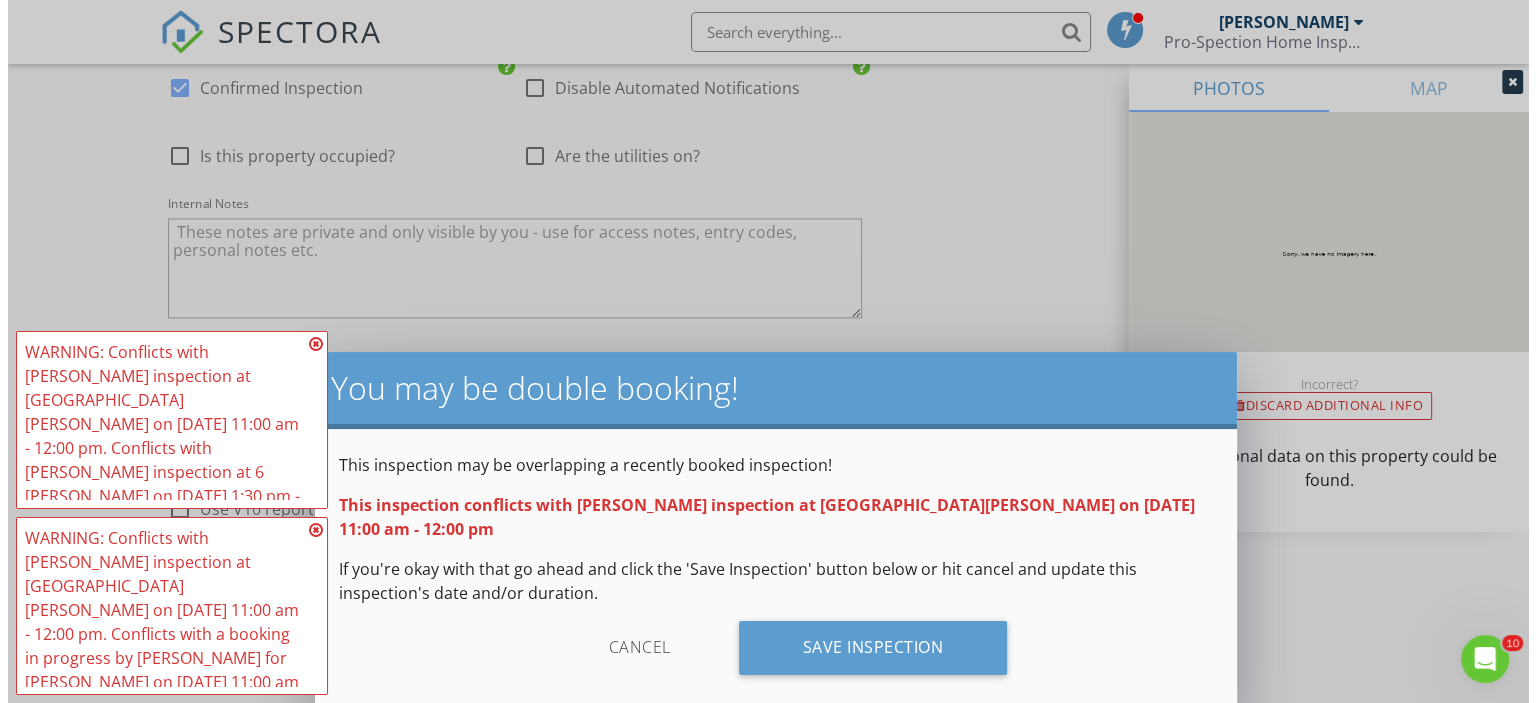 scroll, scrollTop: 2983, scrollLeft: 0, axis: vertical 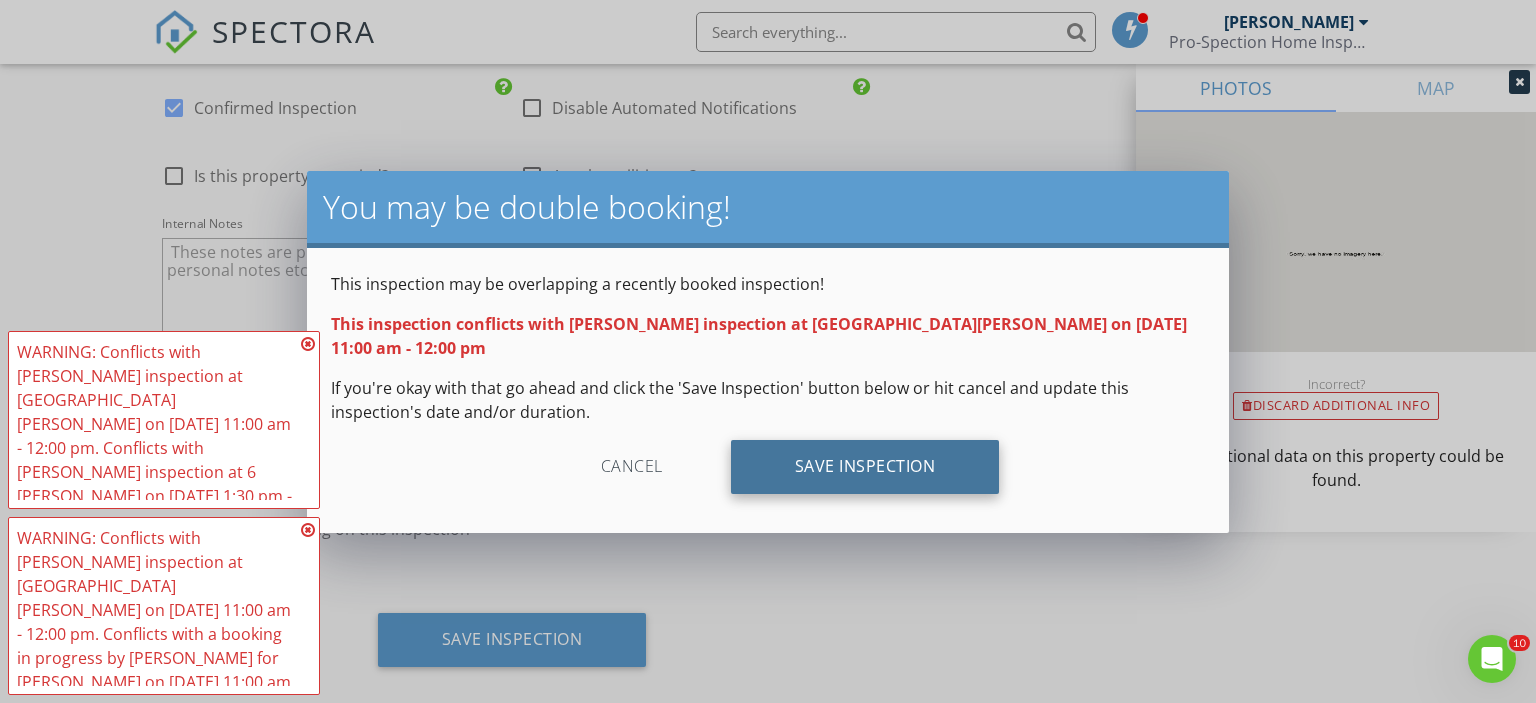 click on "Save Inspection" at bounding box center (865, 467) 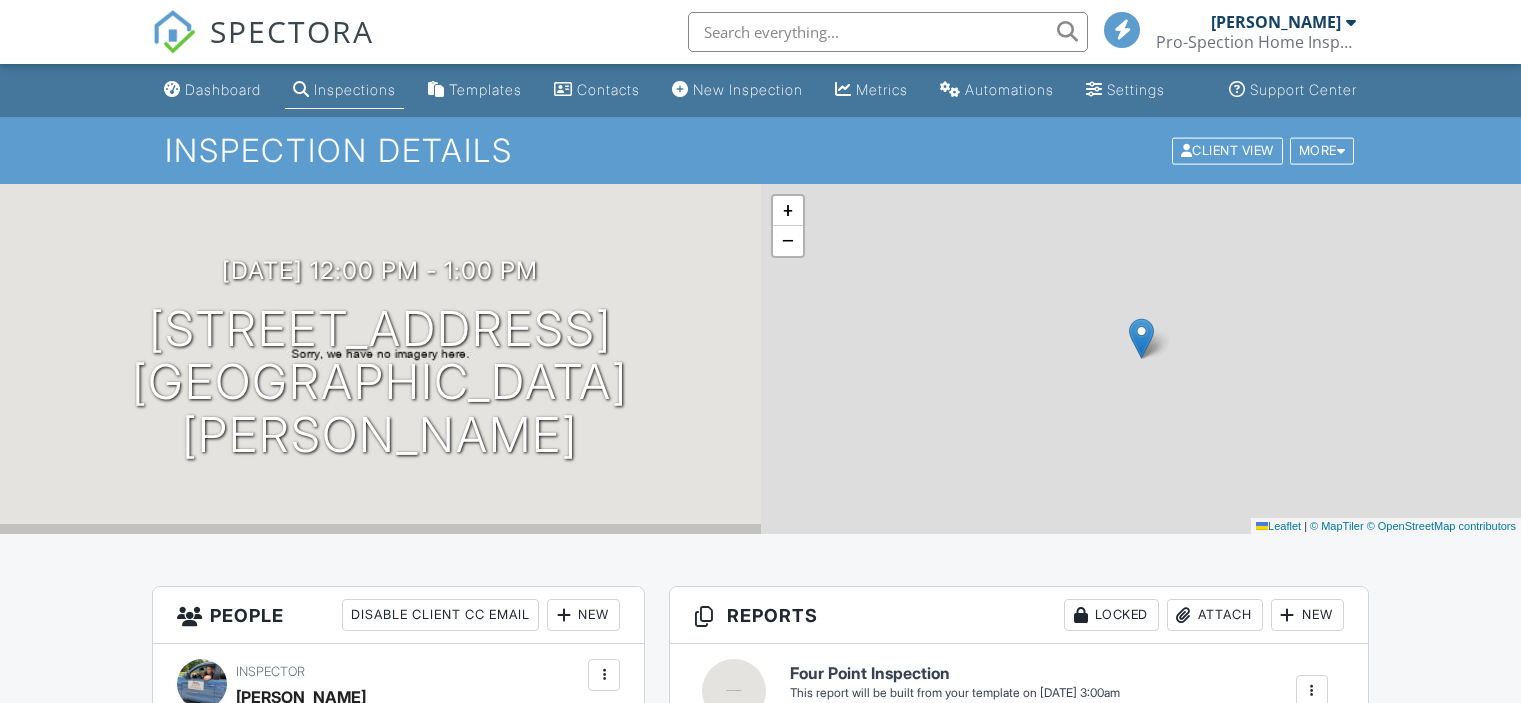 scroll, scrollTop: 0, scrollLeft: 0, axis: both 